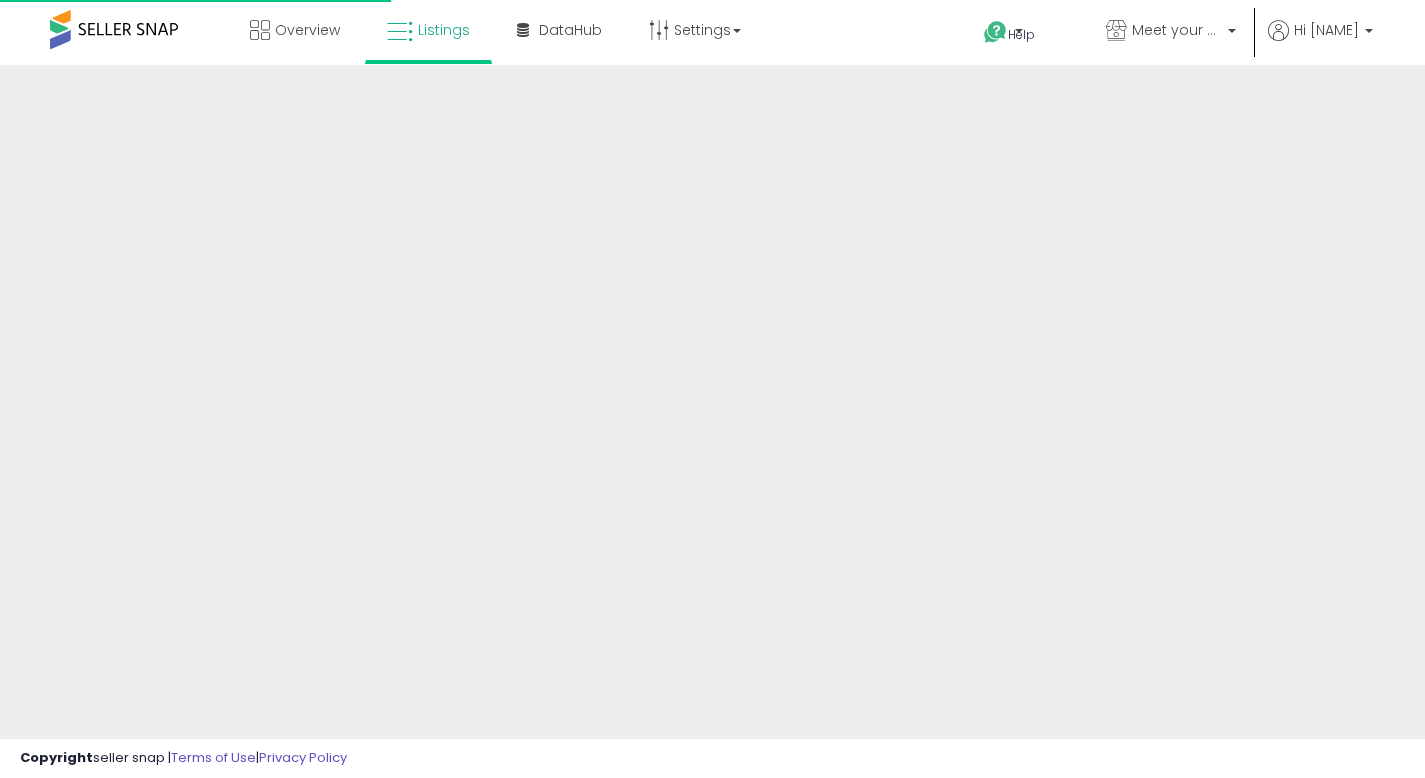scroll, scrollTop: 0, scrollLeft: 0, axis: both 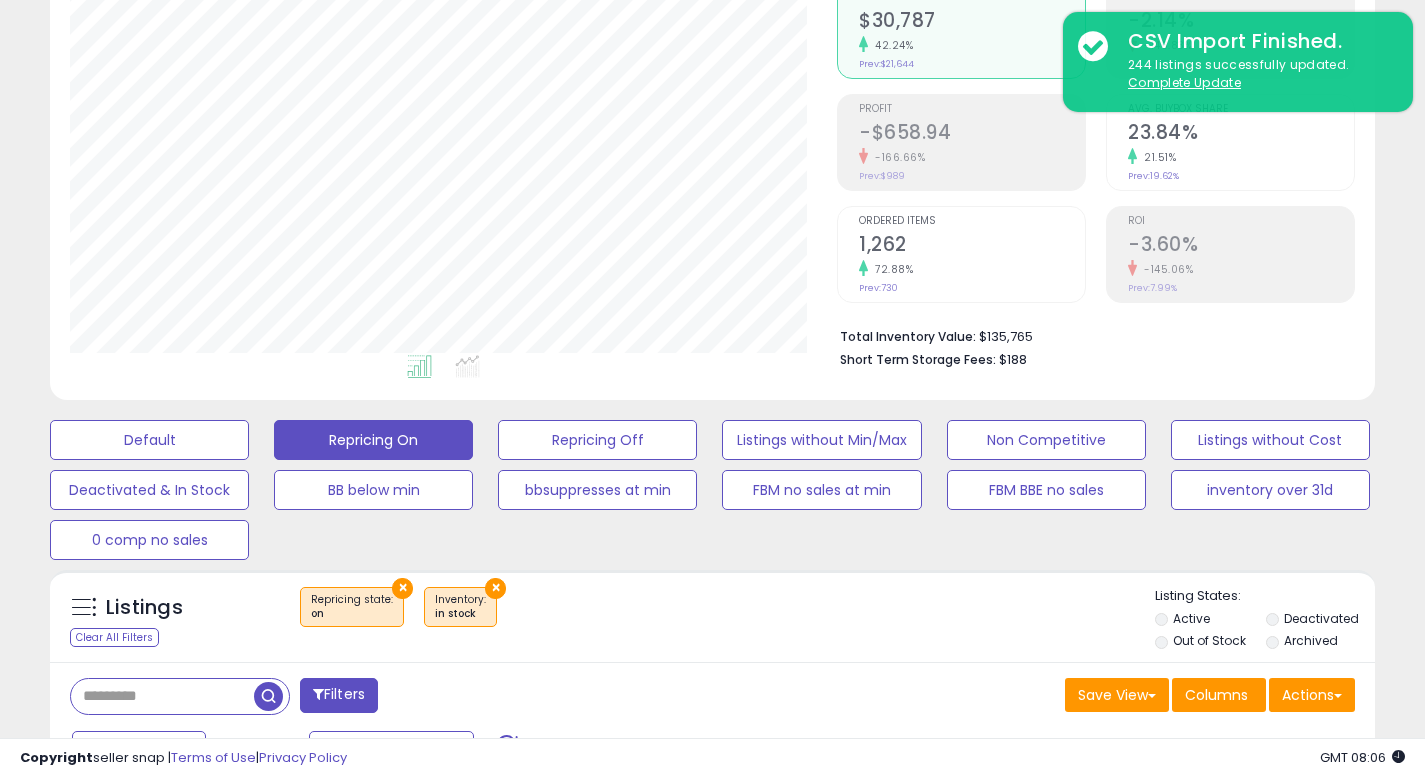 click at bounding box center [162, 696] 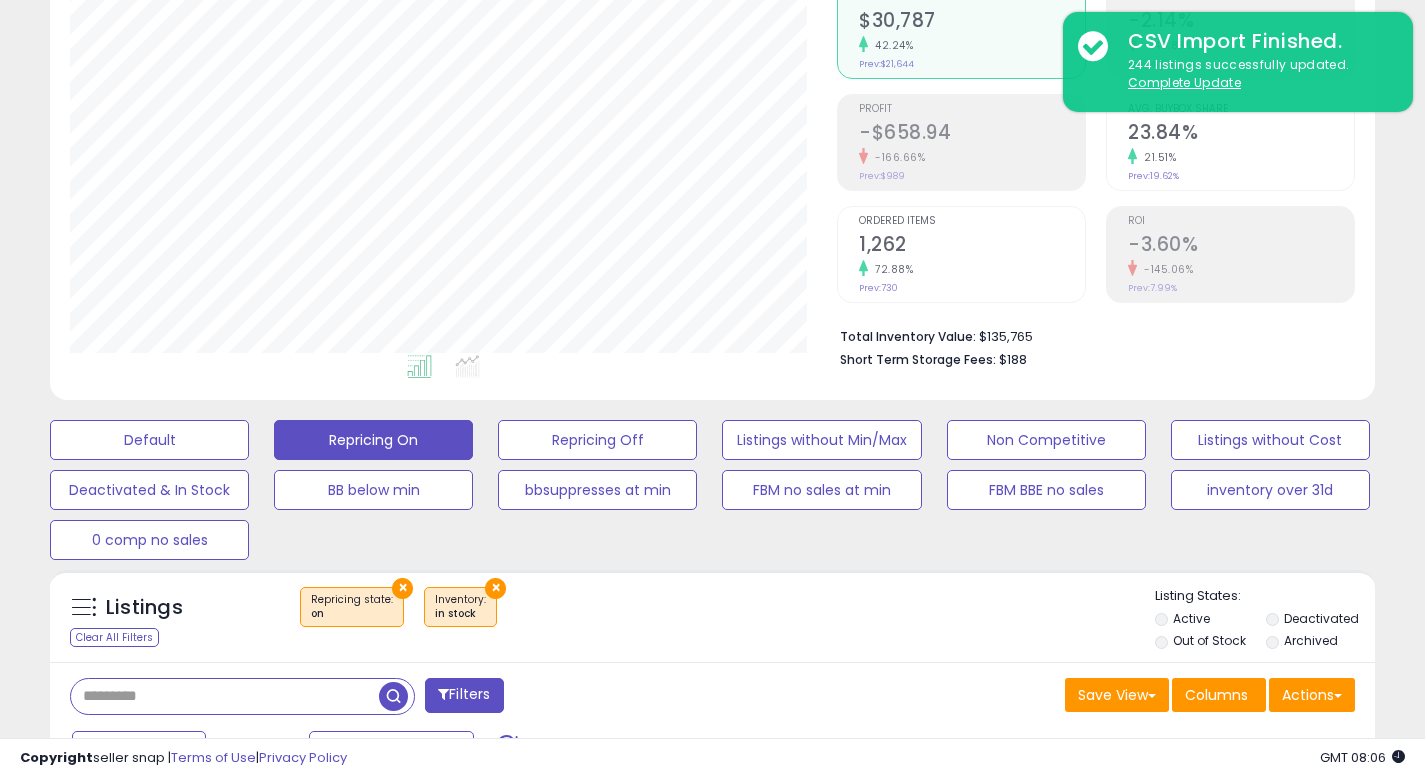 paste on "**********" 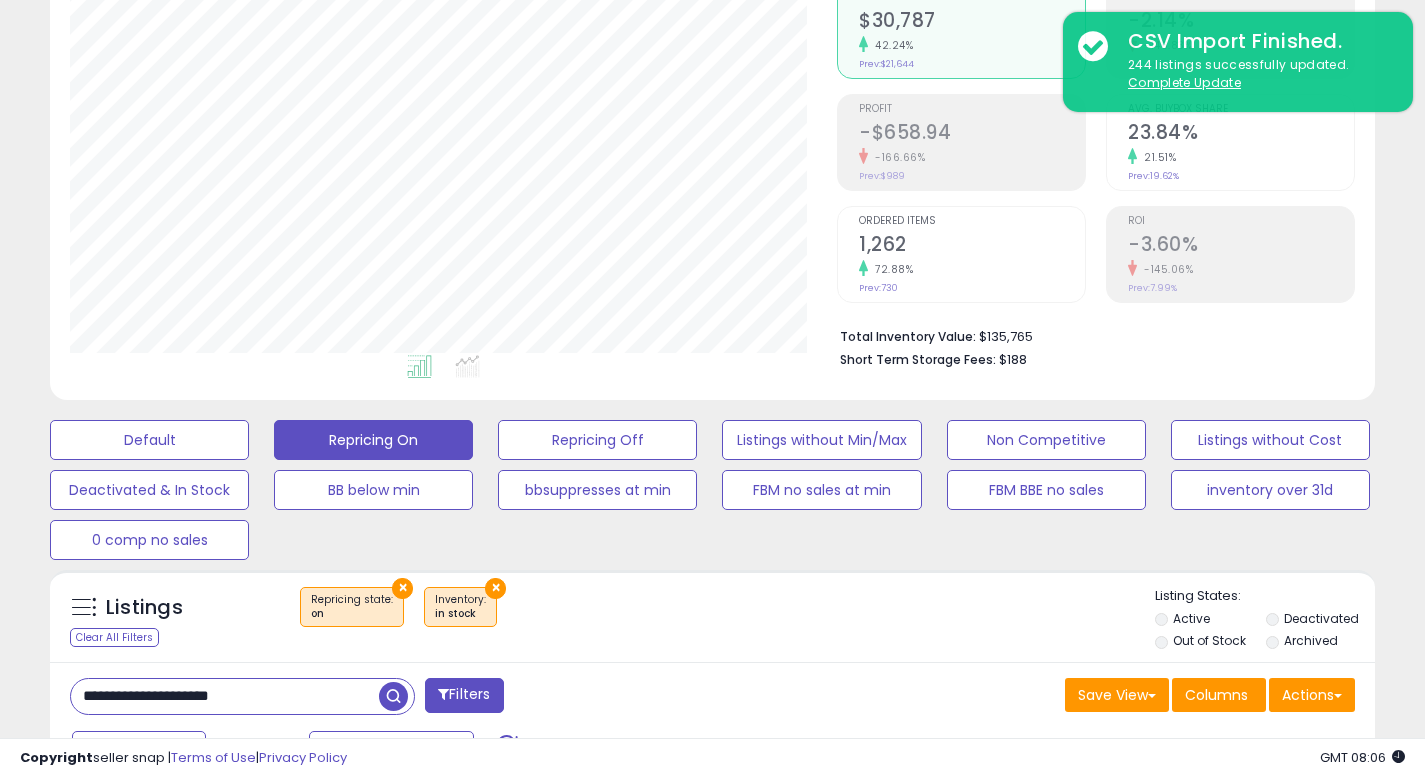 click at bounding box center [393, 696] 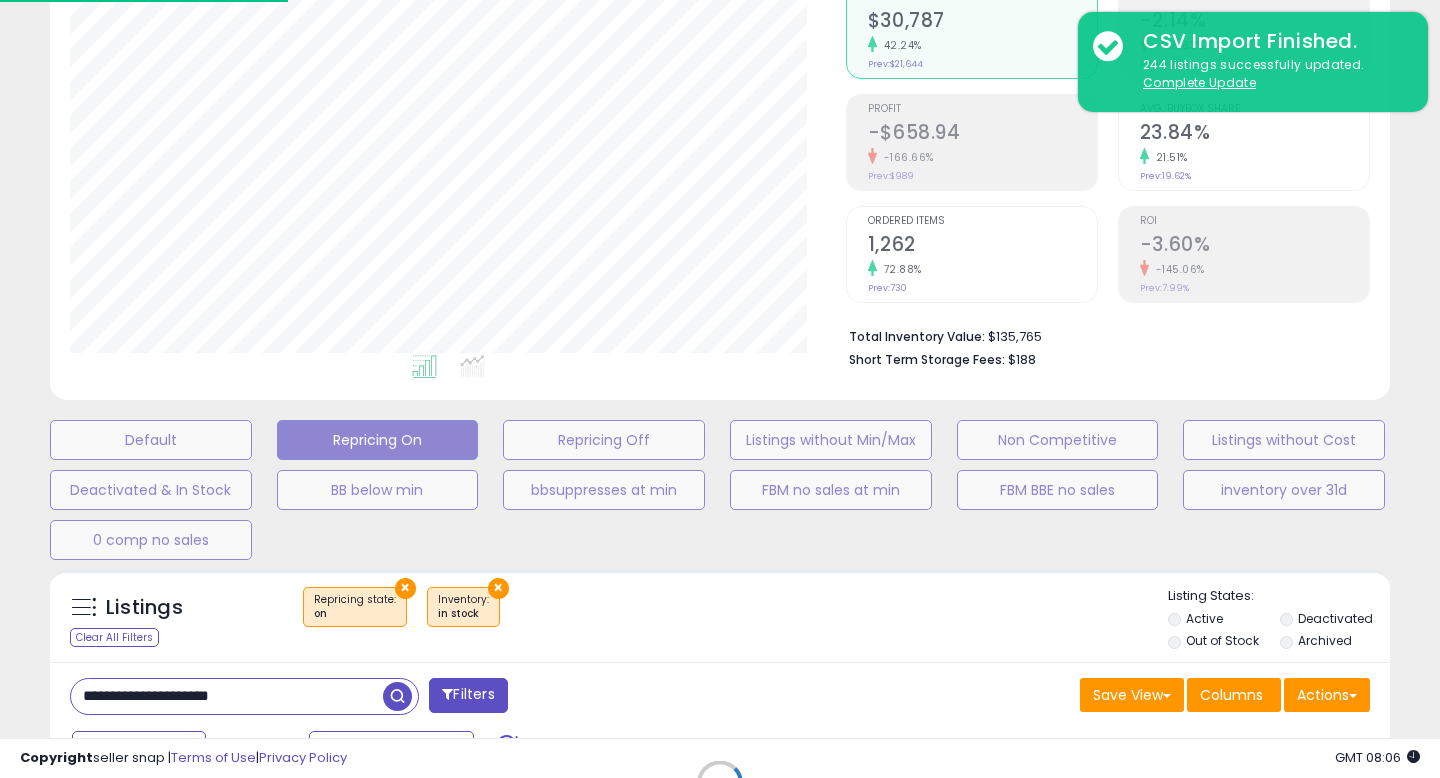 scroll, scrollTop: 999590, scrollLeft: 999224, axis: both 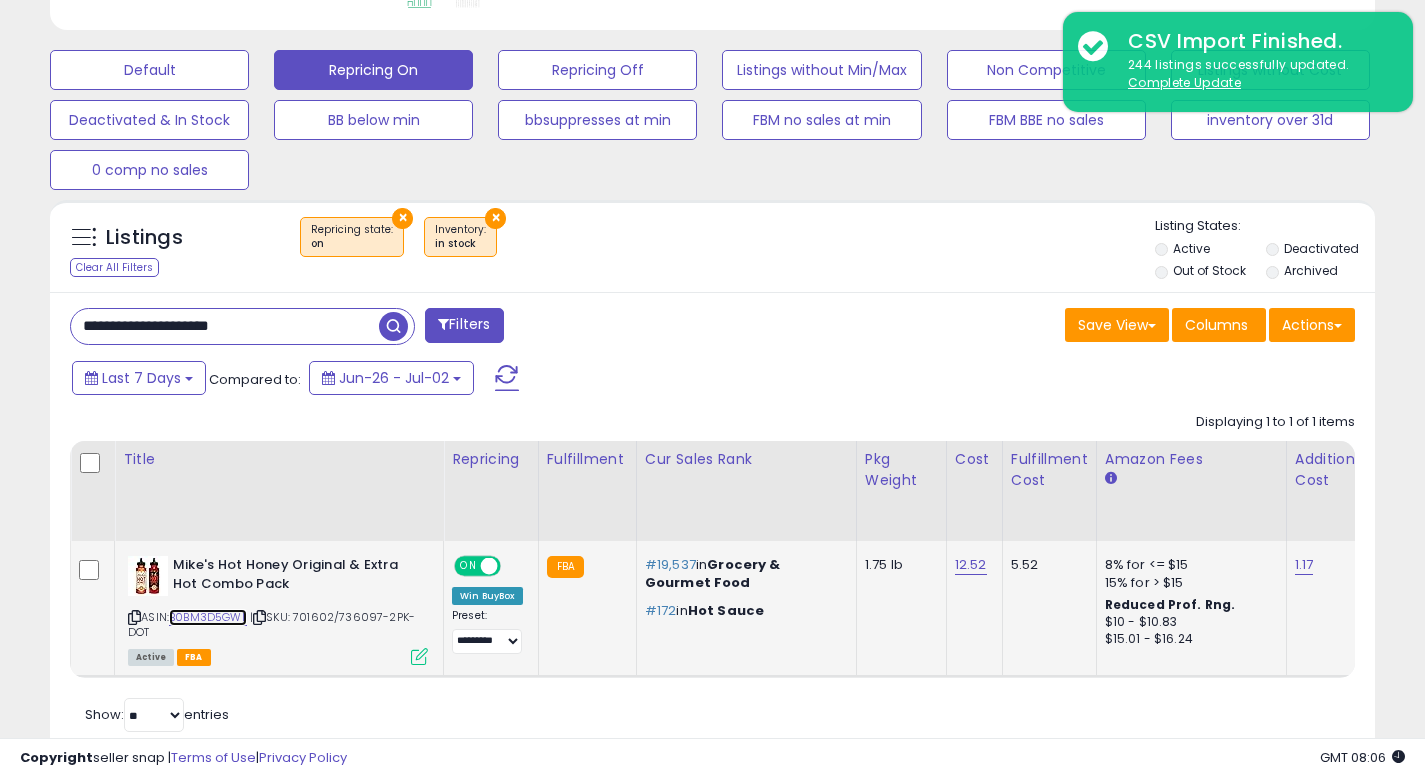 click on "B0BM3D5GWL" at bounding box center [208, 617] 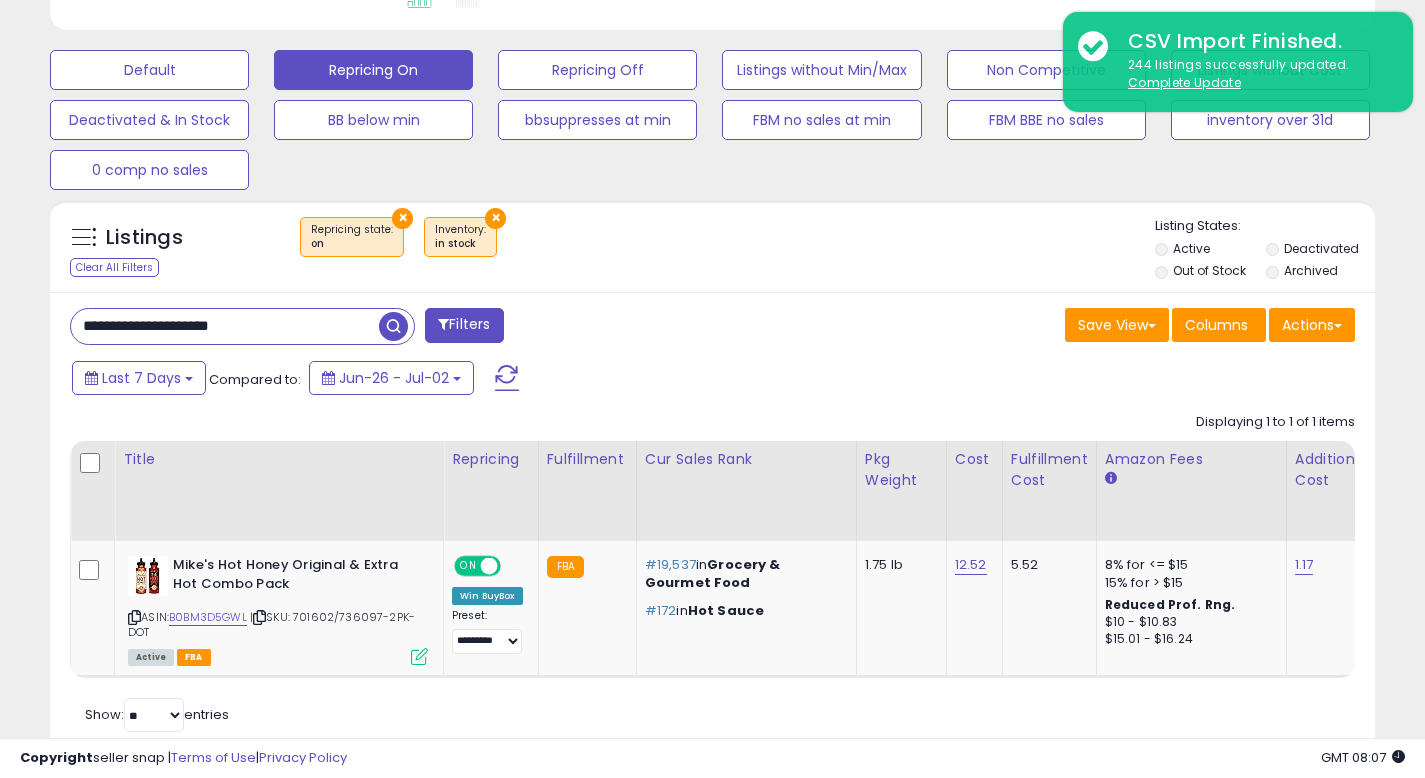 click on "**********" at bounding box center [225, 326] 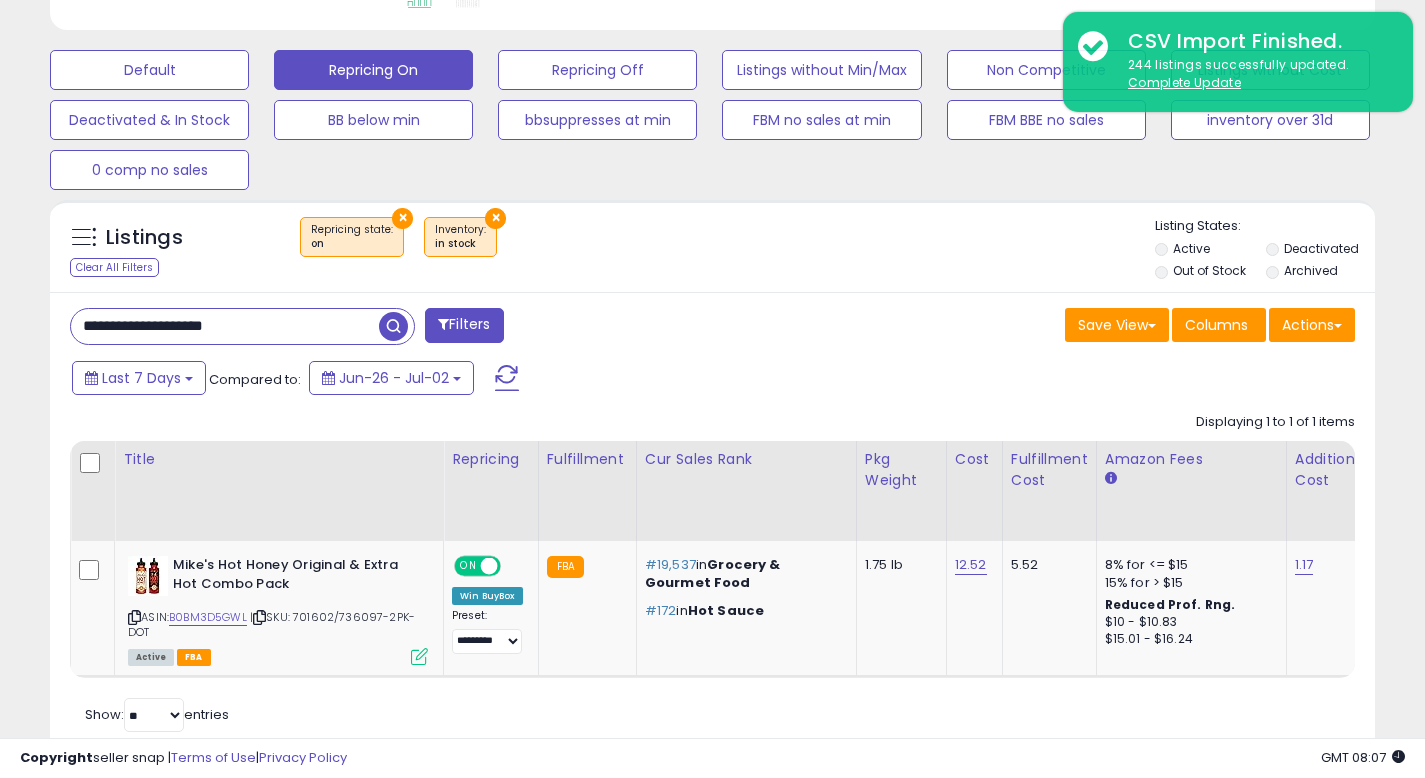 click at bounding box center (393, 326) 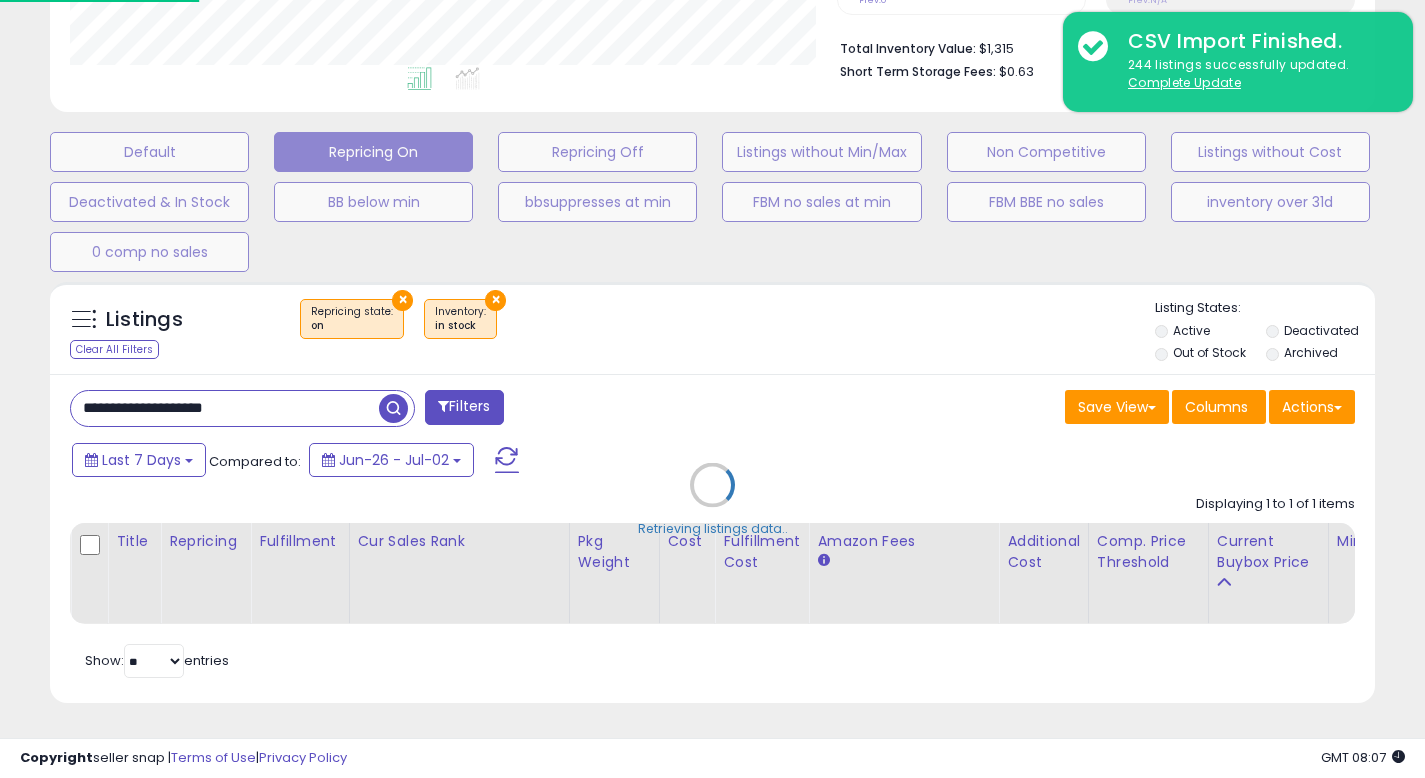 scroll, scrollTop: 999590, scrollLeft: 999224, axis: both 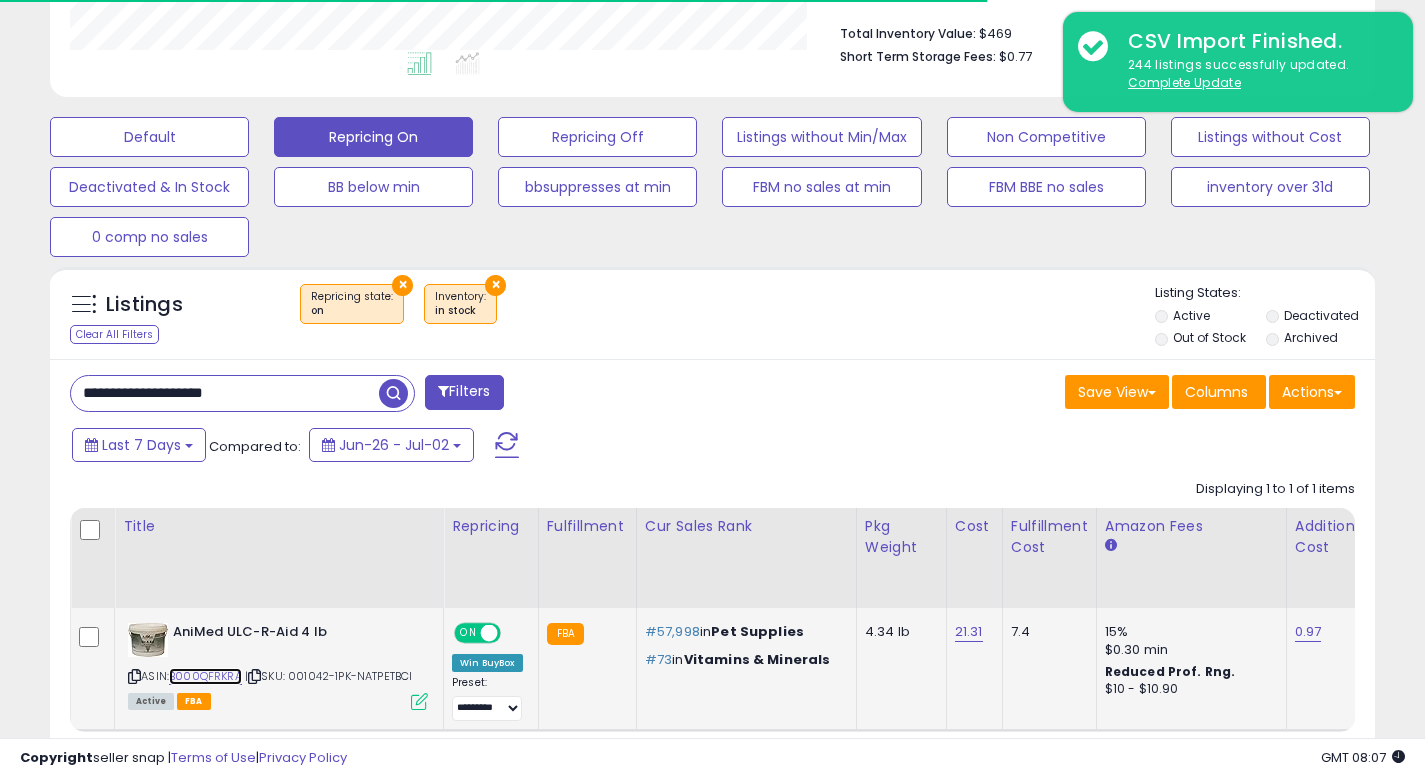 click on "B000QFRKRA" at bounding box center (205, 676) 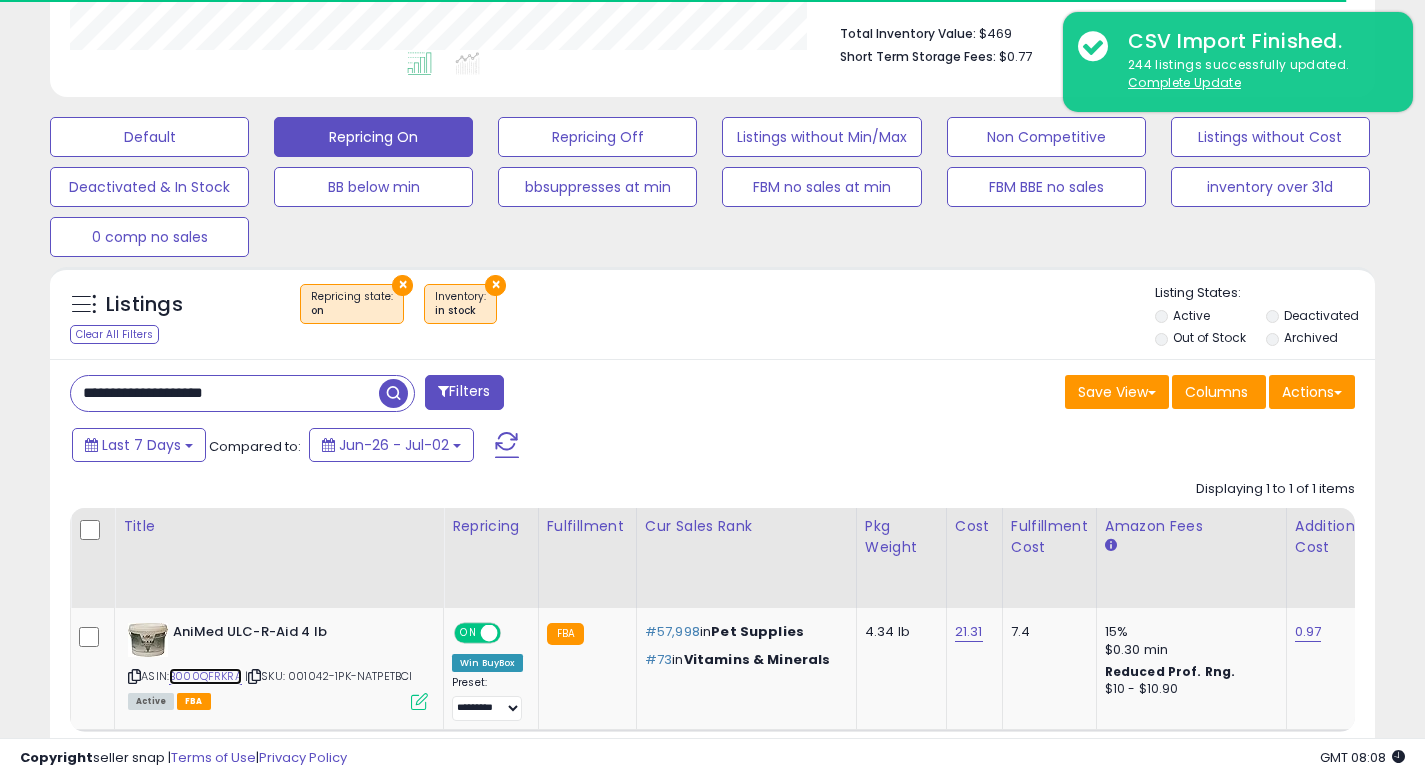 scroll, scrollTop: 999590, scrollLeft: 999233, axis: both 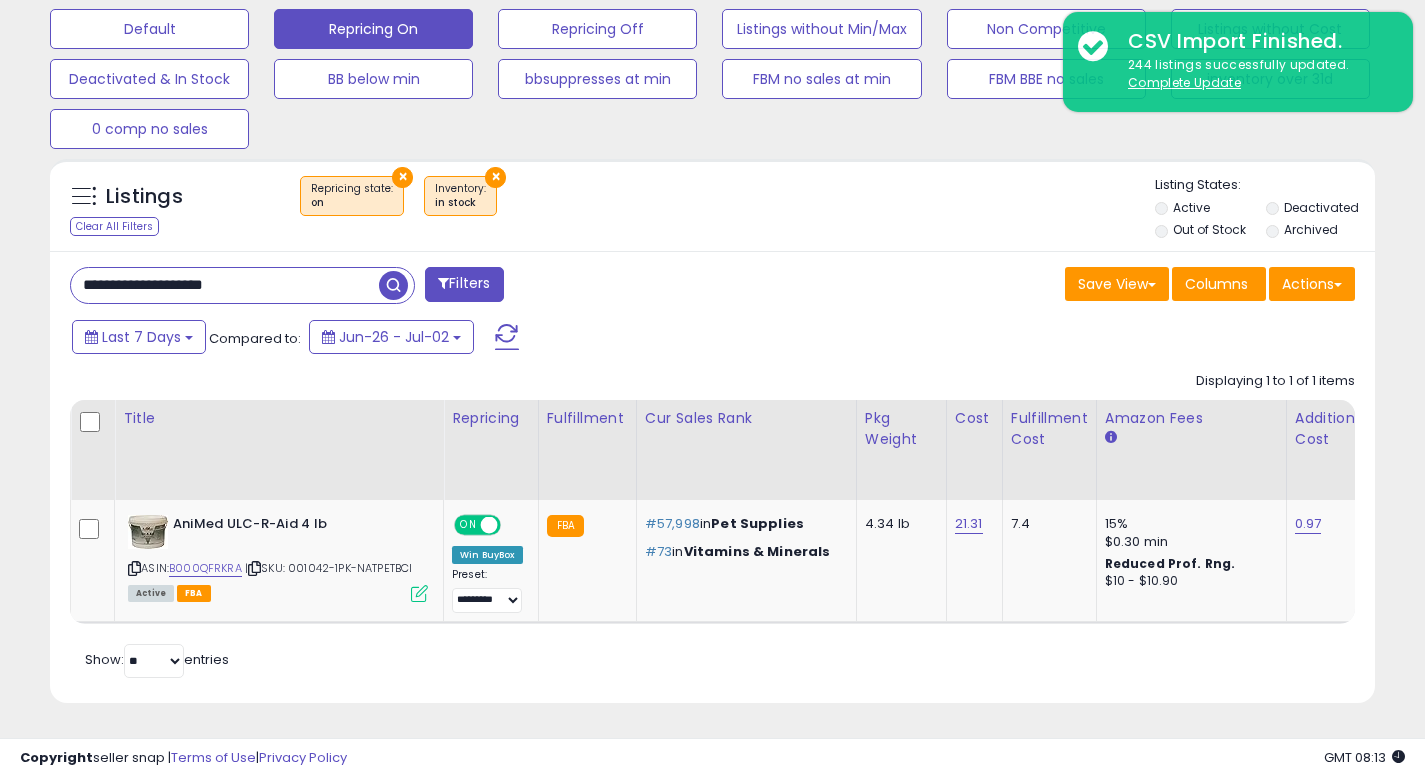 click on "**********" at bounding box center [225, 285] 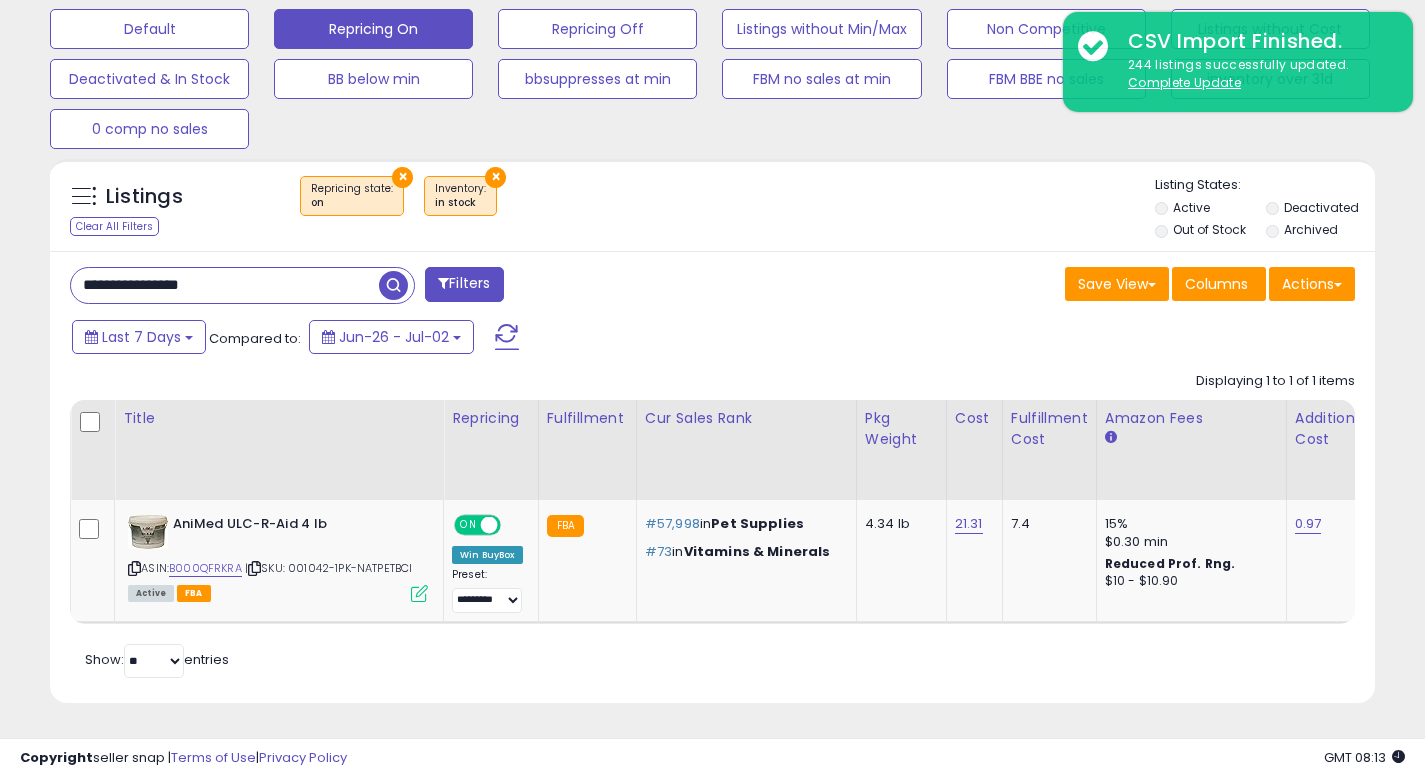 click at bounding box center [393, 285] 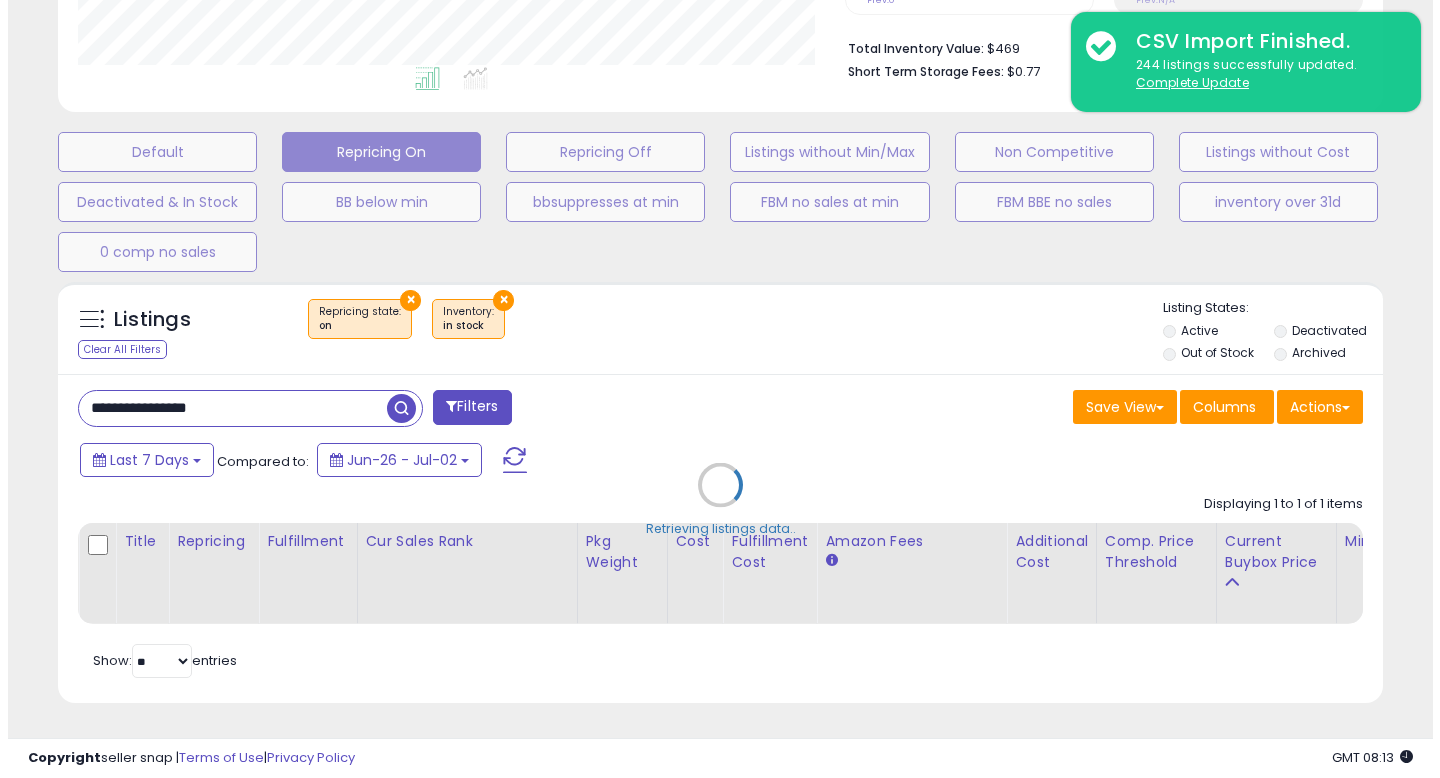 scroll, scrollTop: 513, scrollLeft: 0, axis: vertical 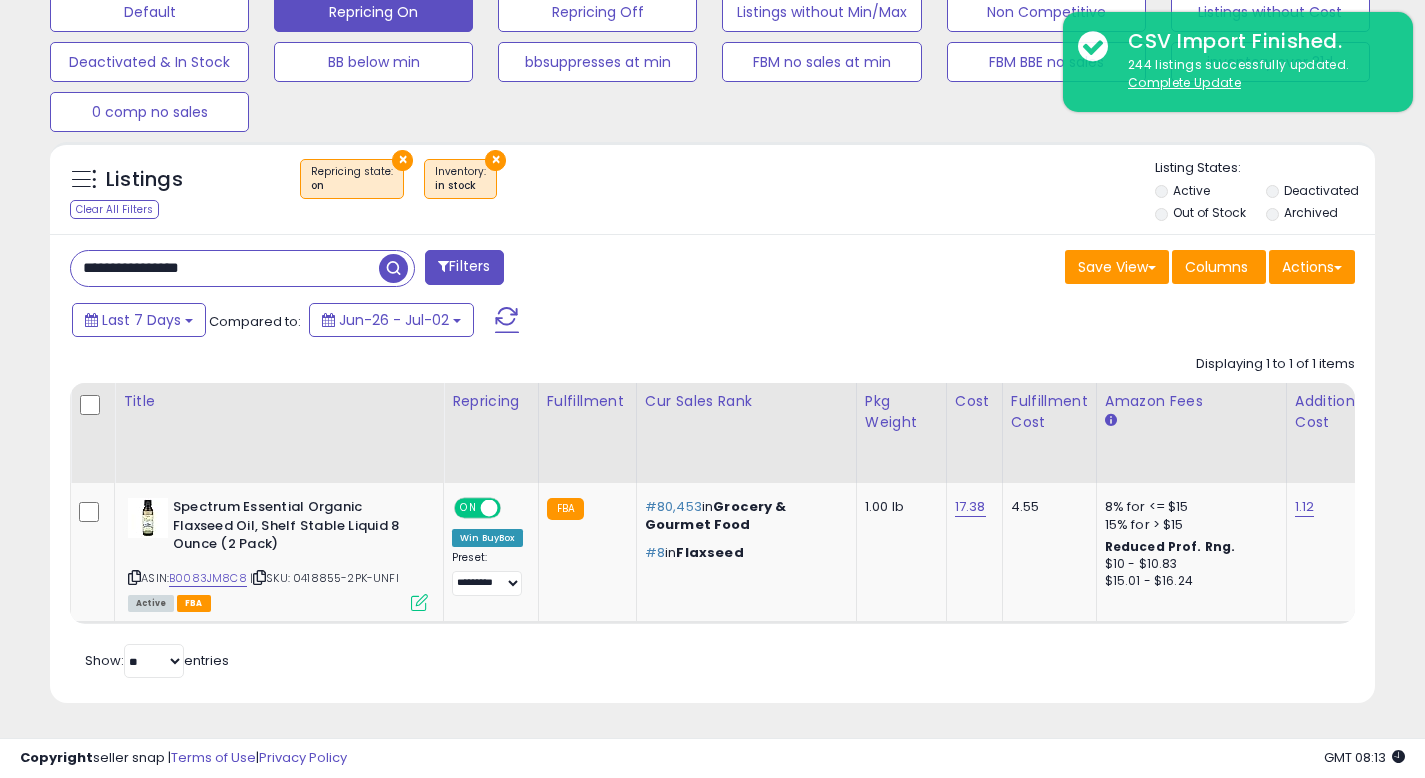 click on "Show:
**
**
entries" 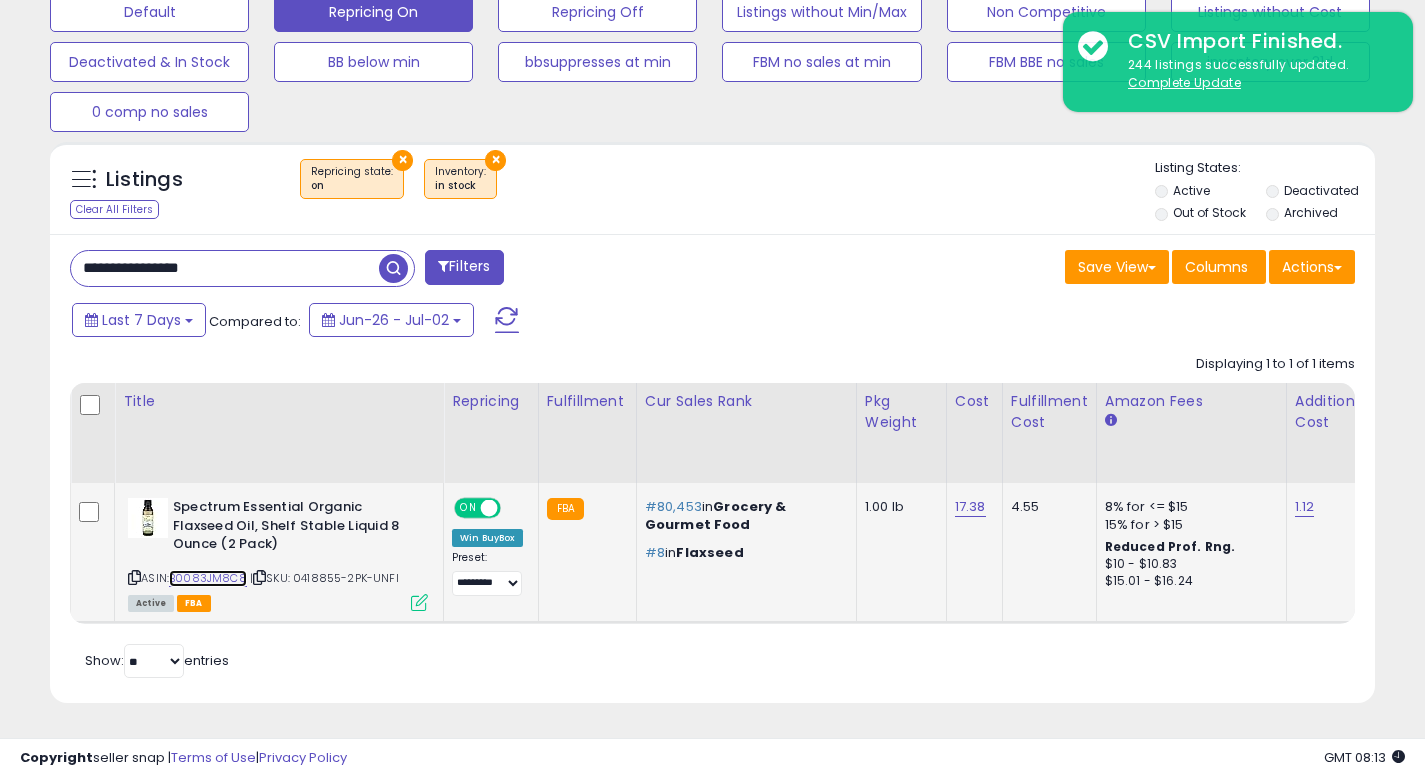 click on "B0083JM8C8" at bounding box center [208, 578] 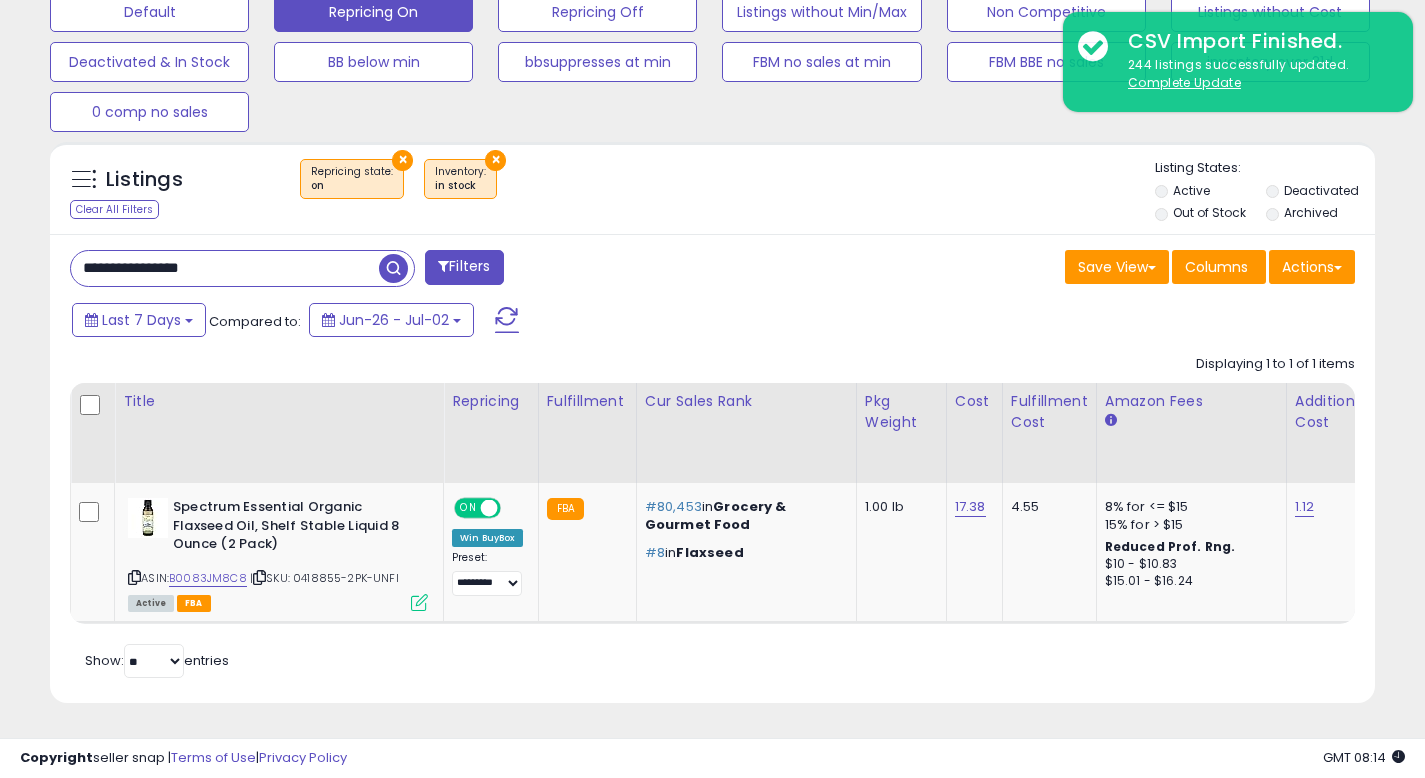click on "**********" at bounding box center [225, 268] 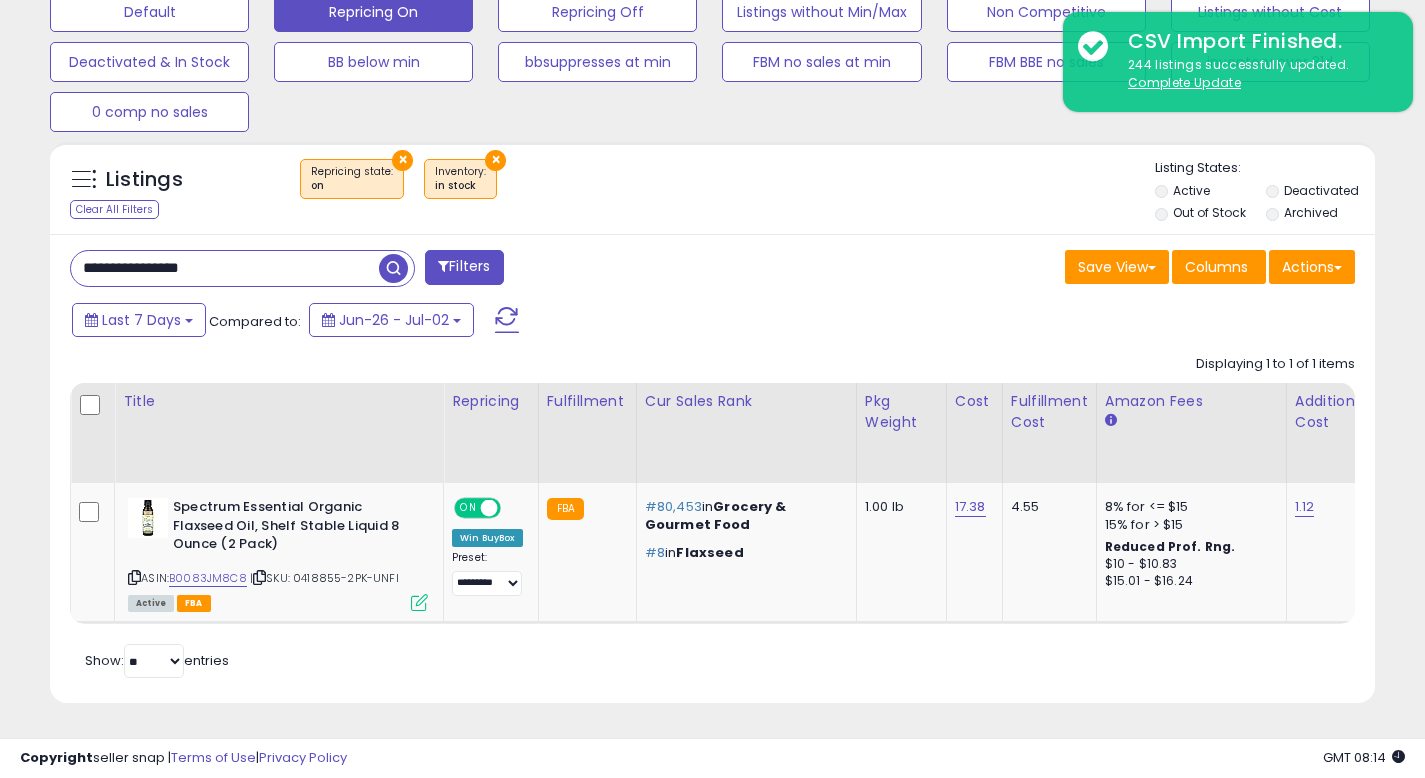 click on "**********" at bounding box center [225, 268] 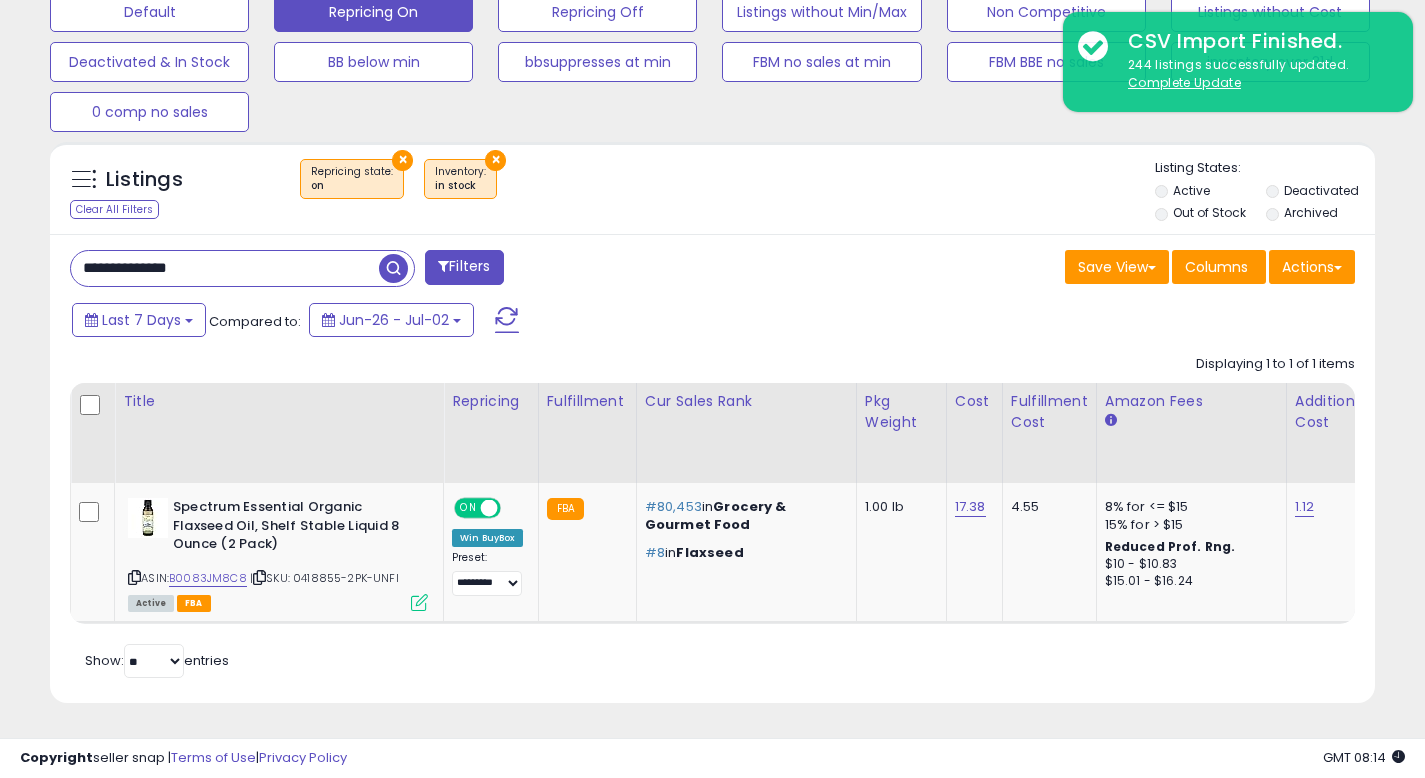 click at bounding box center (393, 268) 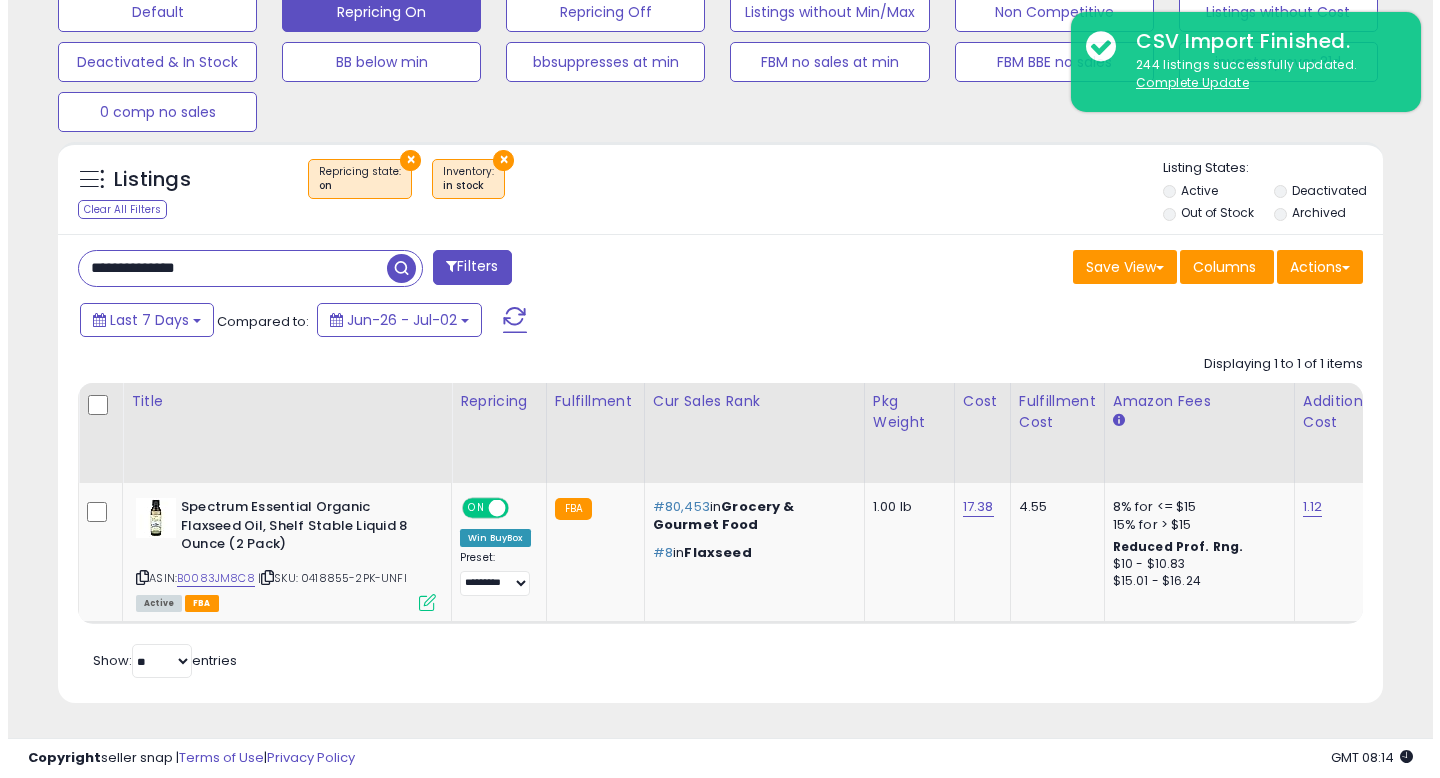 scroll, scrollTop: 513, scrollLeft: 0, axis: vertical 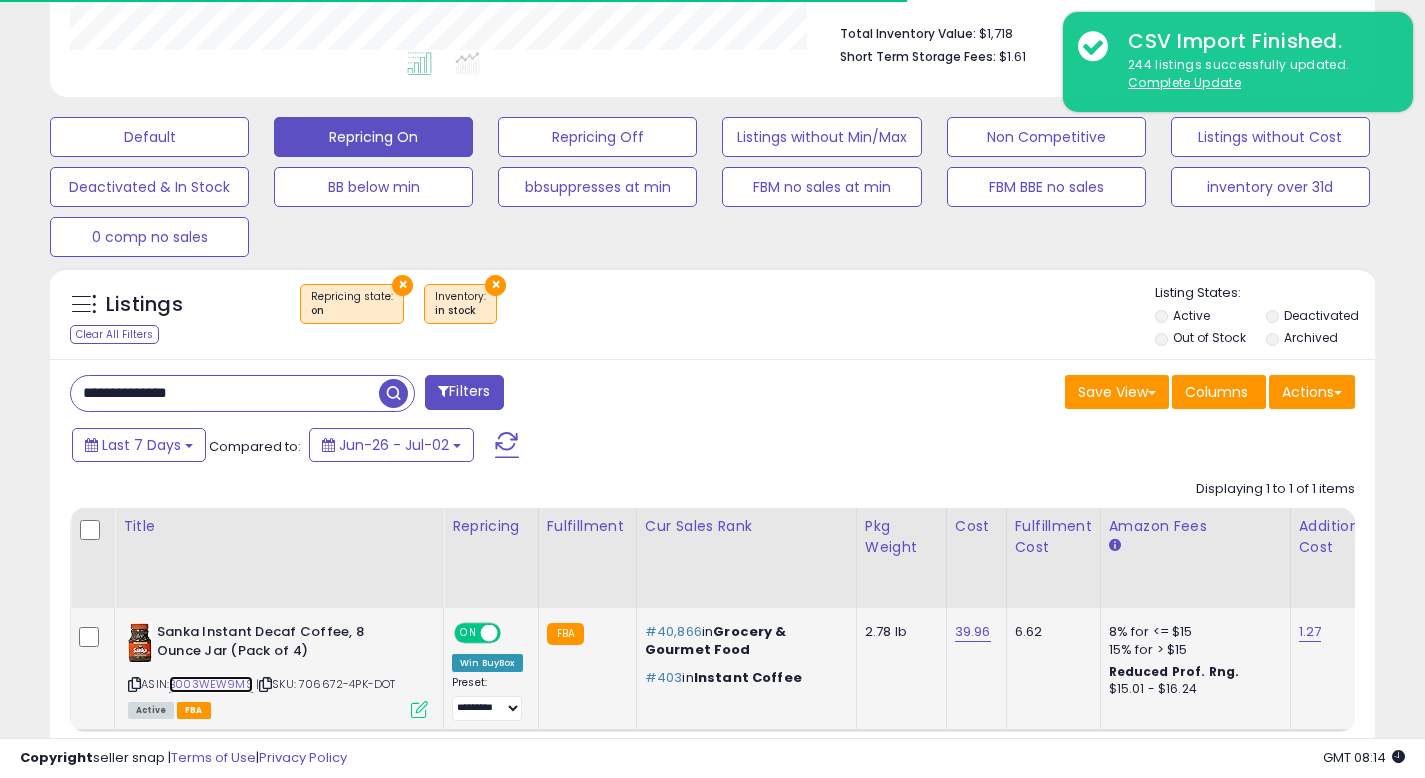 click on "B003WEW9MS" at bounding box center (211, 684) 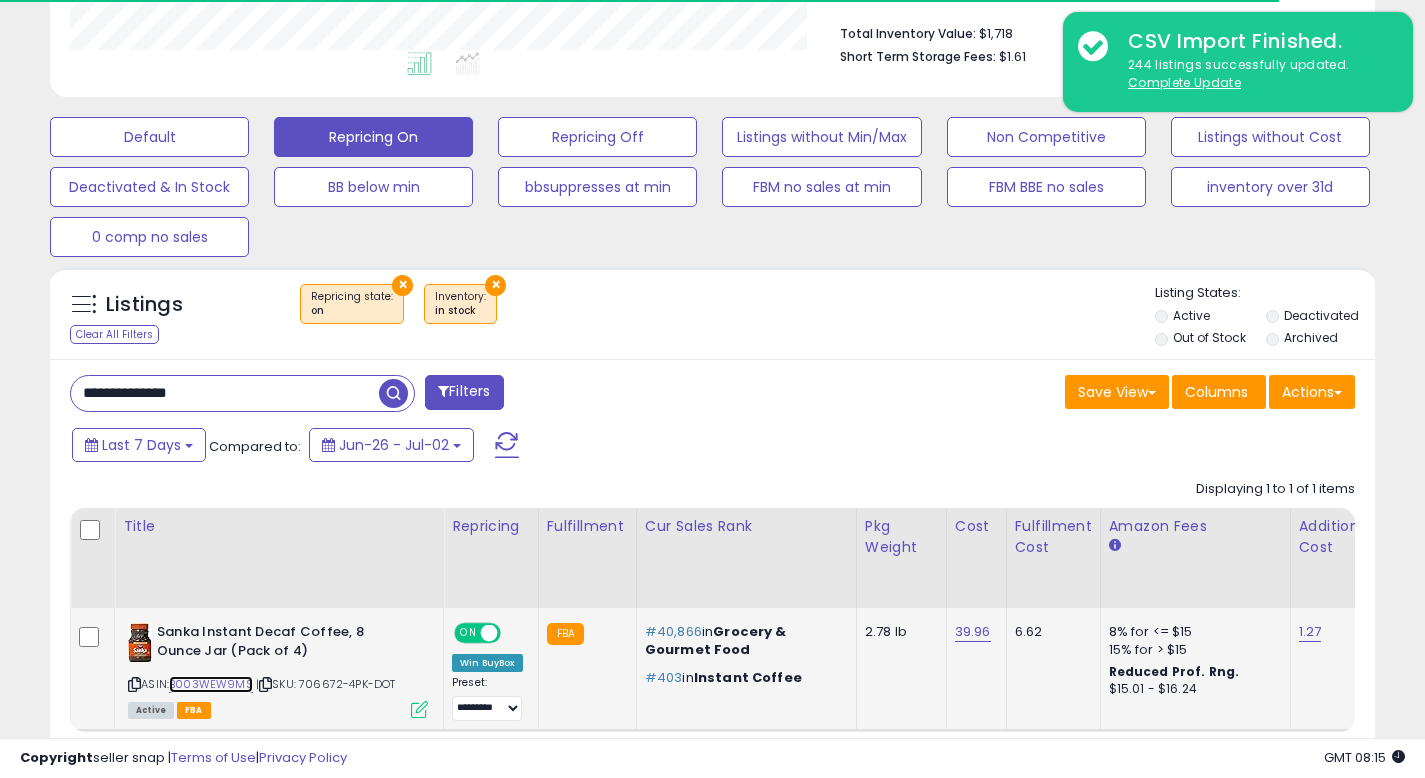 scroll, scrollTop: 999590, scrollLeft: 999233, axis: both 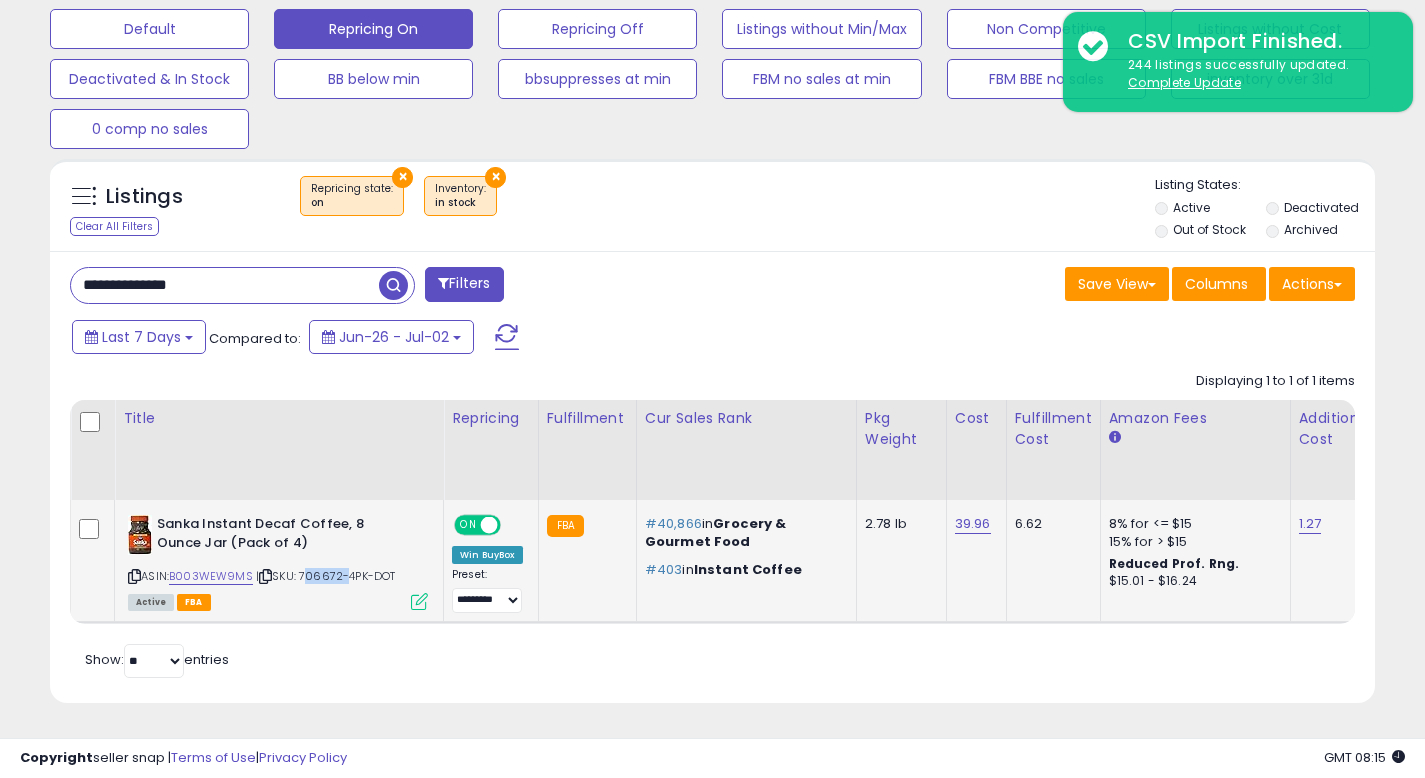 drag, startPoint x: 303, startPoint y: 558, endPoint x: 342, endPoint y: 558, distance: 39 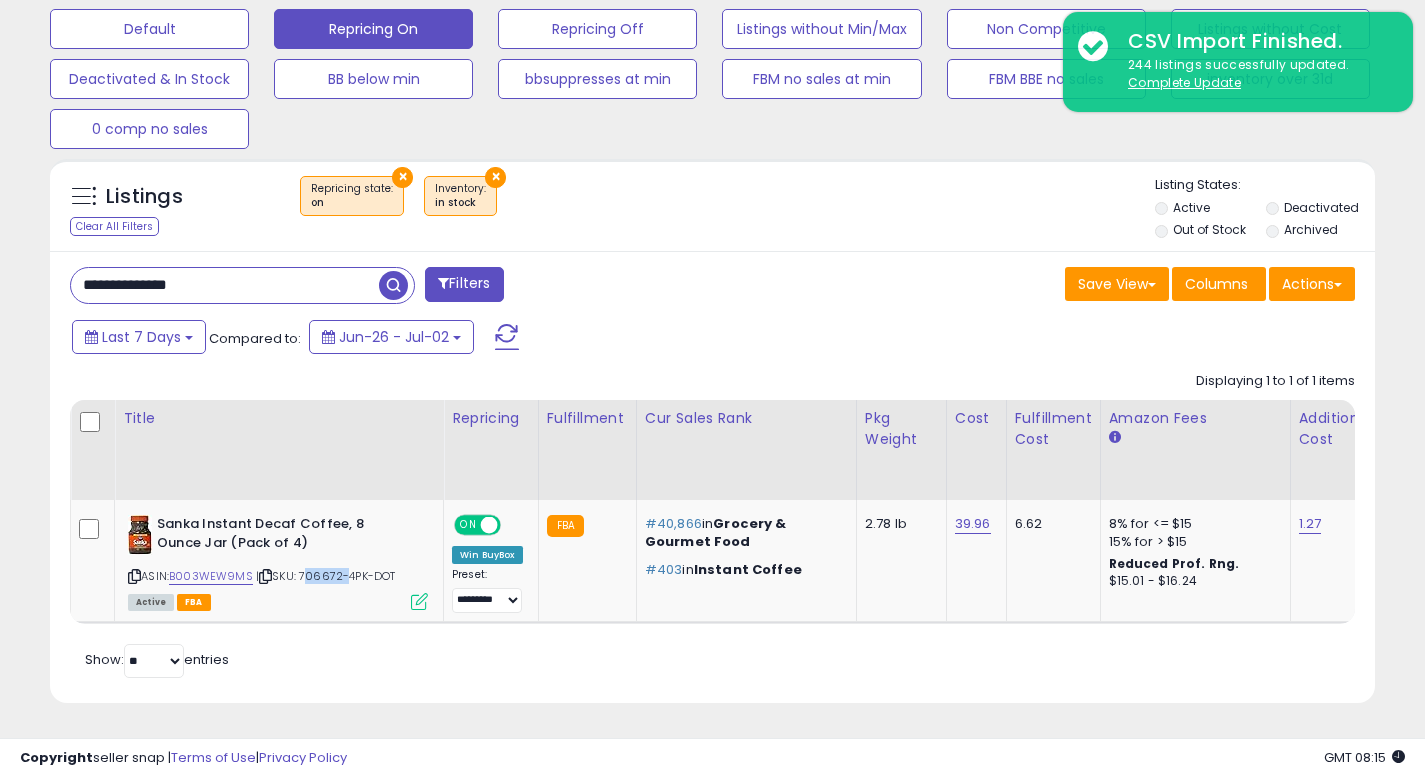 copy on "706672" 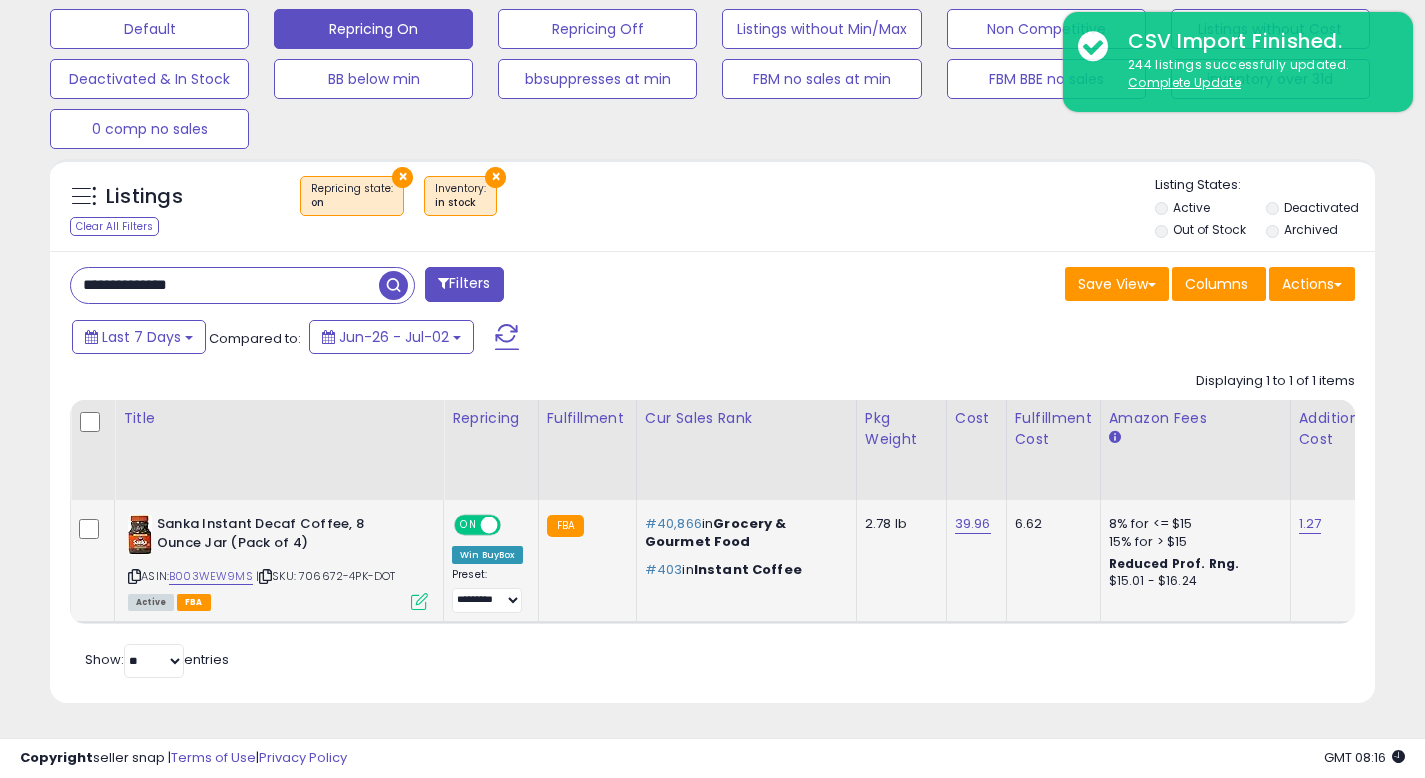click at bounding box center [265, 576] 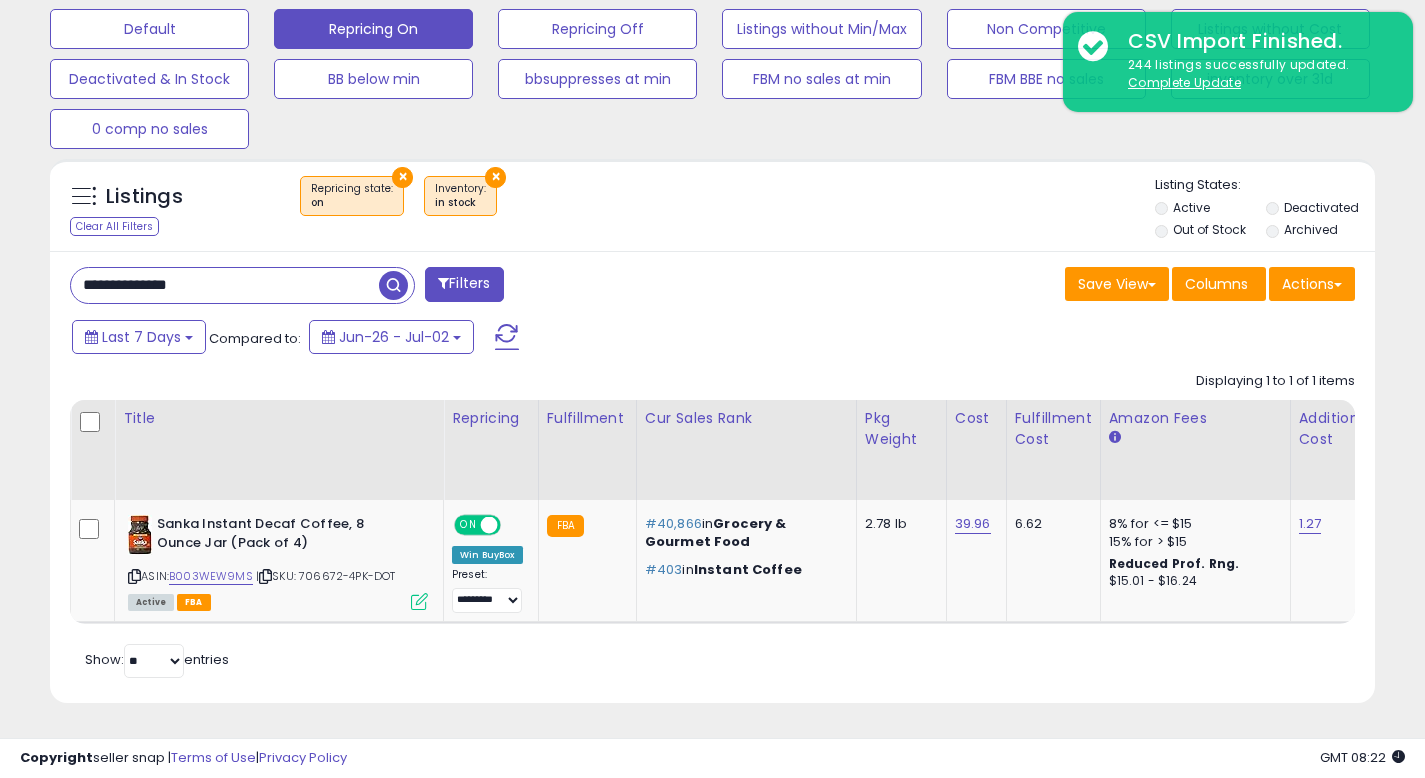 click on "**********" at bounding box center (225, 285) 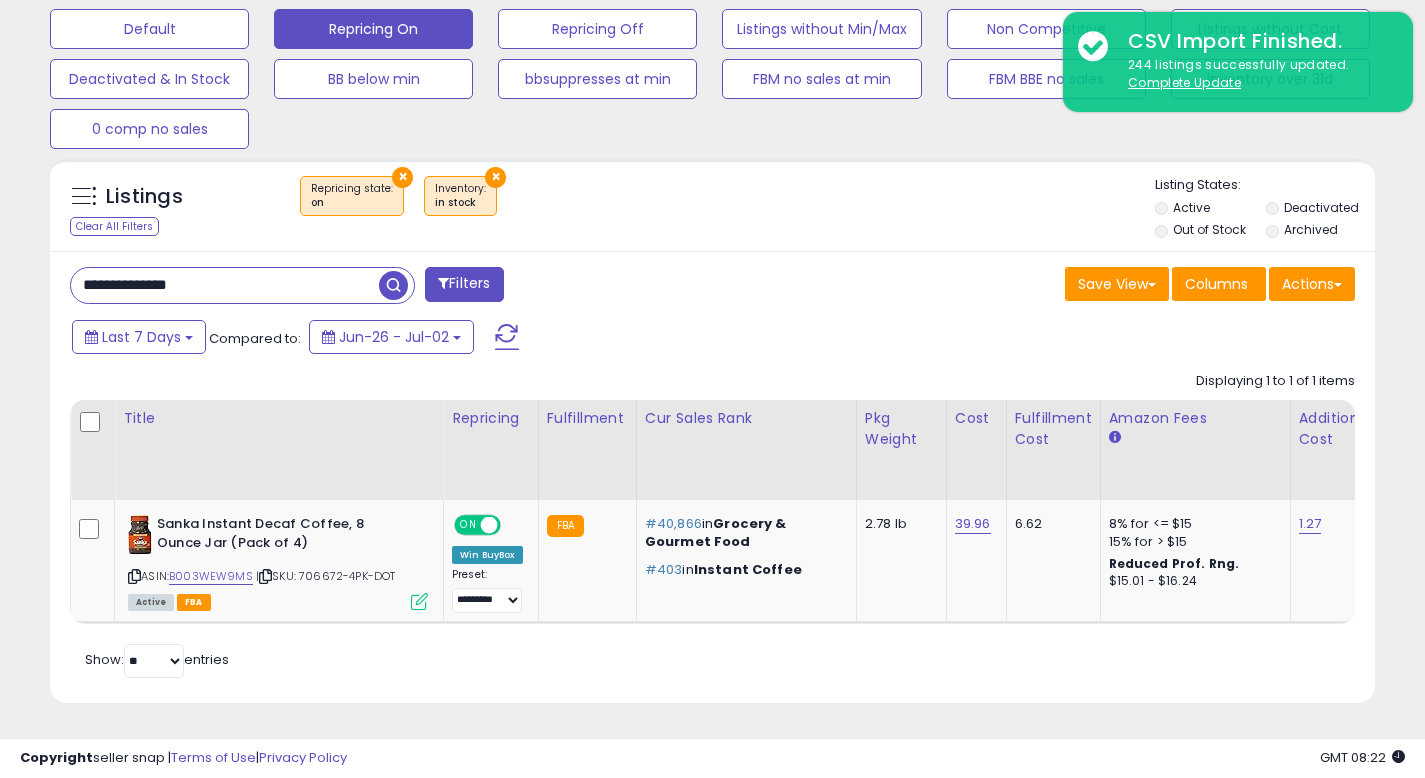 click on "**********" at bounding box center [225, 285] 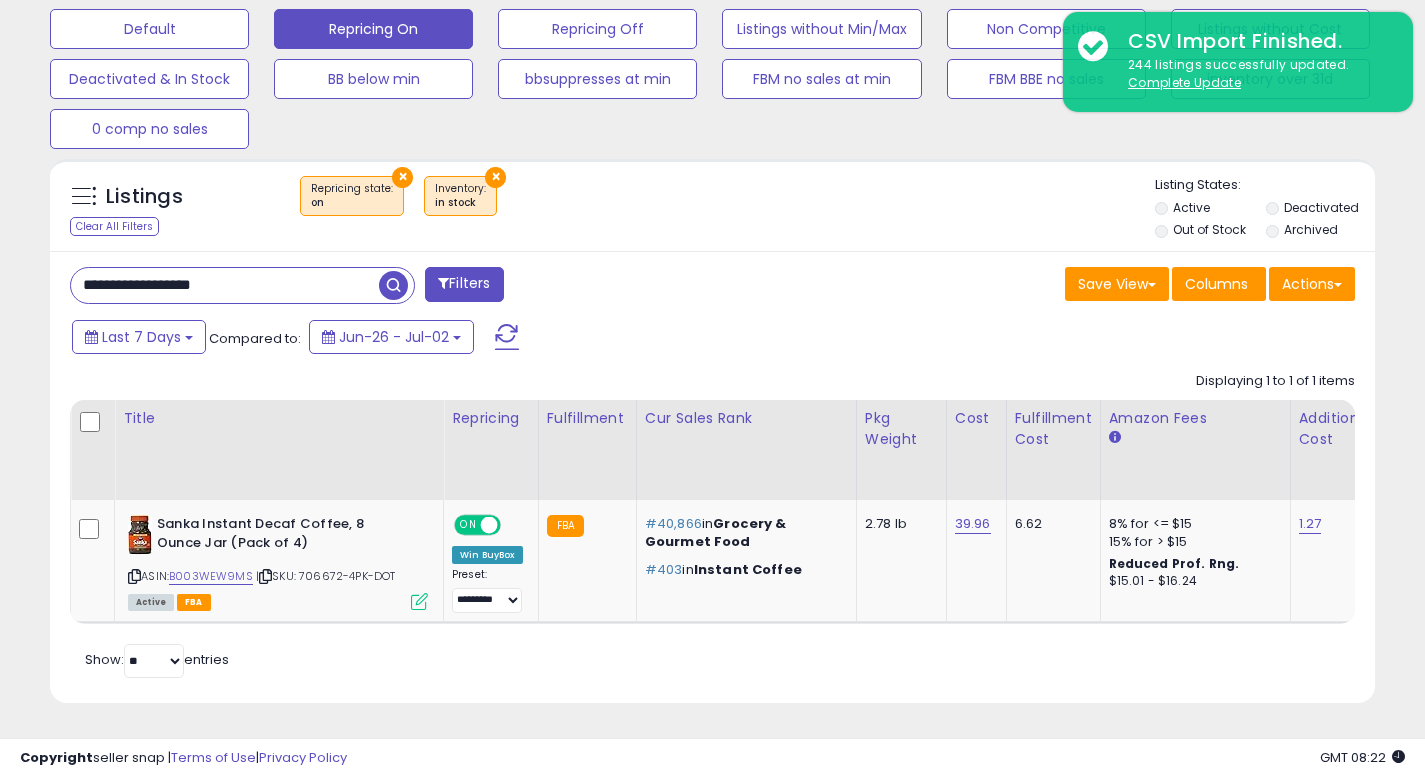 click at bounding box center [393, 285] 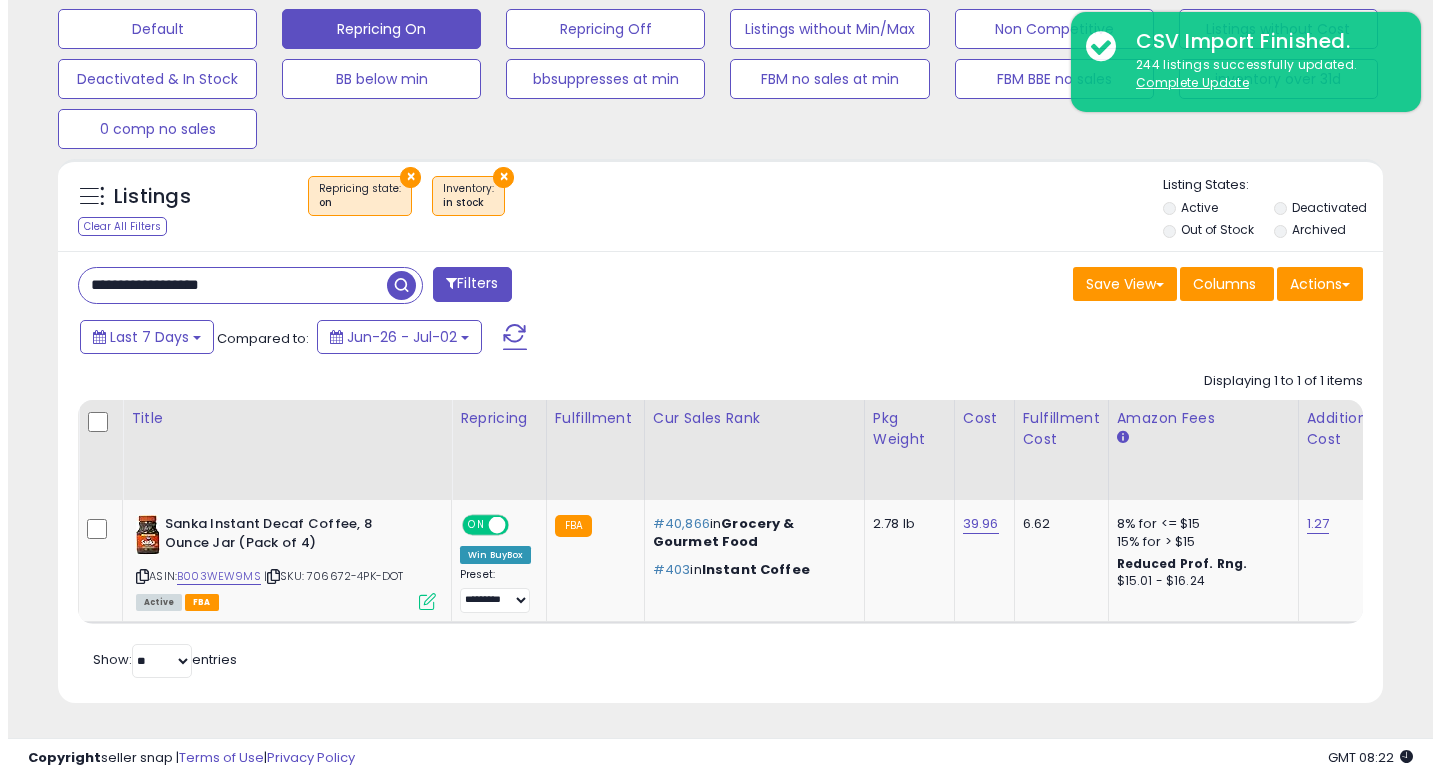 scroll, scrollTop: 513, scrollLeft: 0, axis: vertical 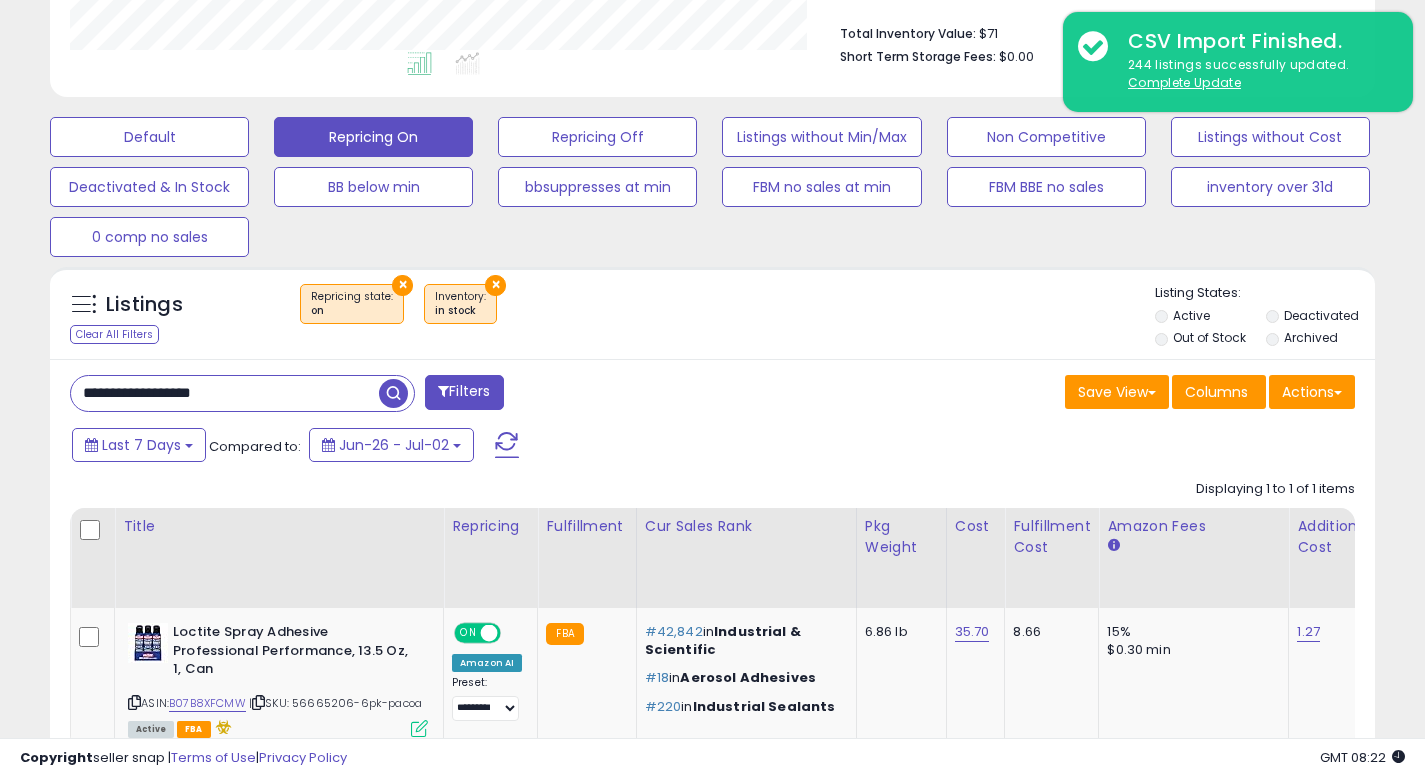 click on "Listings
Clear All Filters
×
Repricing state :
on" at bounding box center [712, 318] 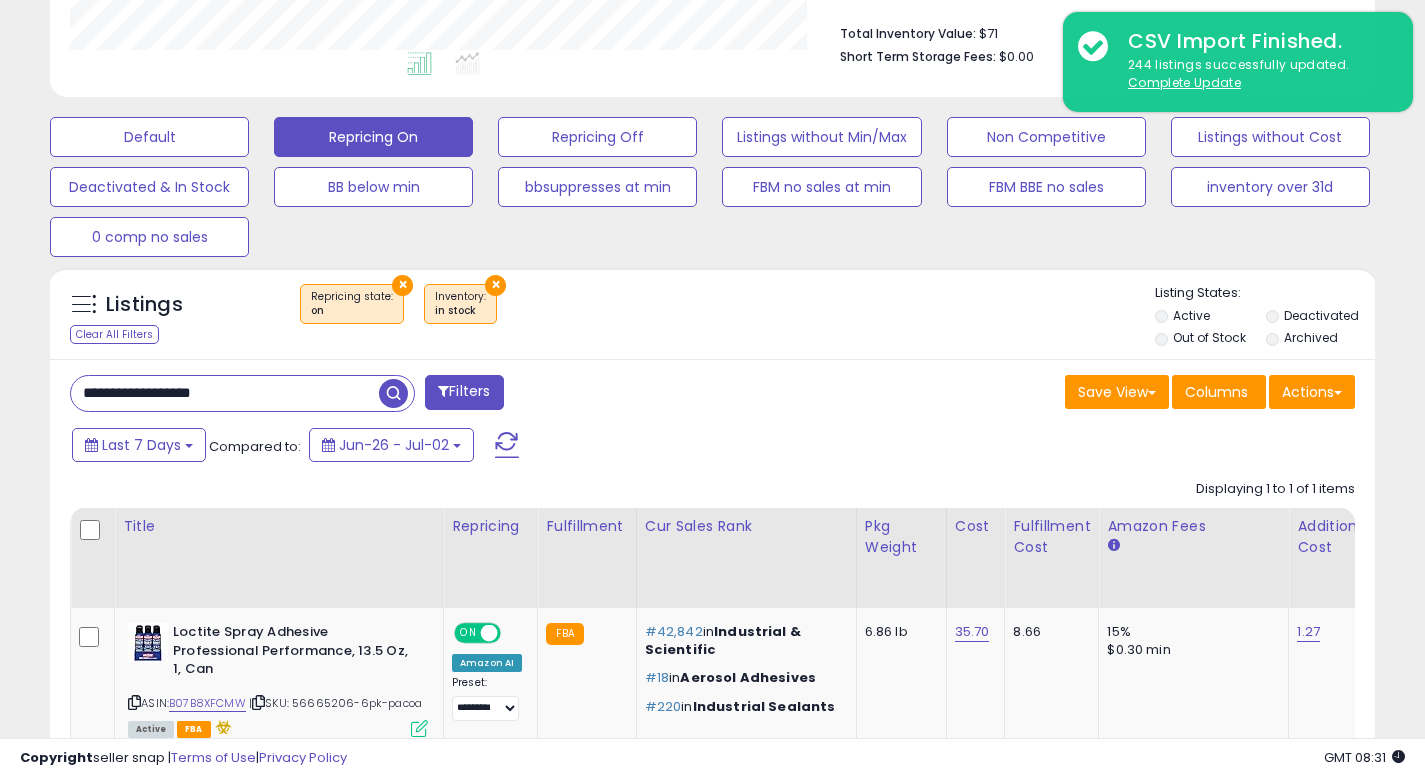 click on "×
Repricing state :
on
× Inventory in stock" at bounding box center (715, 312) 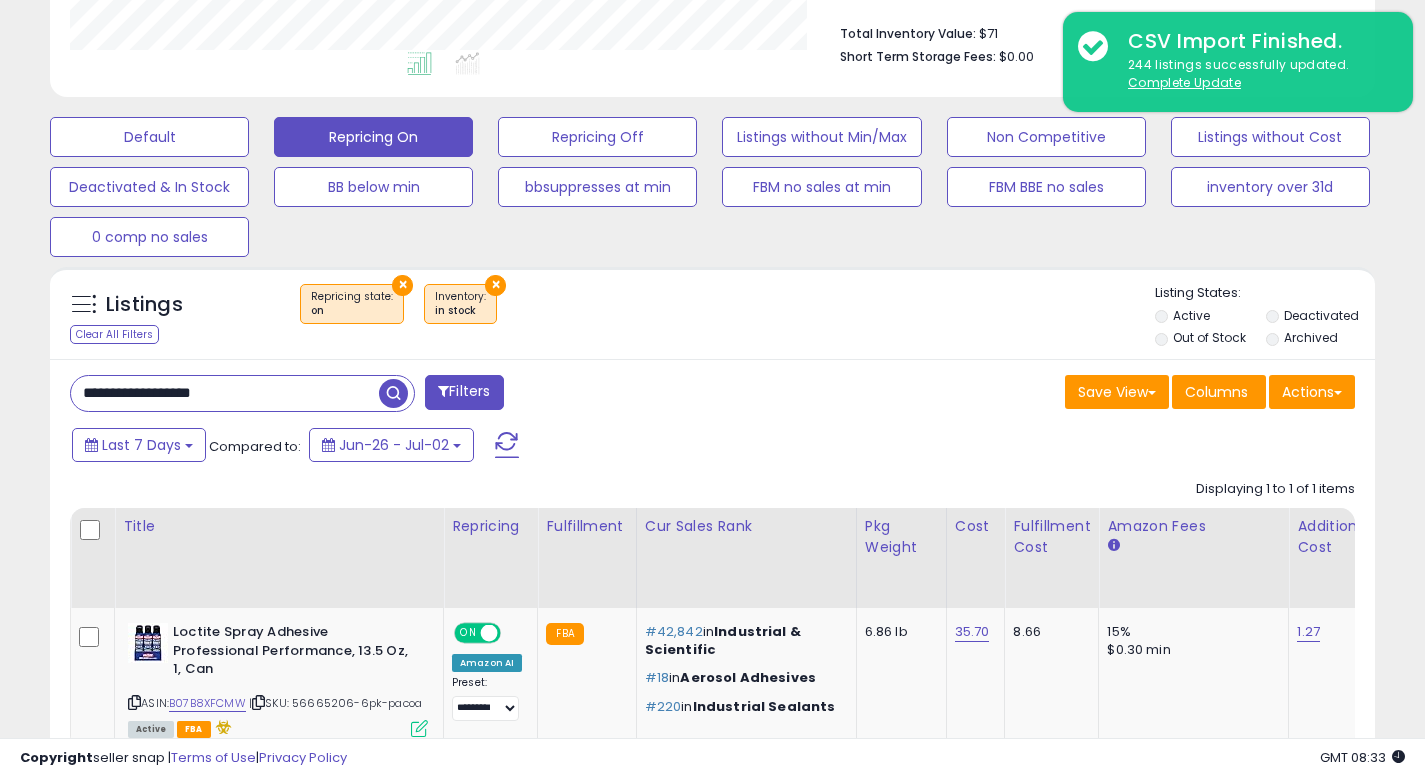 click on "Listings
Clear All Filters
×
Repricing state :
on
× Active" at bounding box center (712, 313) 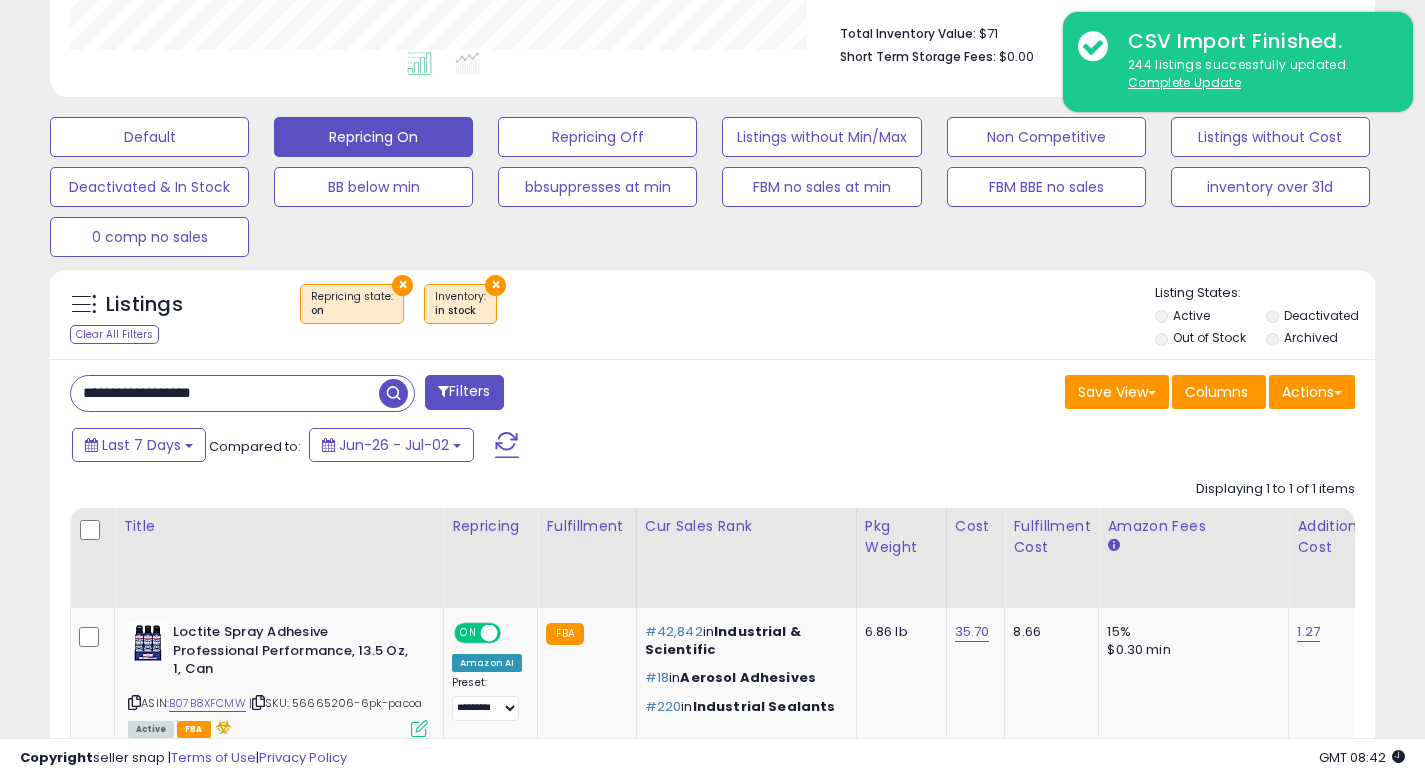 click on "Listings
Clear All Filters
×
Repricing state :
on" at bounding box center [712, 318] 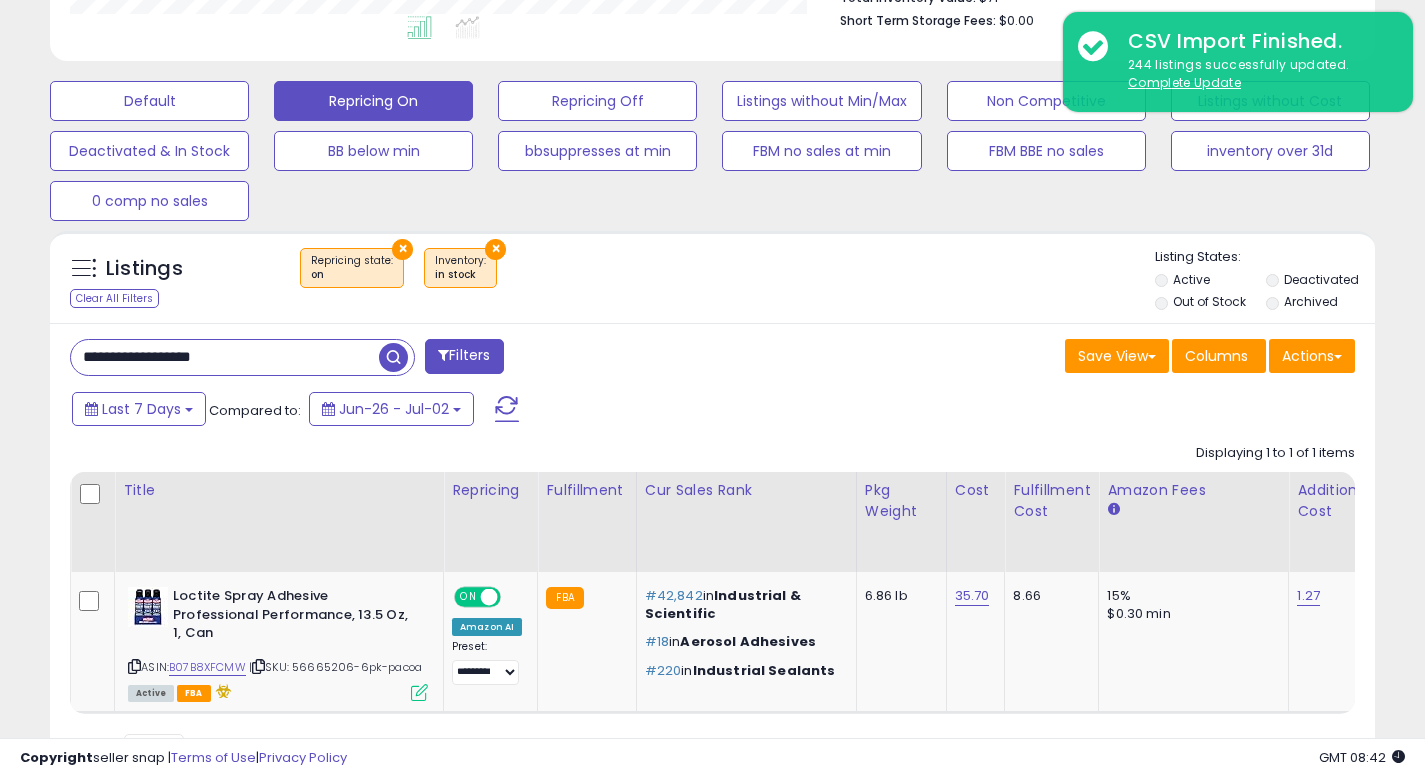 scroll, scrollTop: 641, scrollLeft: 0, axis: vertical 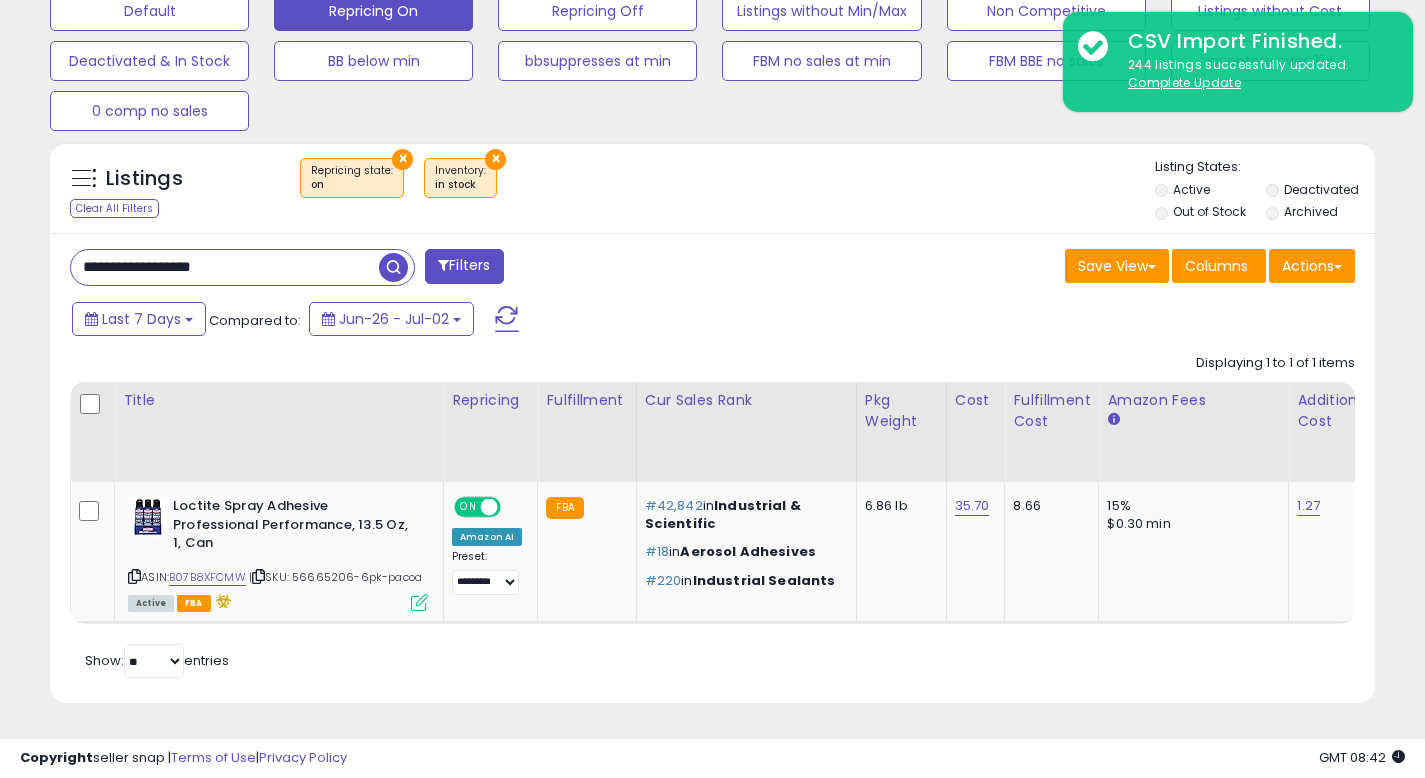 drag, startPoint x: 739, startPoint y: 338, endPoint x: 788, endPoint y: 326, distance: 50.447994 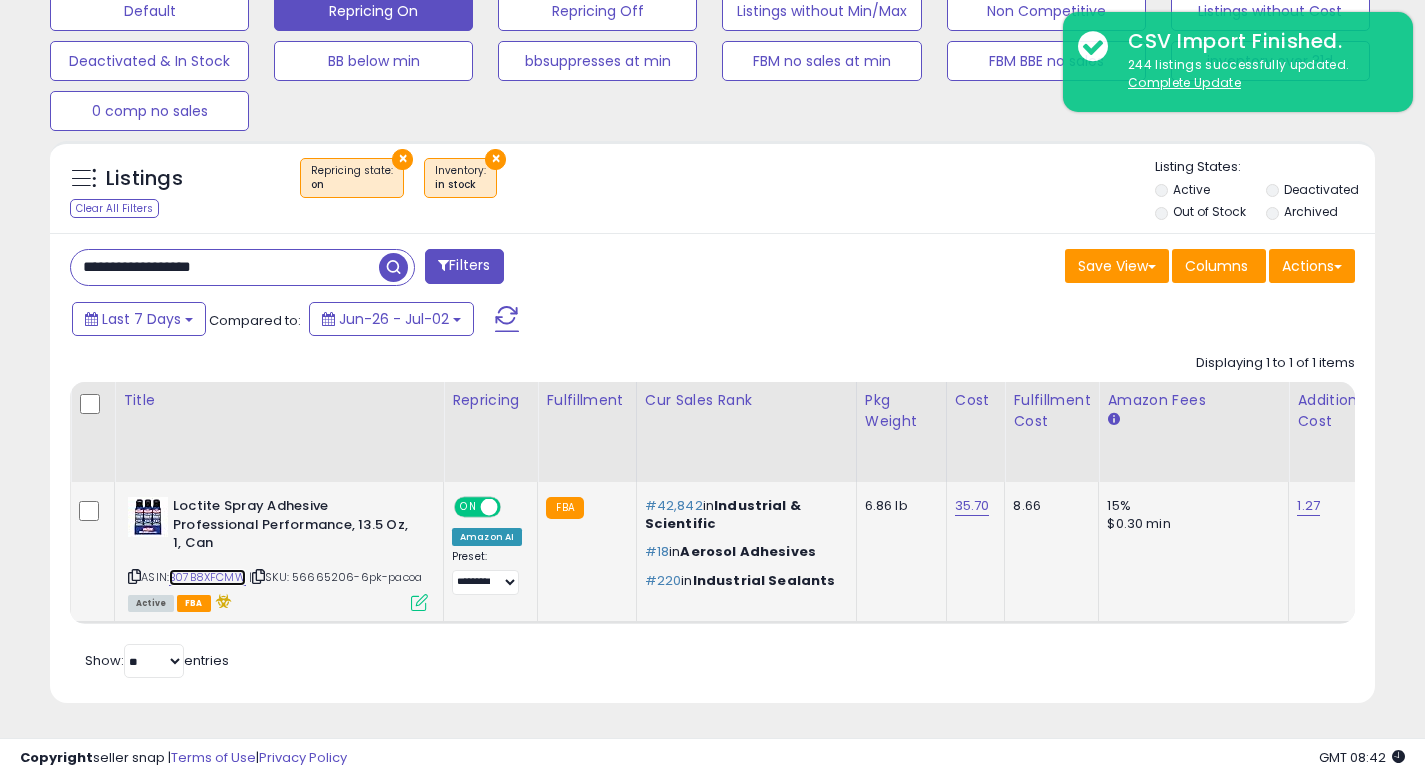 click on "B07B8XFCMW" at bounding box center (207, 577) 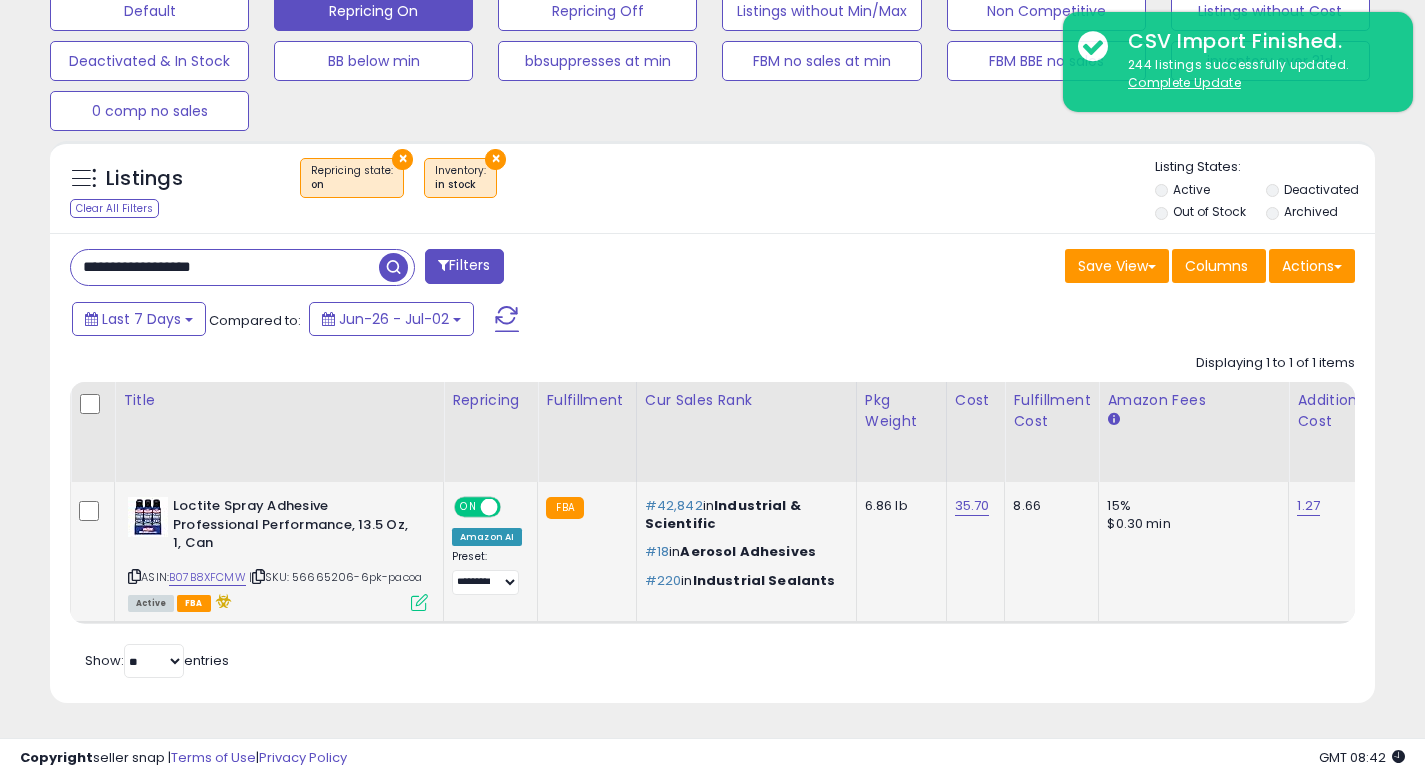 click on "**********" at bounding box center [712, 102] 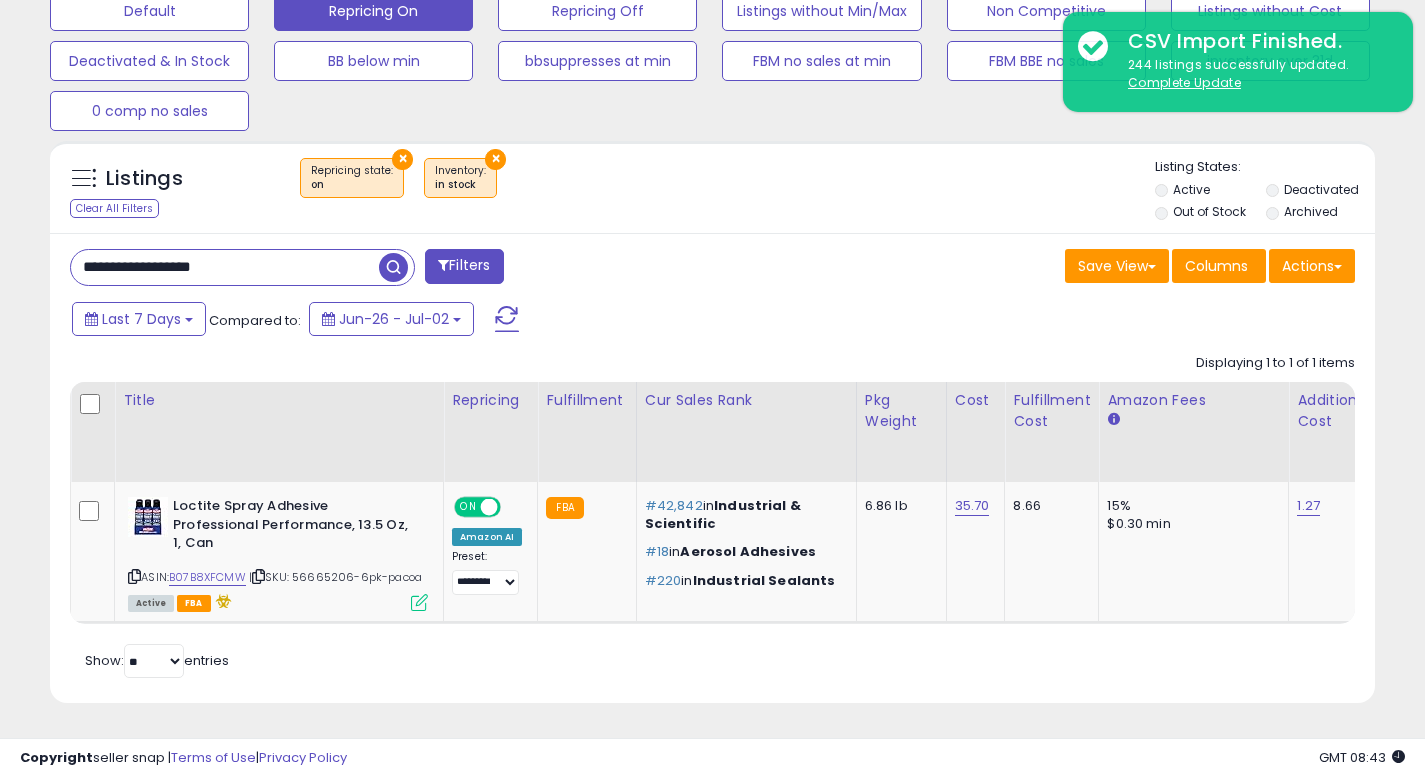 click on "**********" at bounding box center [225, 267] 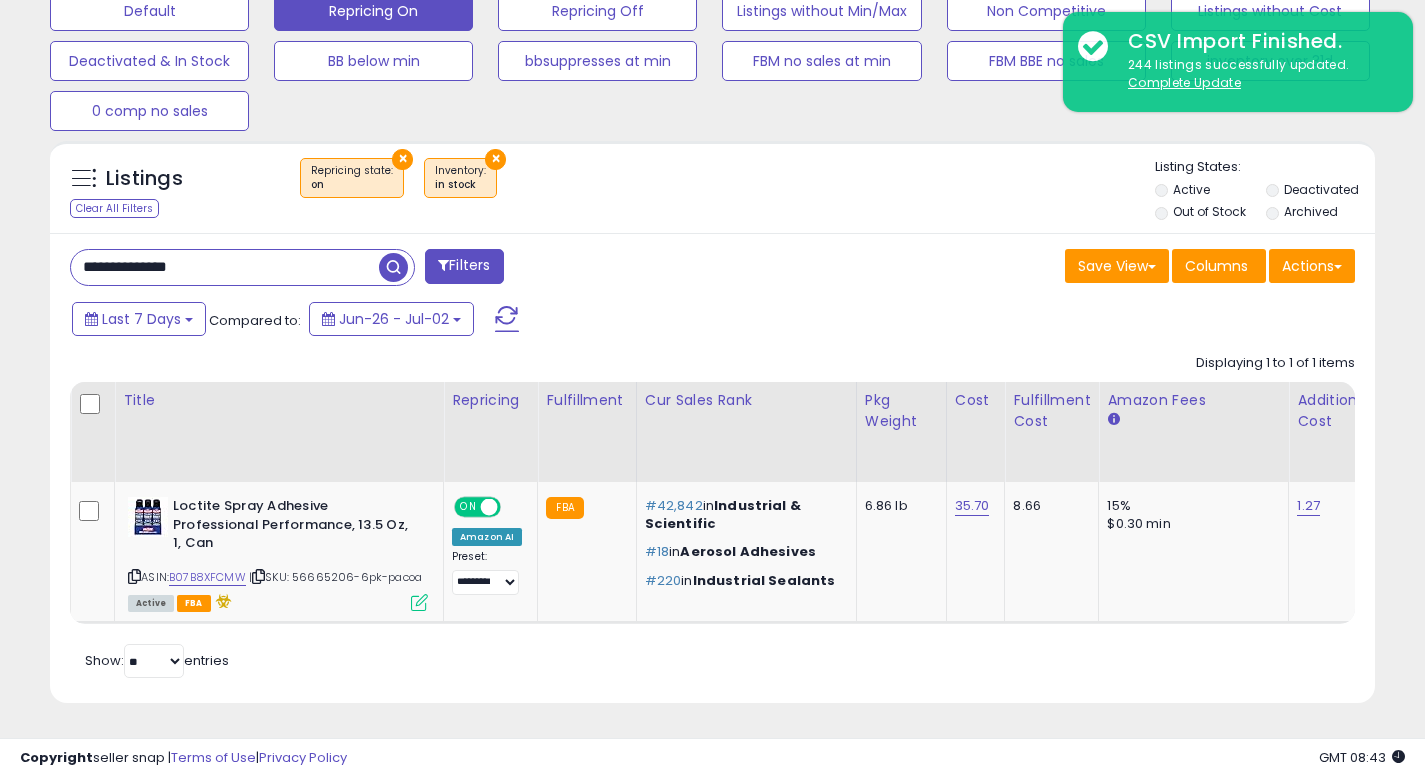 click at bounding box center [393, 267] 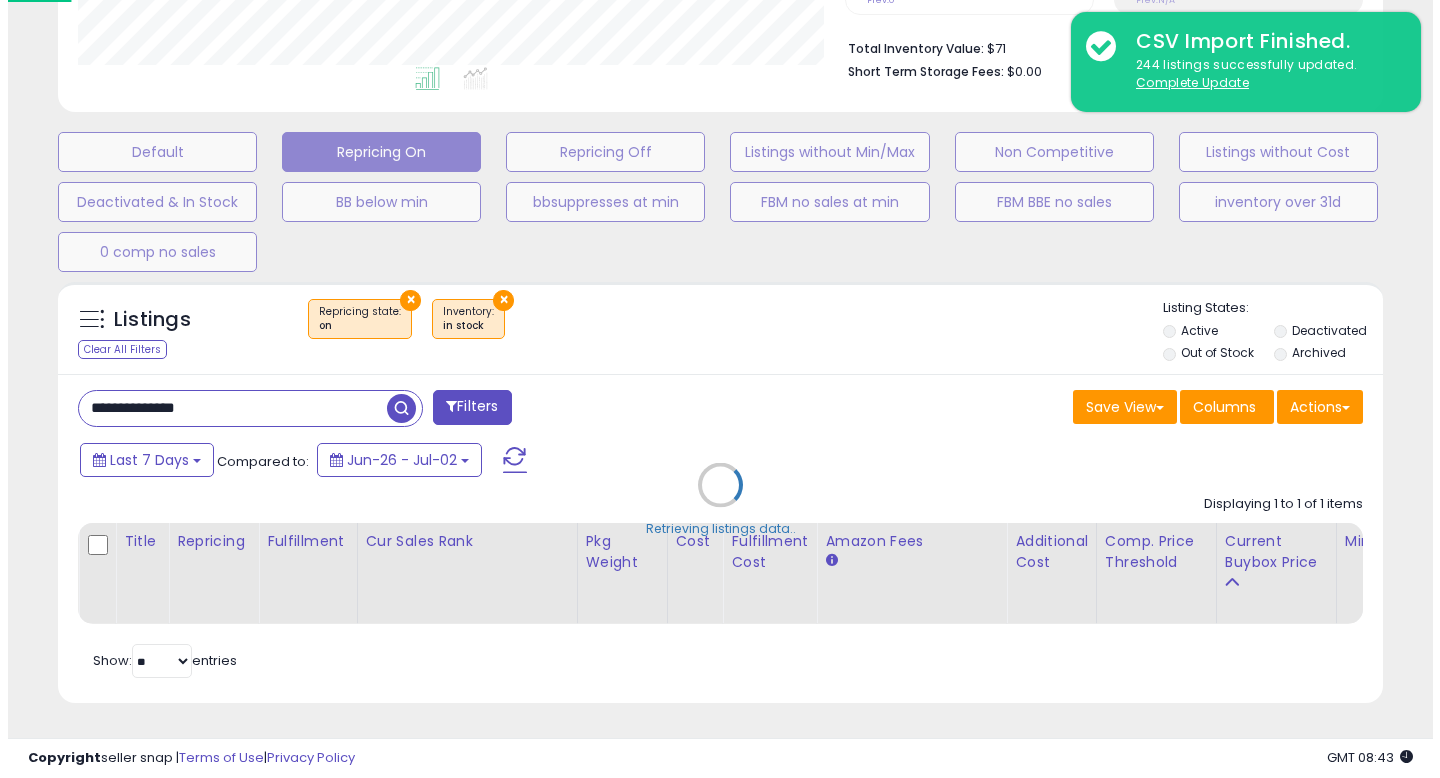 scroll, scrollTop: 513, scrollLeft: 0, axis: vertical 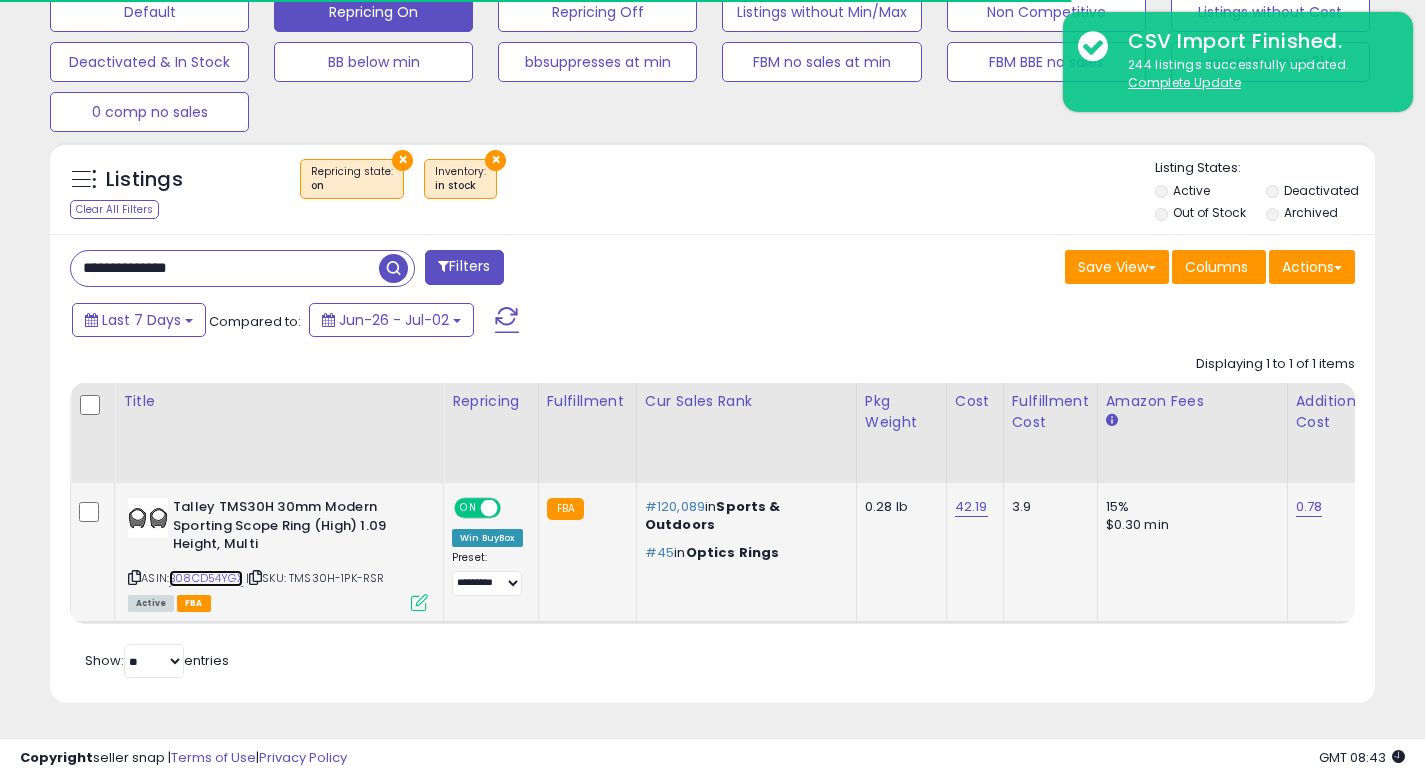 click on "B08CD54YGX" at bounding box center [206, 578] 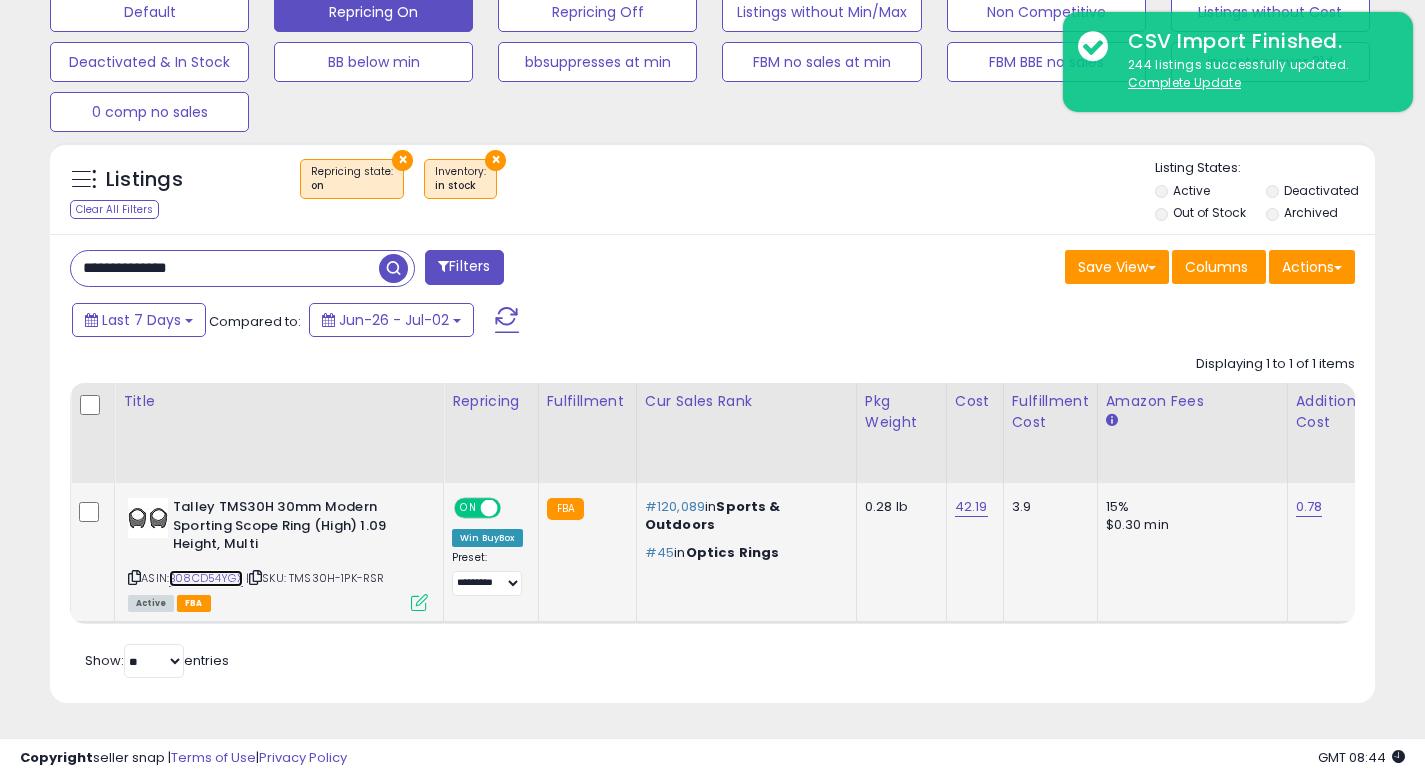 scroll, scrollTop: 999590, scrollLeft: 999233, axis: both 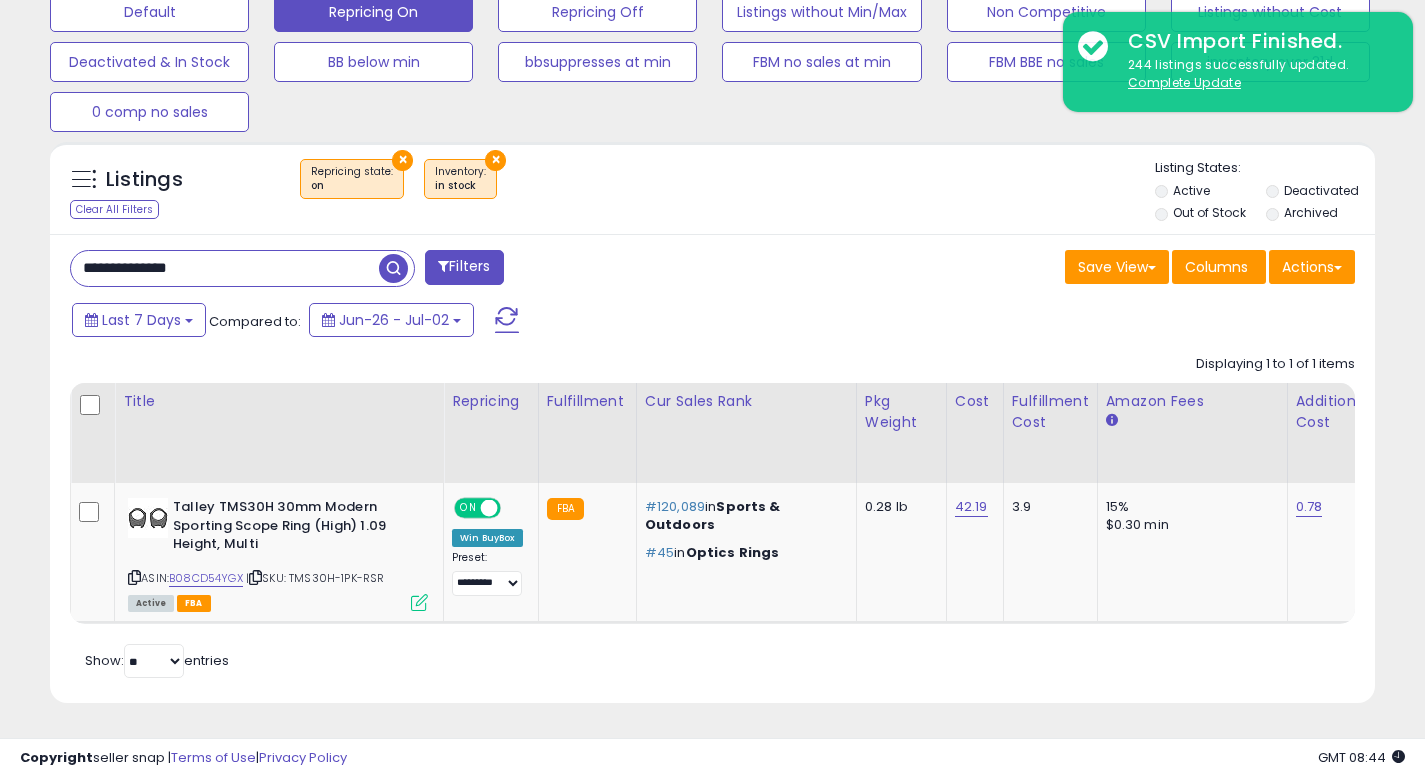 click on "**********" at bounding box center (225, 268) 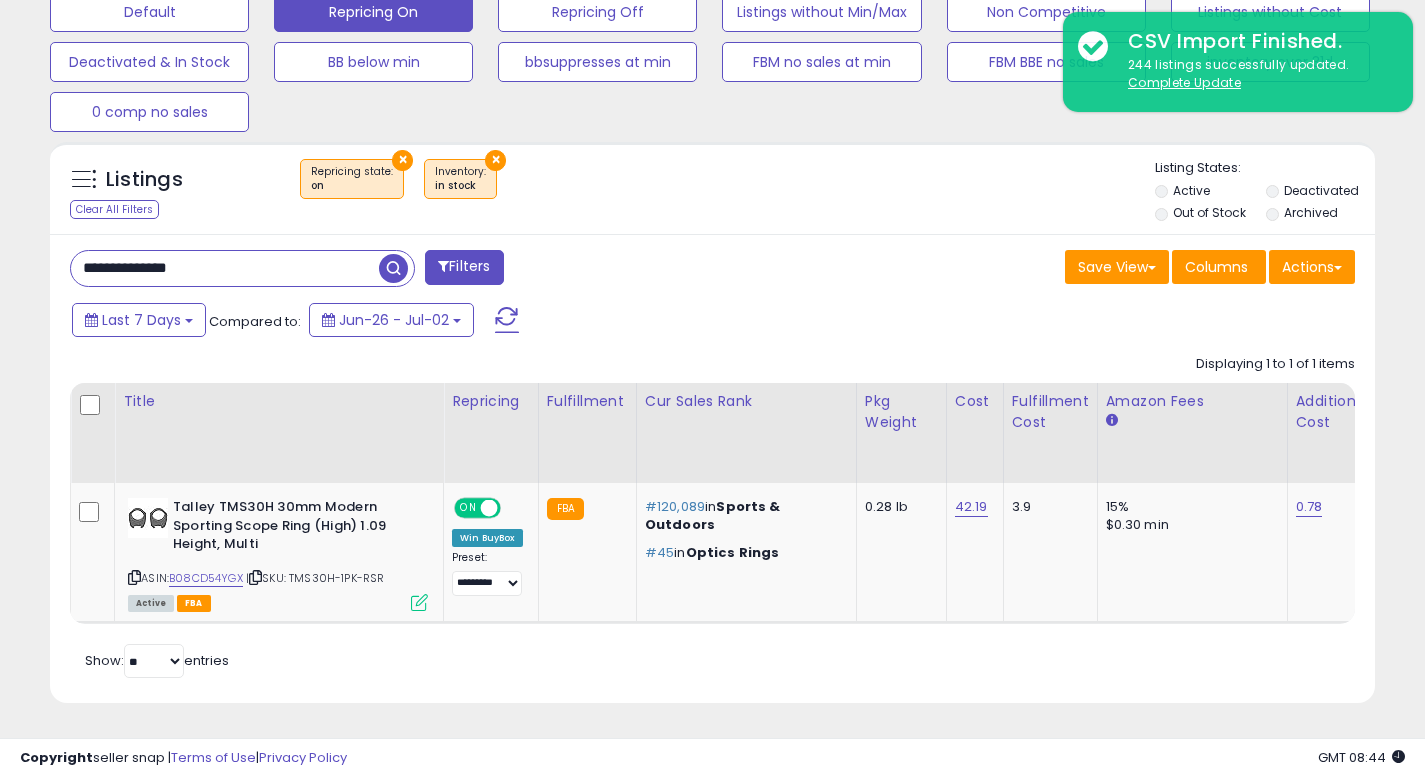 click on "**********" at bounding box center (225, 268) 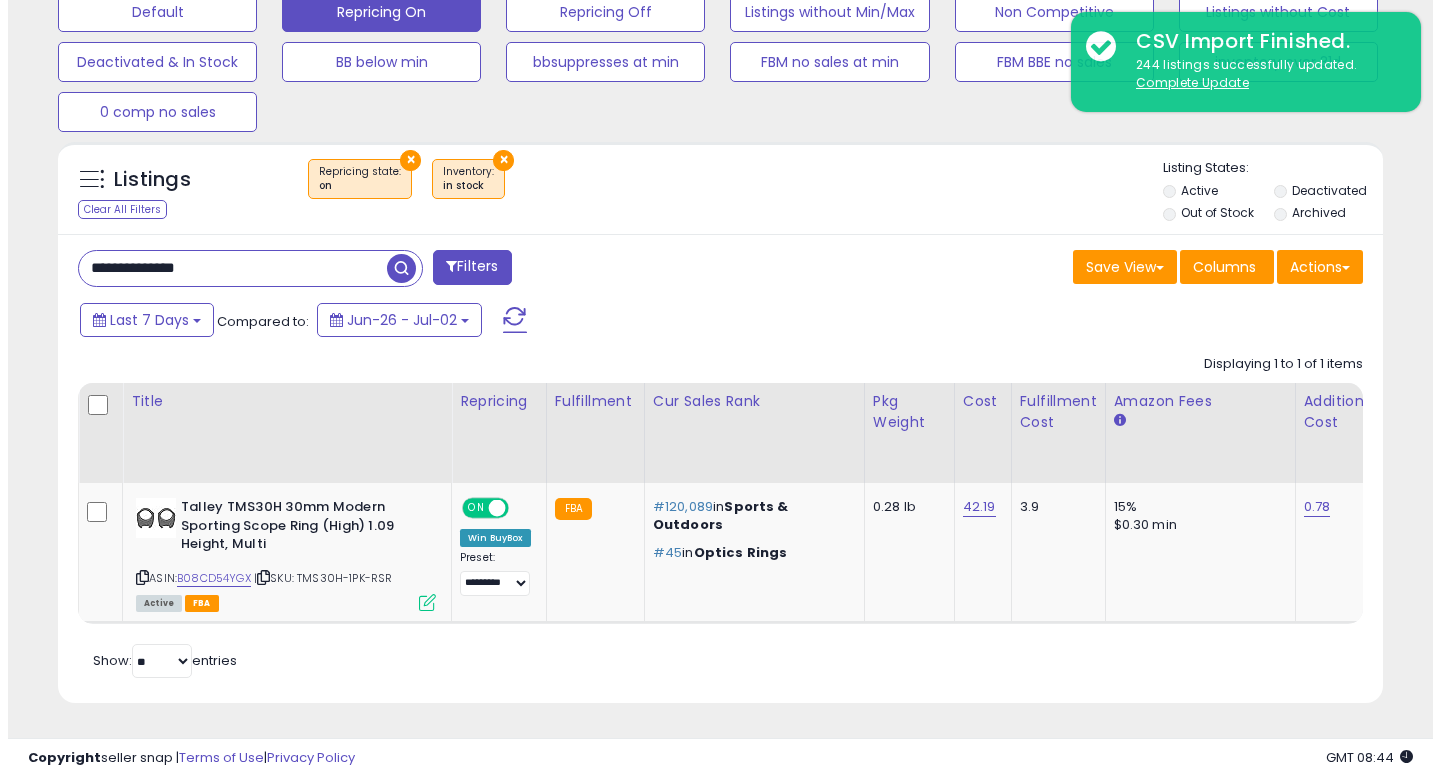 scroll, scrollTop: 513, scrollLeft: 0, axis: vertical 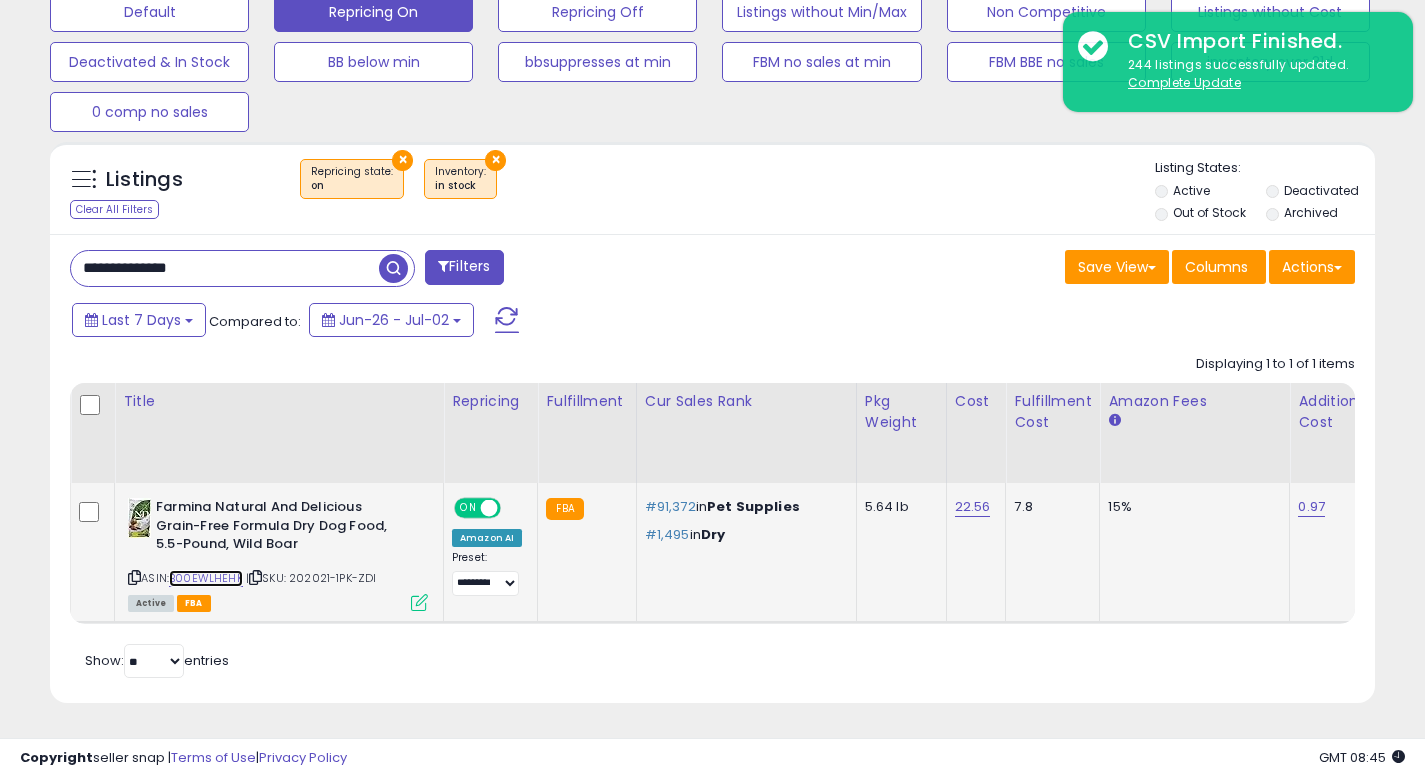 click on "B00EWLHEHK" at bounding box center [206, 578] 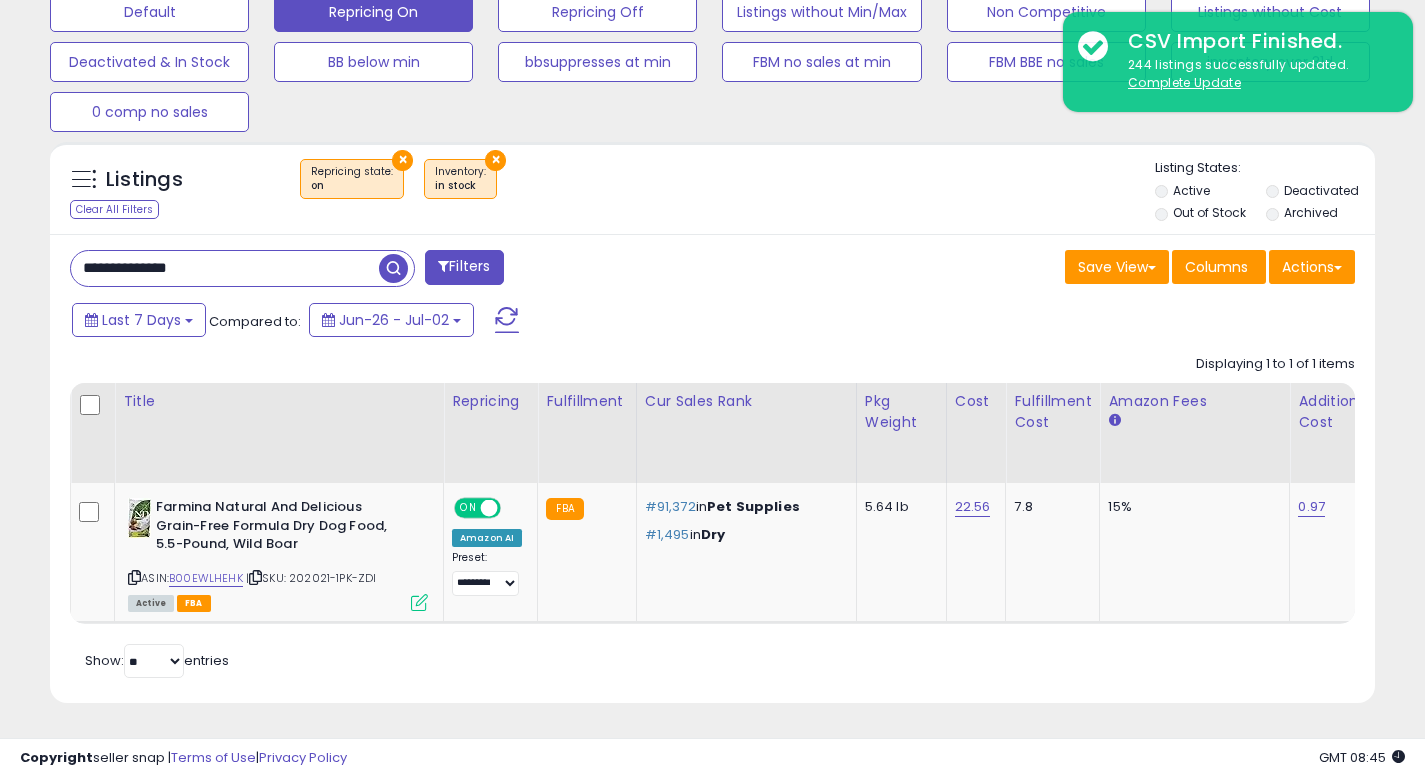 click on "**********" at bounding box center [225, 268] 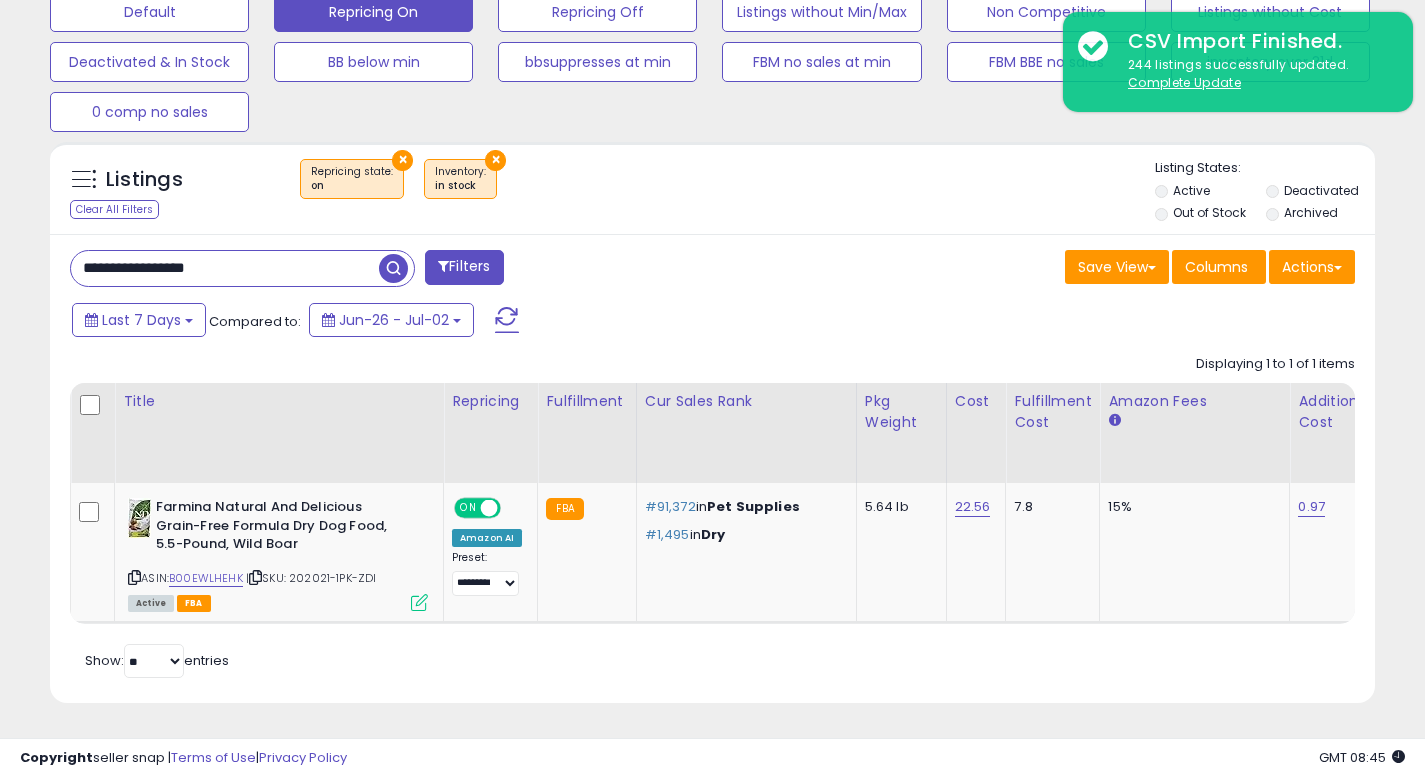 click at bounding box center (393, 268) 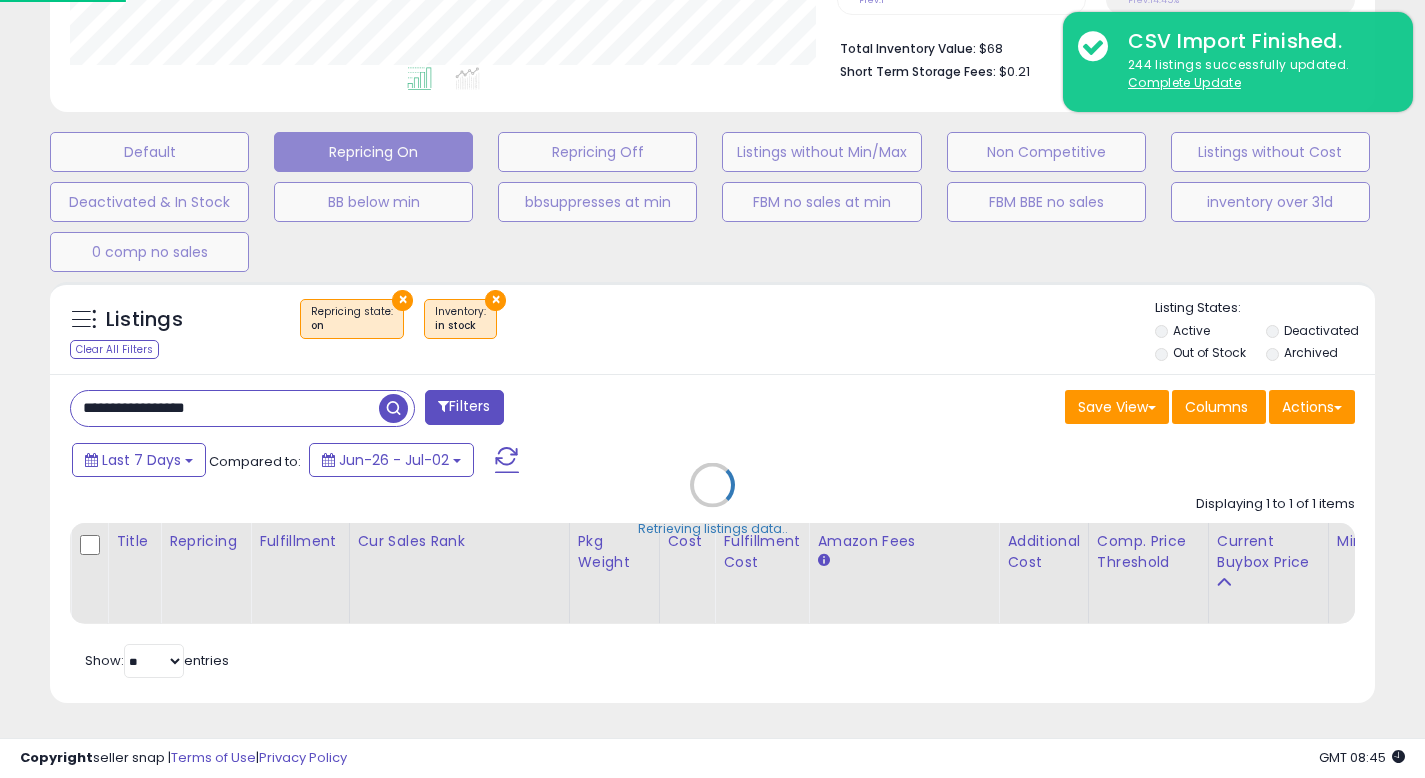 scroll, scrollTop: 999590, scrollLeft: 999224, axis: both 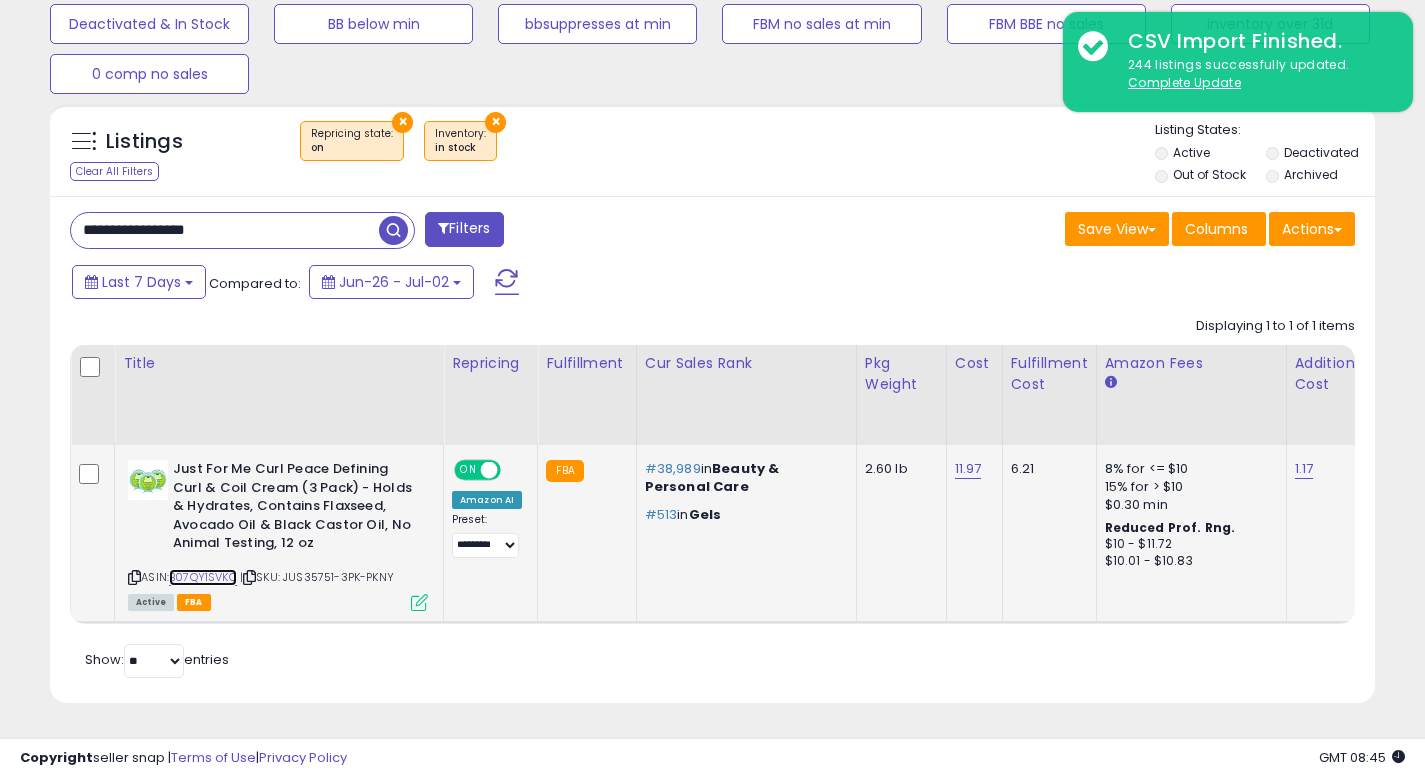 click on "B07QY1SVKC" at bounding box center (203, 577) 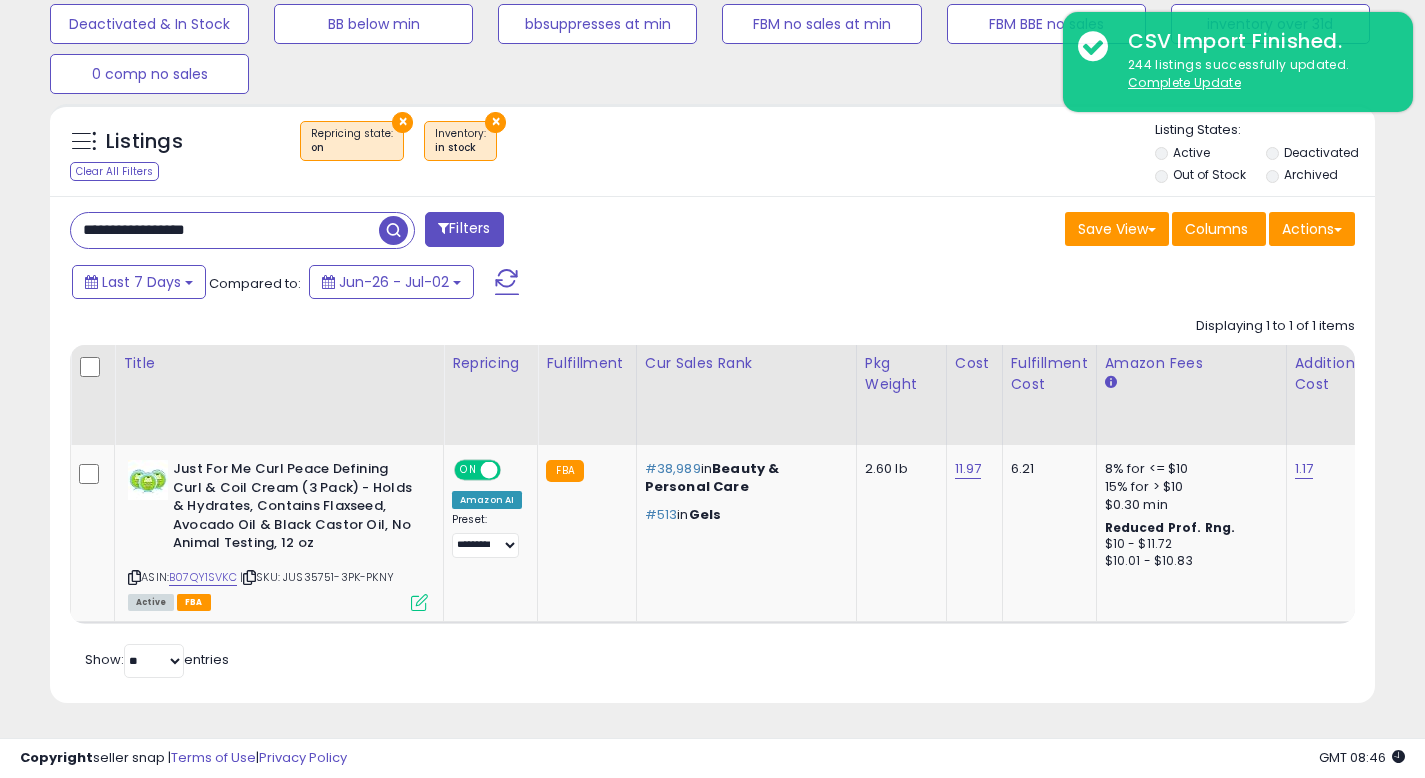 click on "**********" at bounding box center (225, 230) 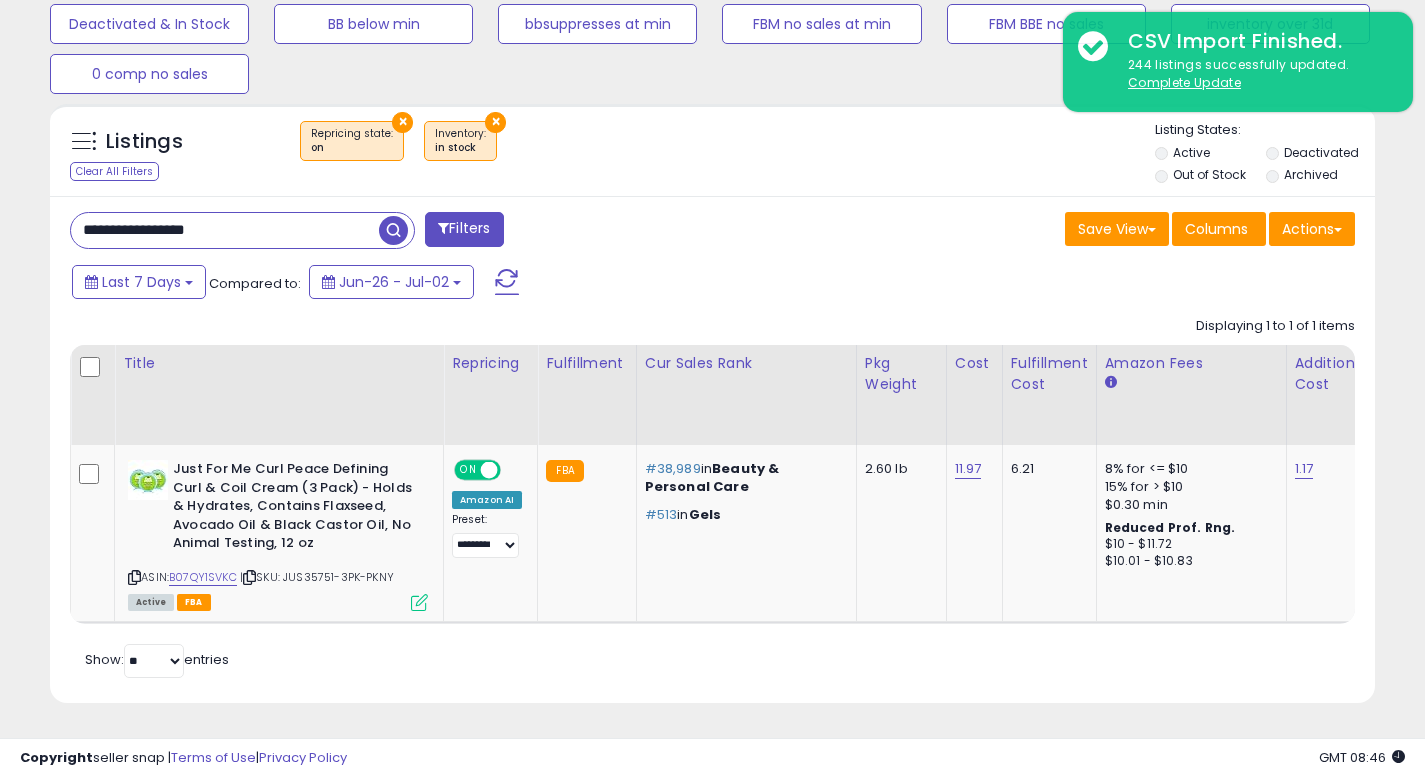 click on "**********" at bounding box center [225, 230] 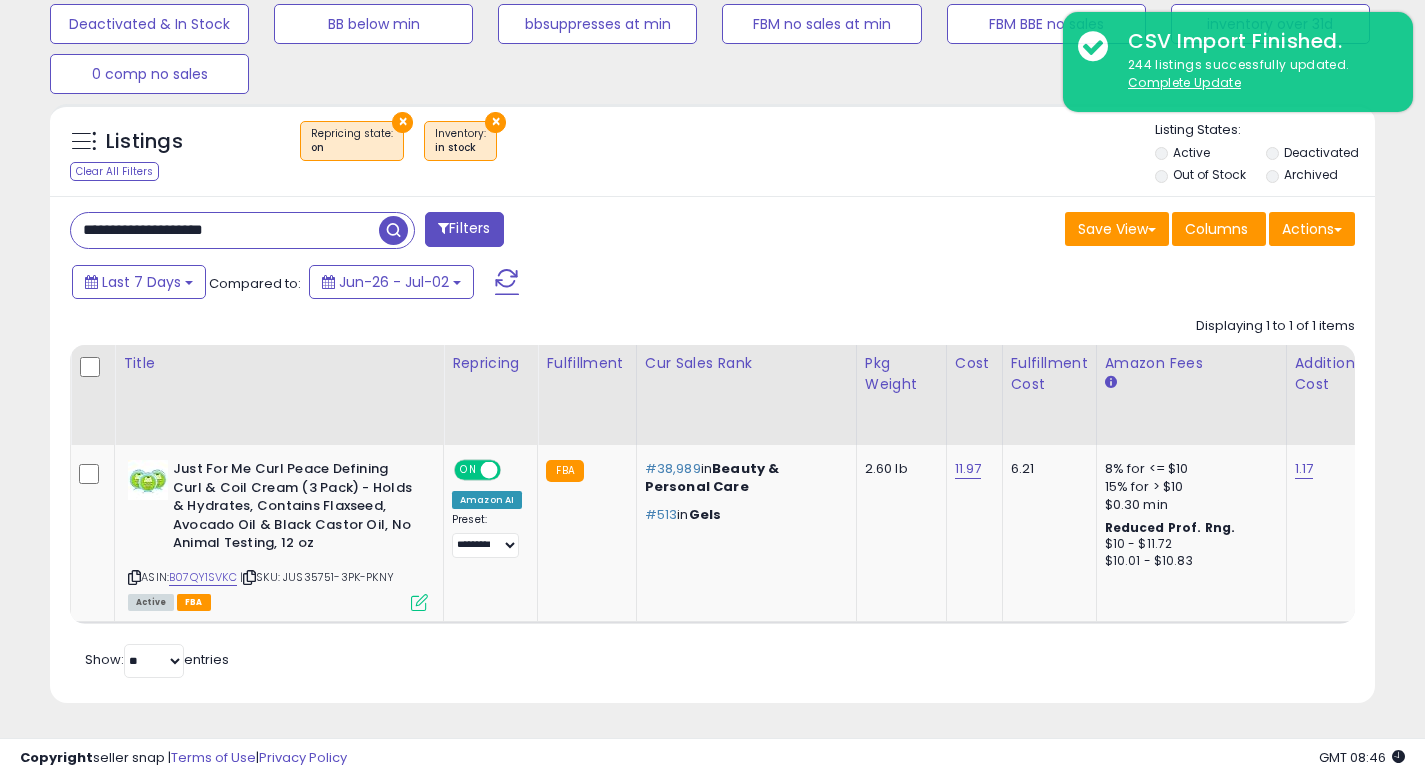 click at bounding box center [393, 230] 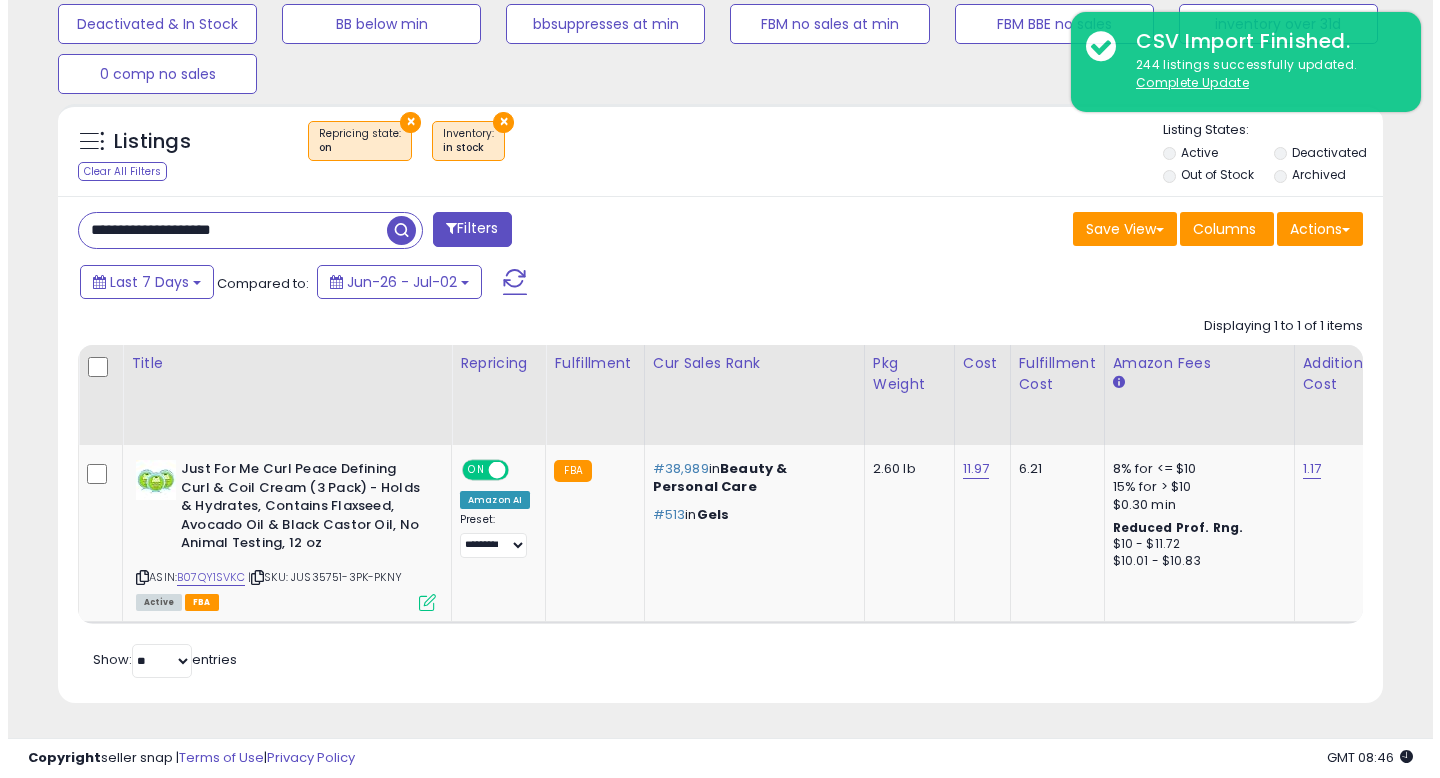 scroll, scrollTop: 513, scrollLeft: 0, axis: vertical 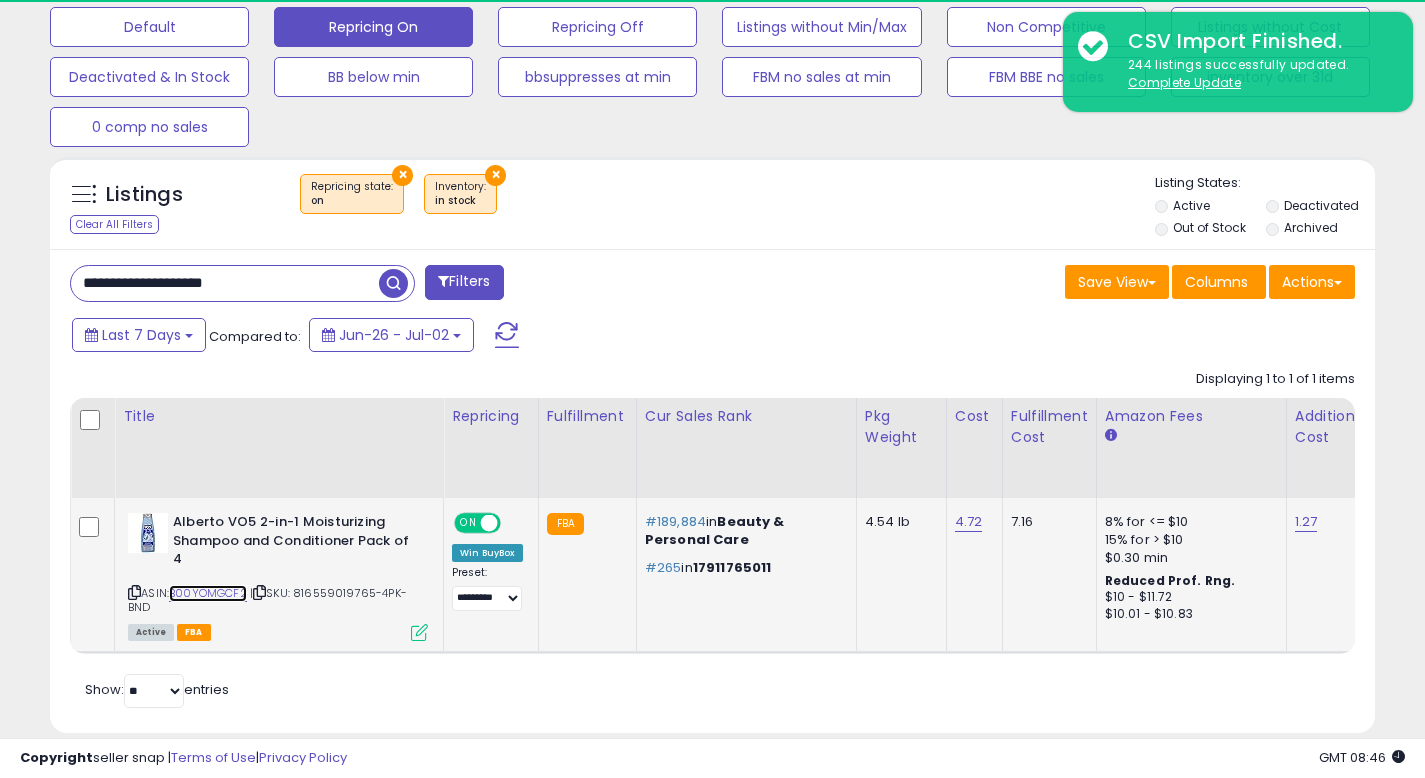 click on "B00YOMGCF2" at bounding box center (208, 593) 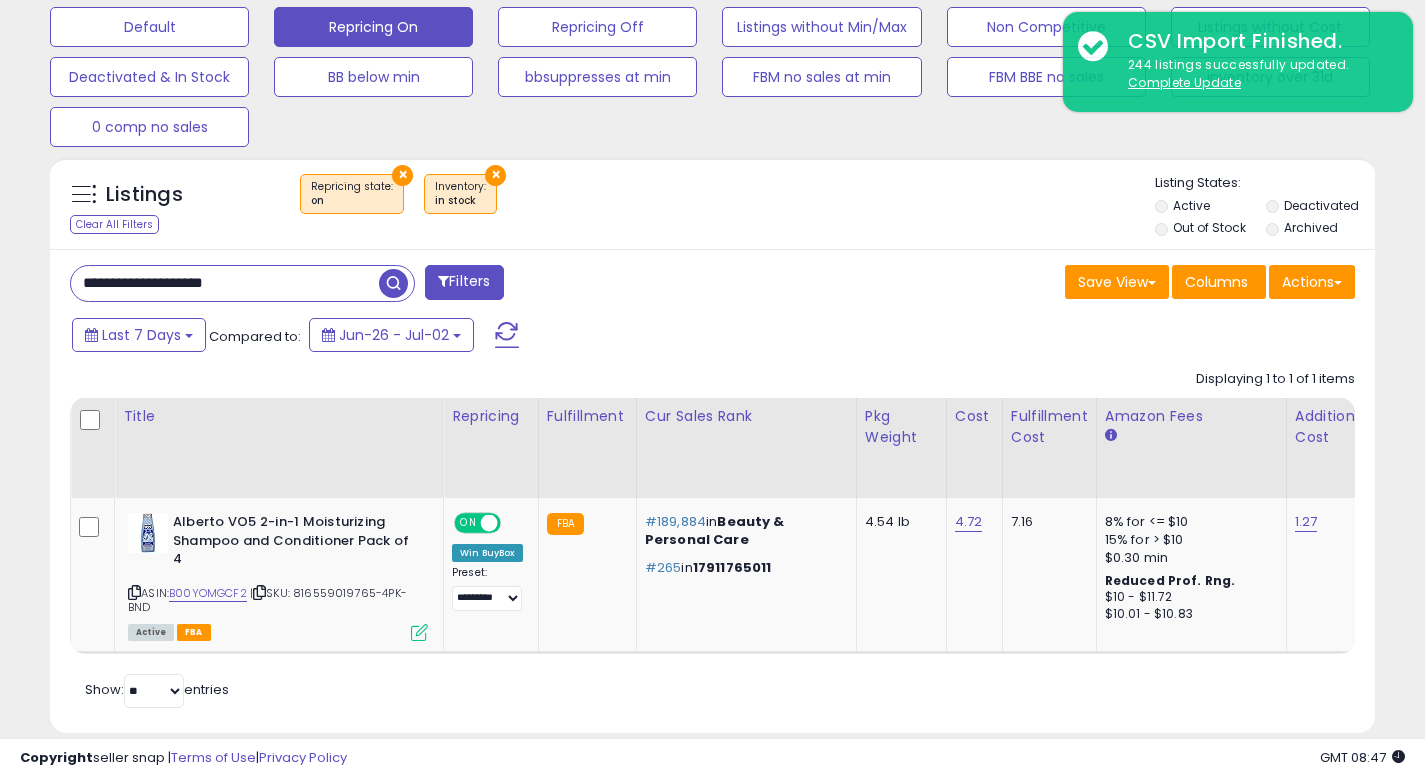 click on "**********" at bounding box center (225, 283) 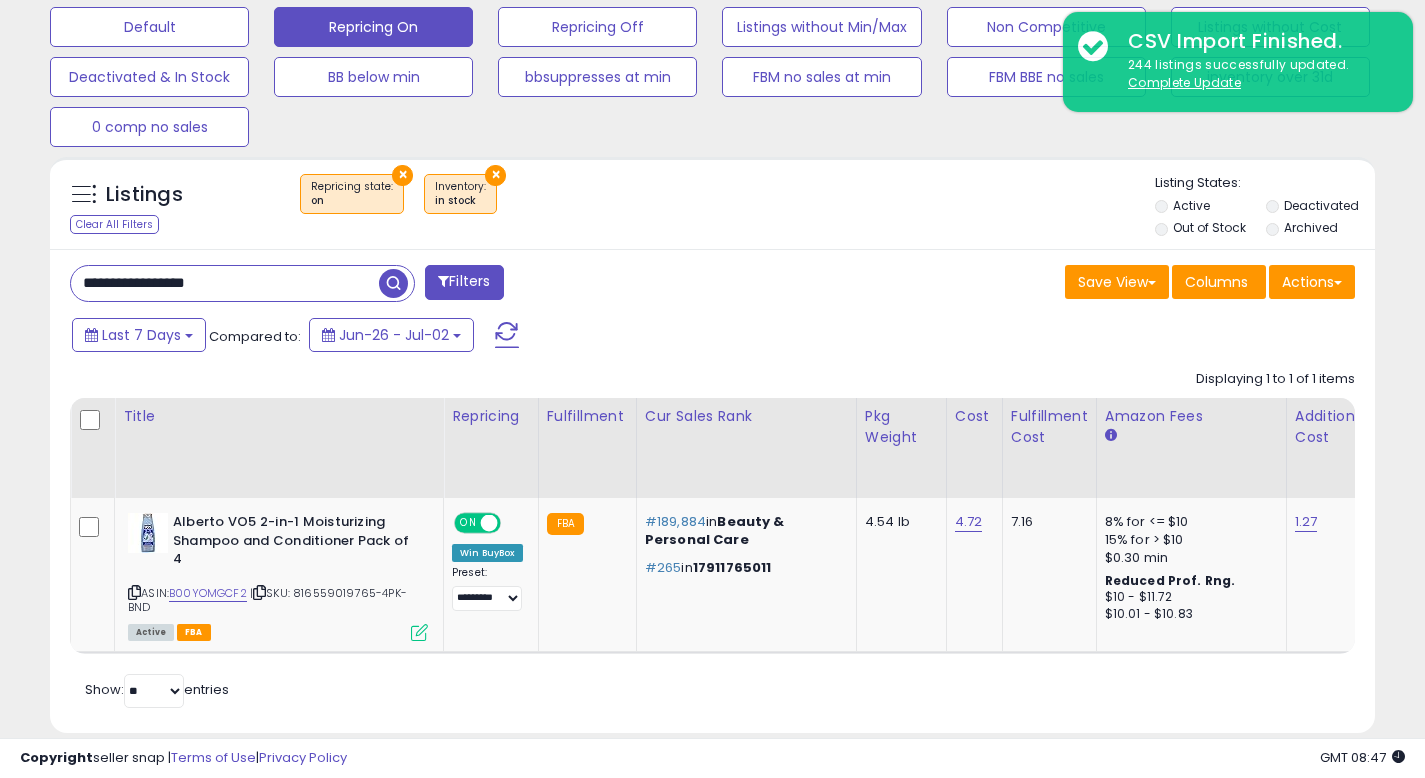click at bounding box center (393, 283) 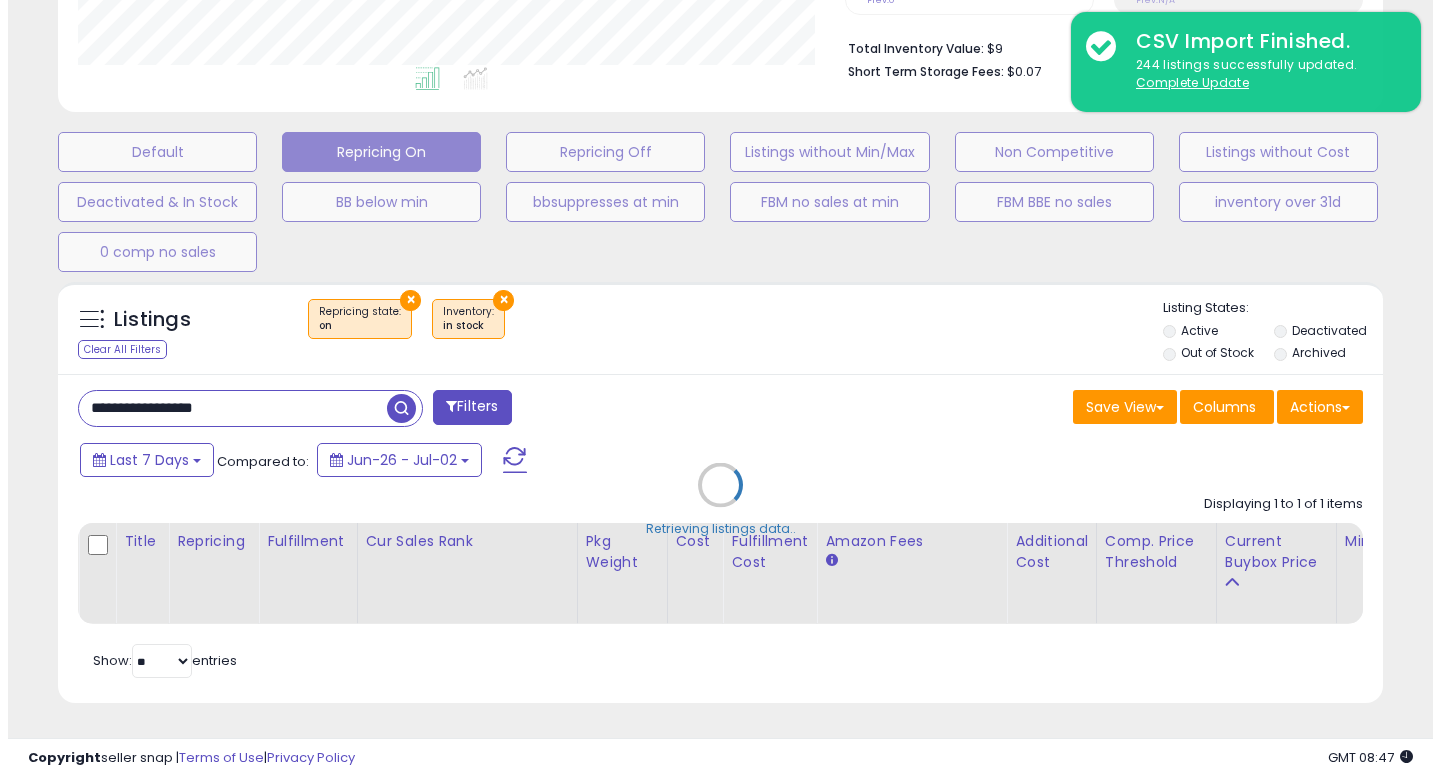 scroll, scrollTop: 513, scrollLeft: 0, axis: vertical 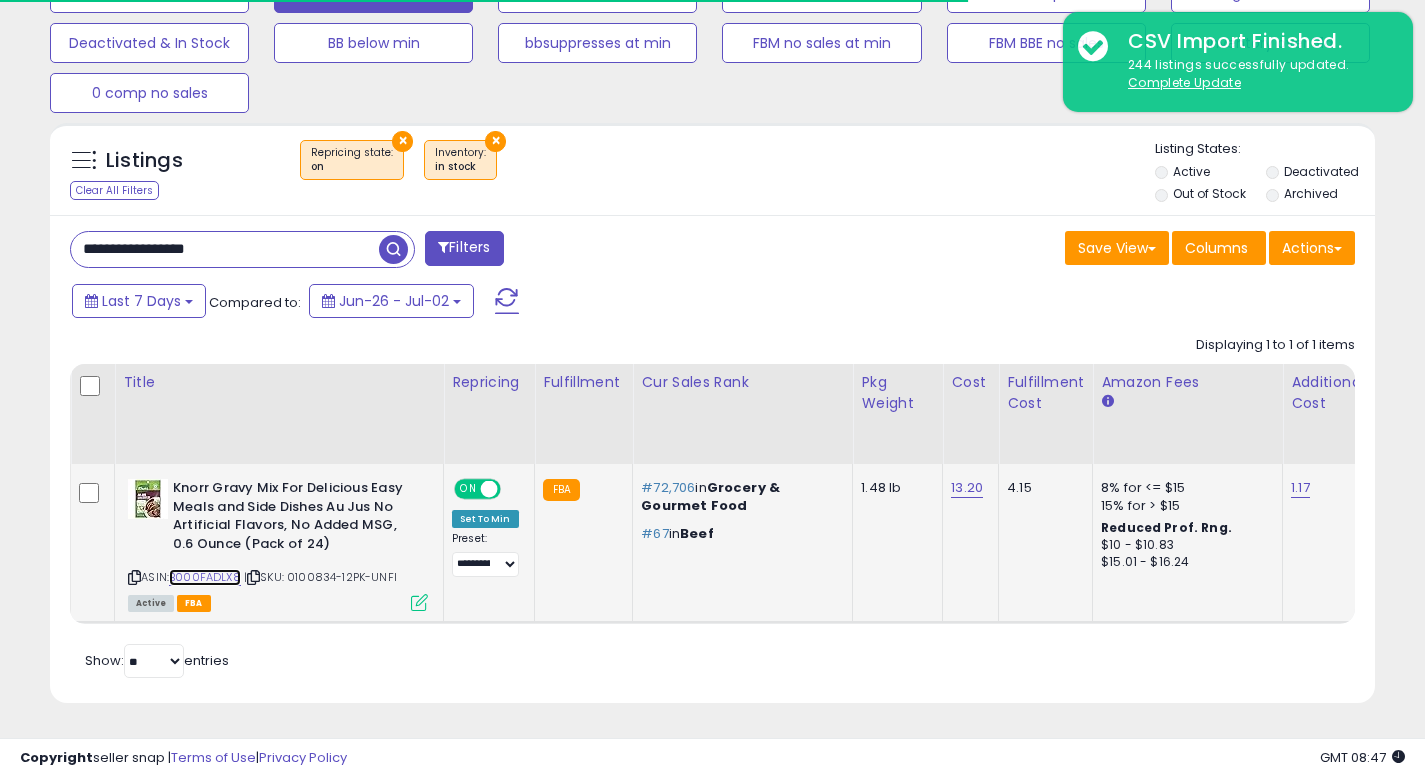 click on "B000FADLX8" at bounding box center (205, 577) 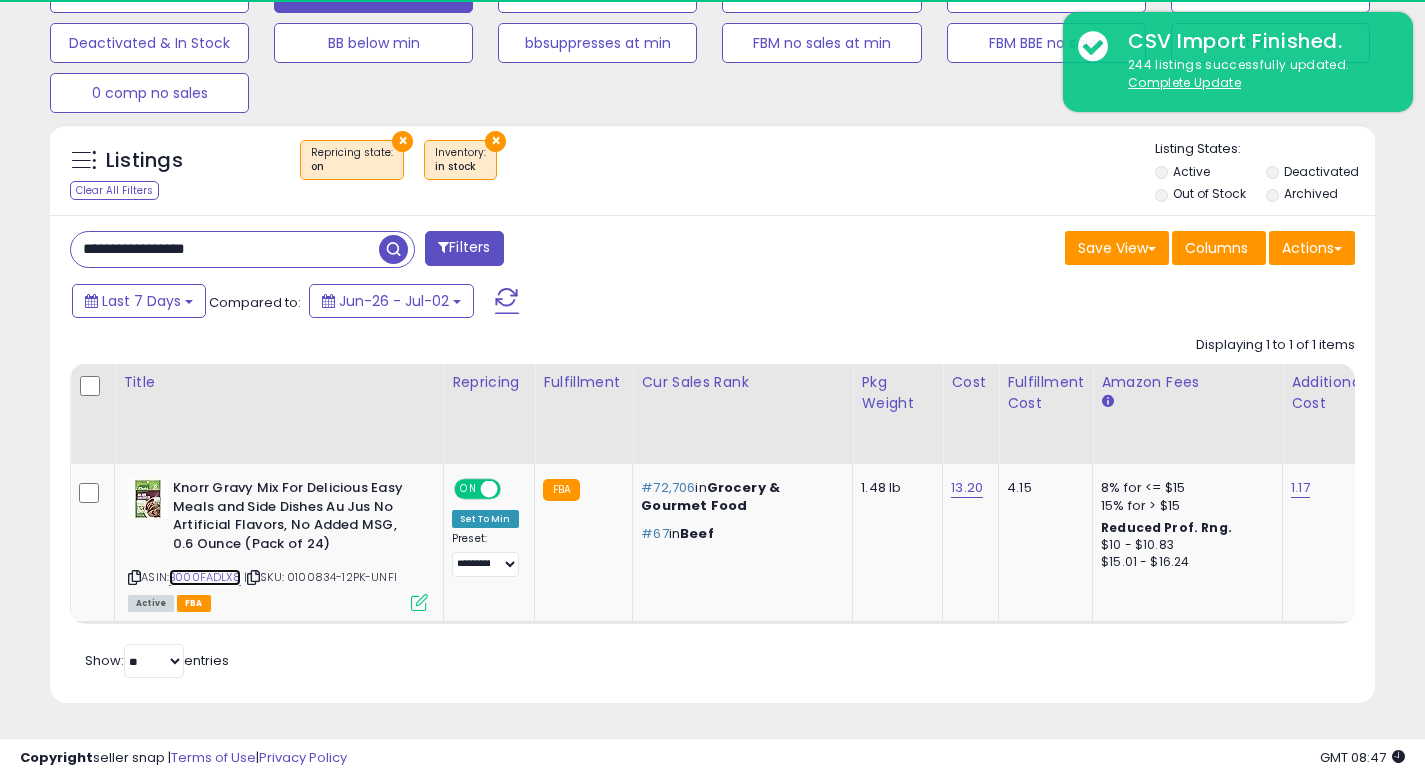 scroll, scrollTop: 999590, scrollLeft: 999233, axis: both 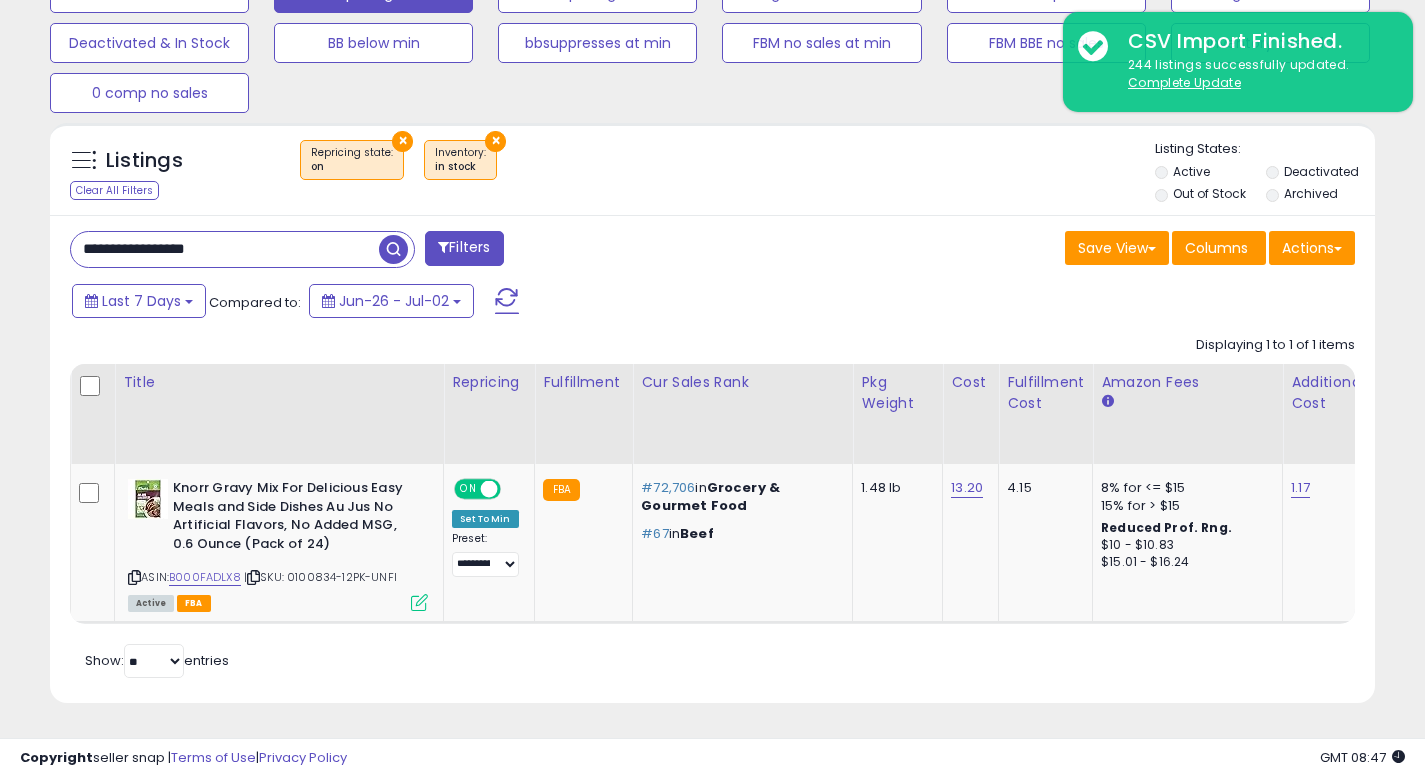 click on "**********" at bounding box center [225, 249] 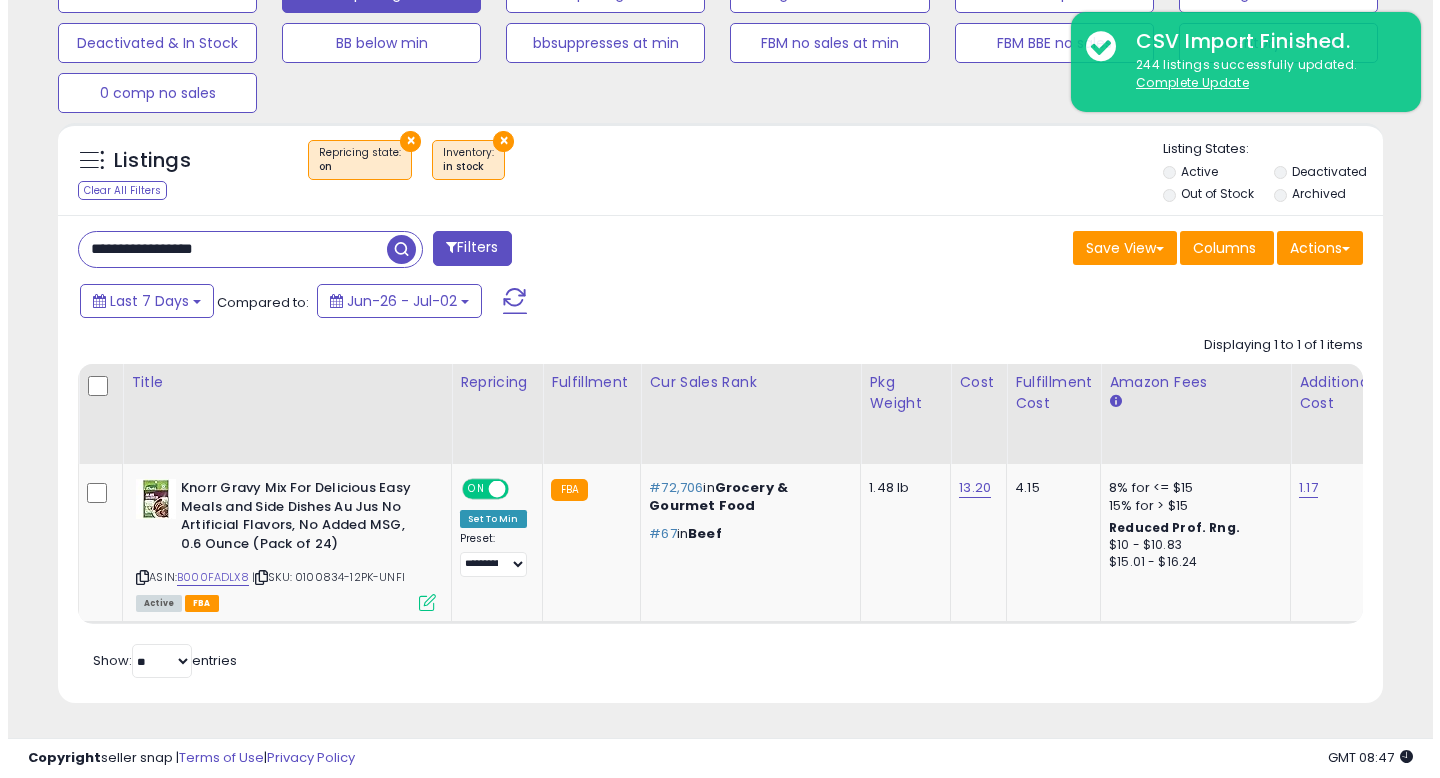 scroll, scrollTop: 513, scrollLeft: 0, axis: vertical 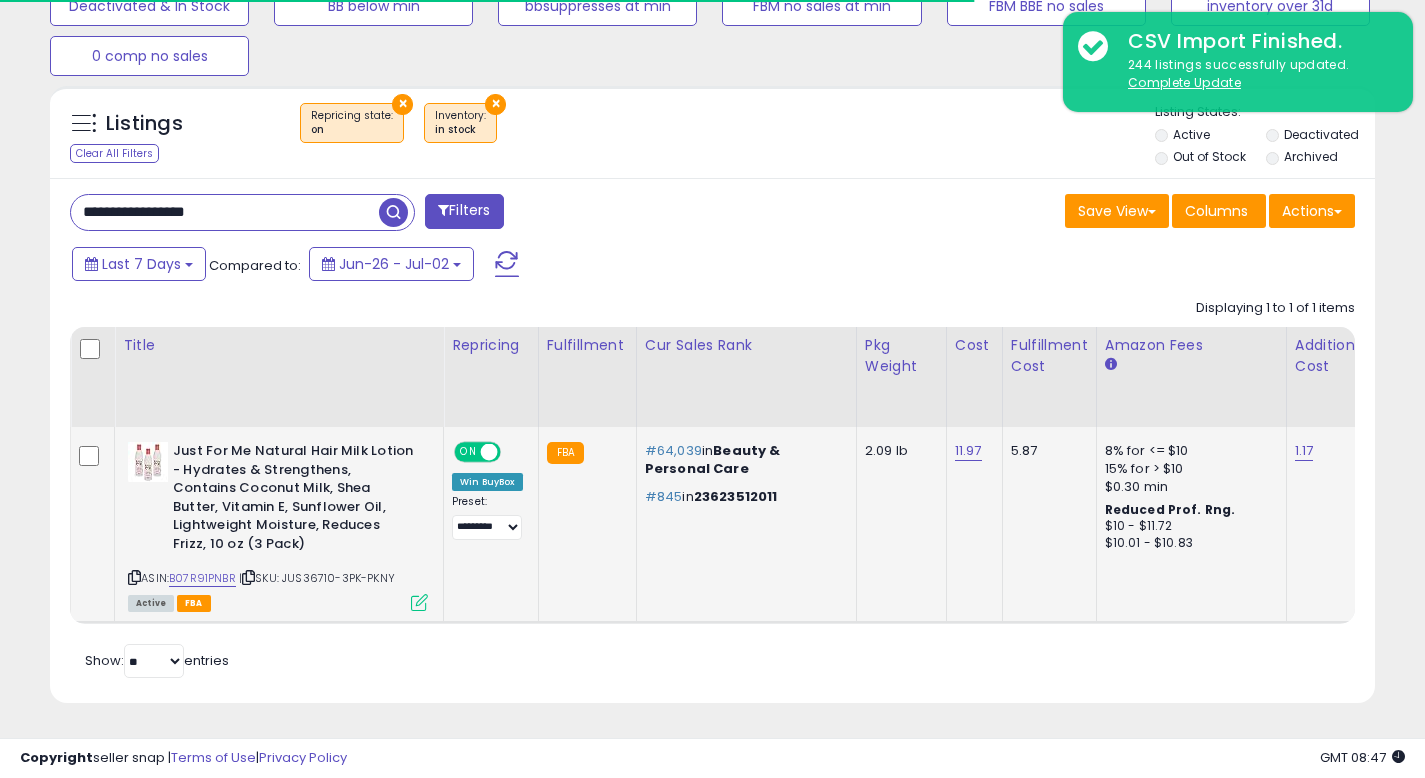 click on "ASIN:  B07R91PNBR    |   SKU: JUS36710-3PK-PKNY Active FBA" at bounding box center (278, 525) 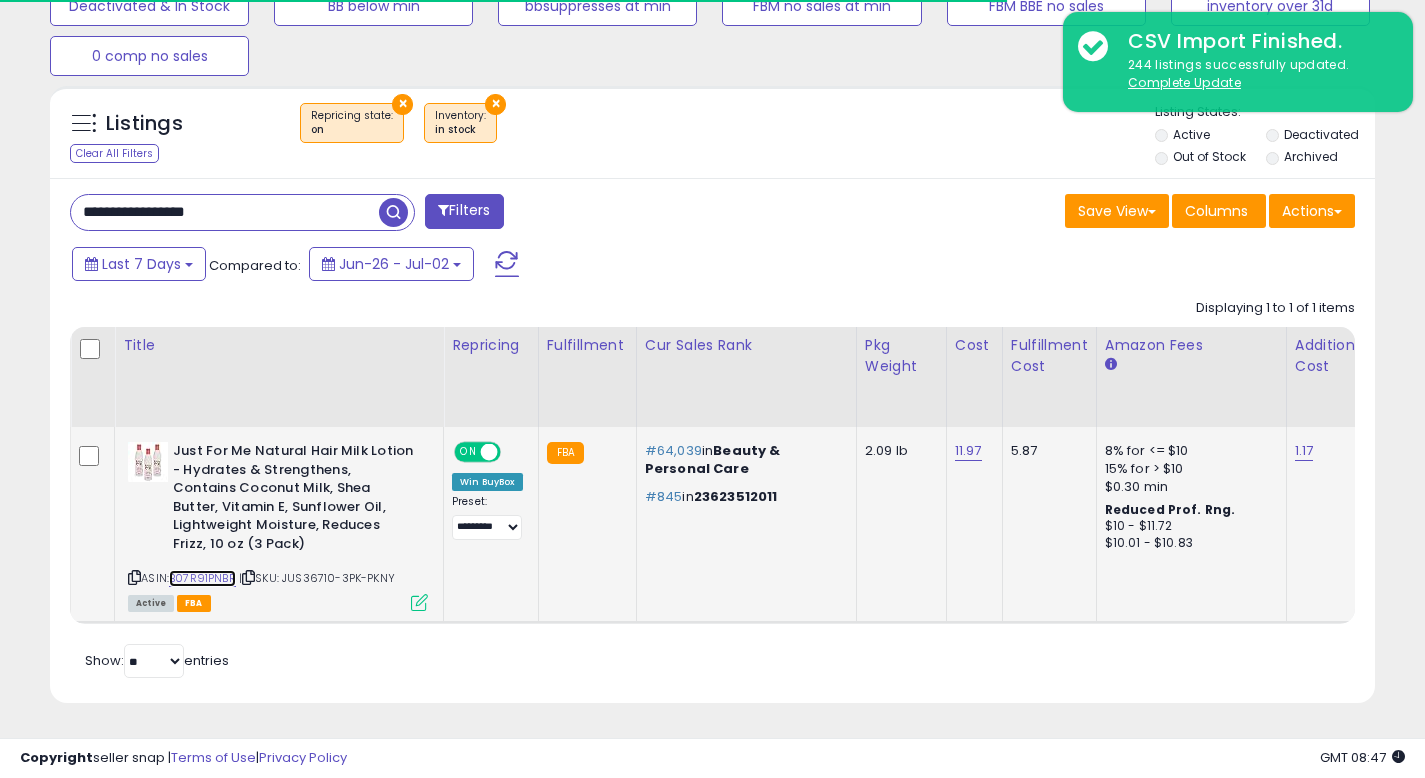 click on "B07R91PNBR" at bounding box center (202, 578) 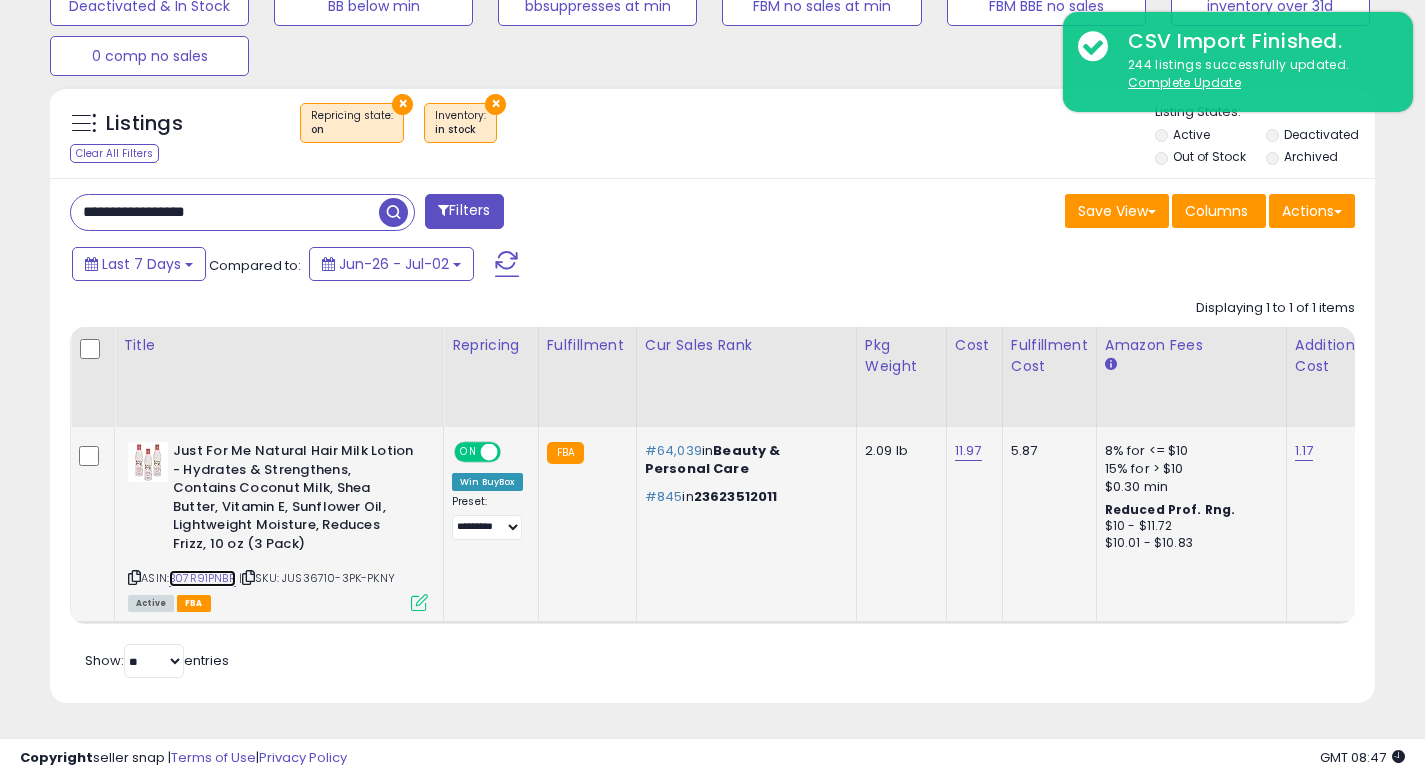 scroll, scrollTop: 999590, scrollLeft: 999233, axis: both 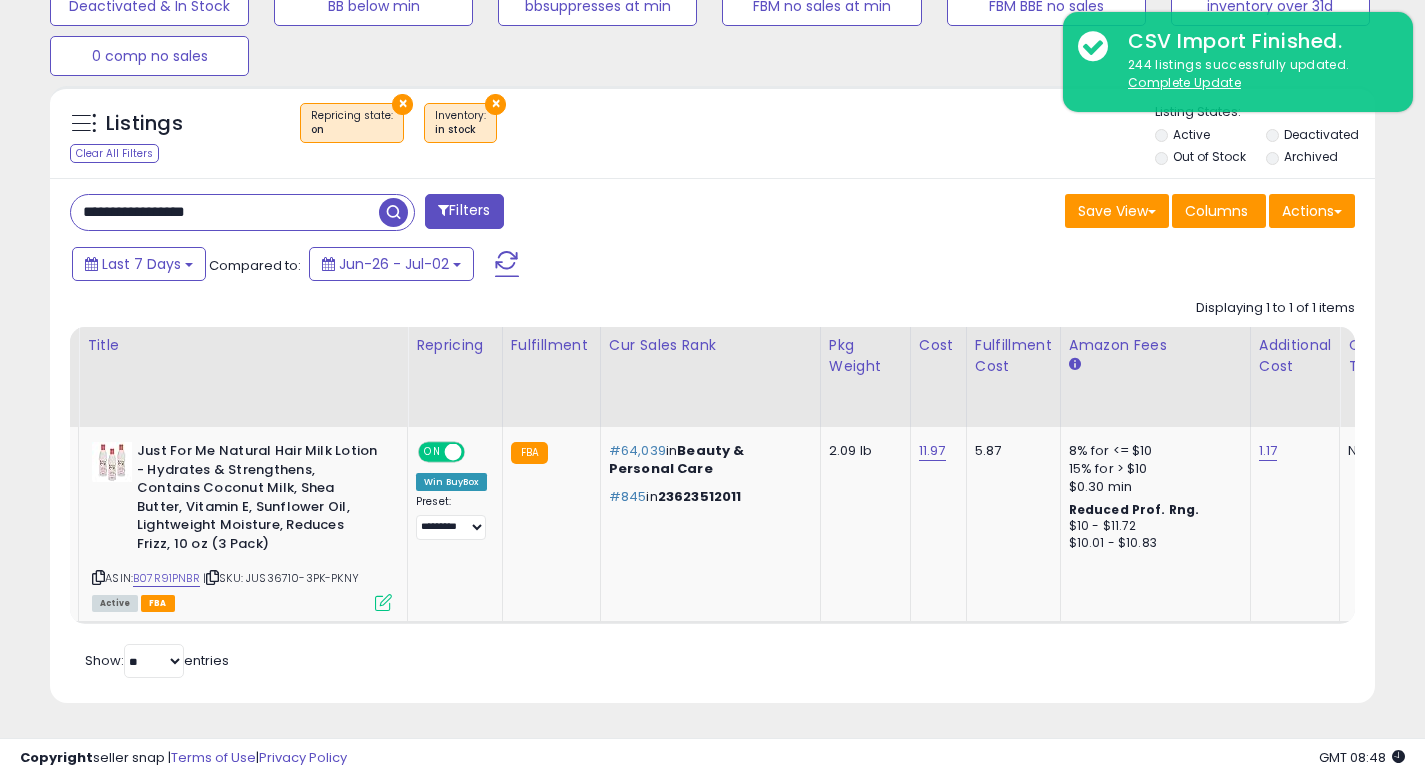 drag, startPoint x: 895, startPoint y: 92, endPoint x: 951, endPoint y: 15, distance: 95.2103 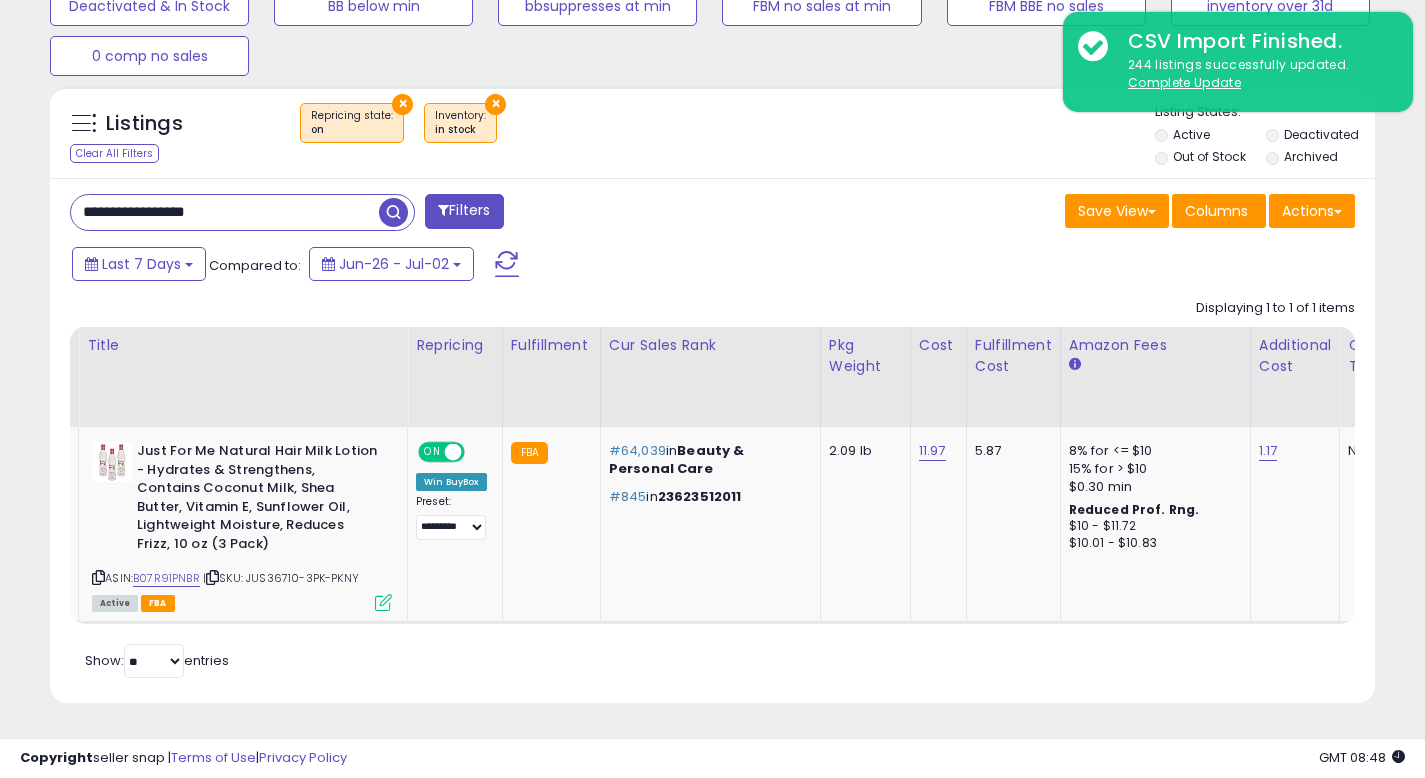 click on "Listings
Clear All Filters
×
Repricing state :
on
× Active" at bounding box center [712, 132] 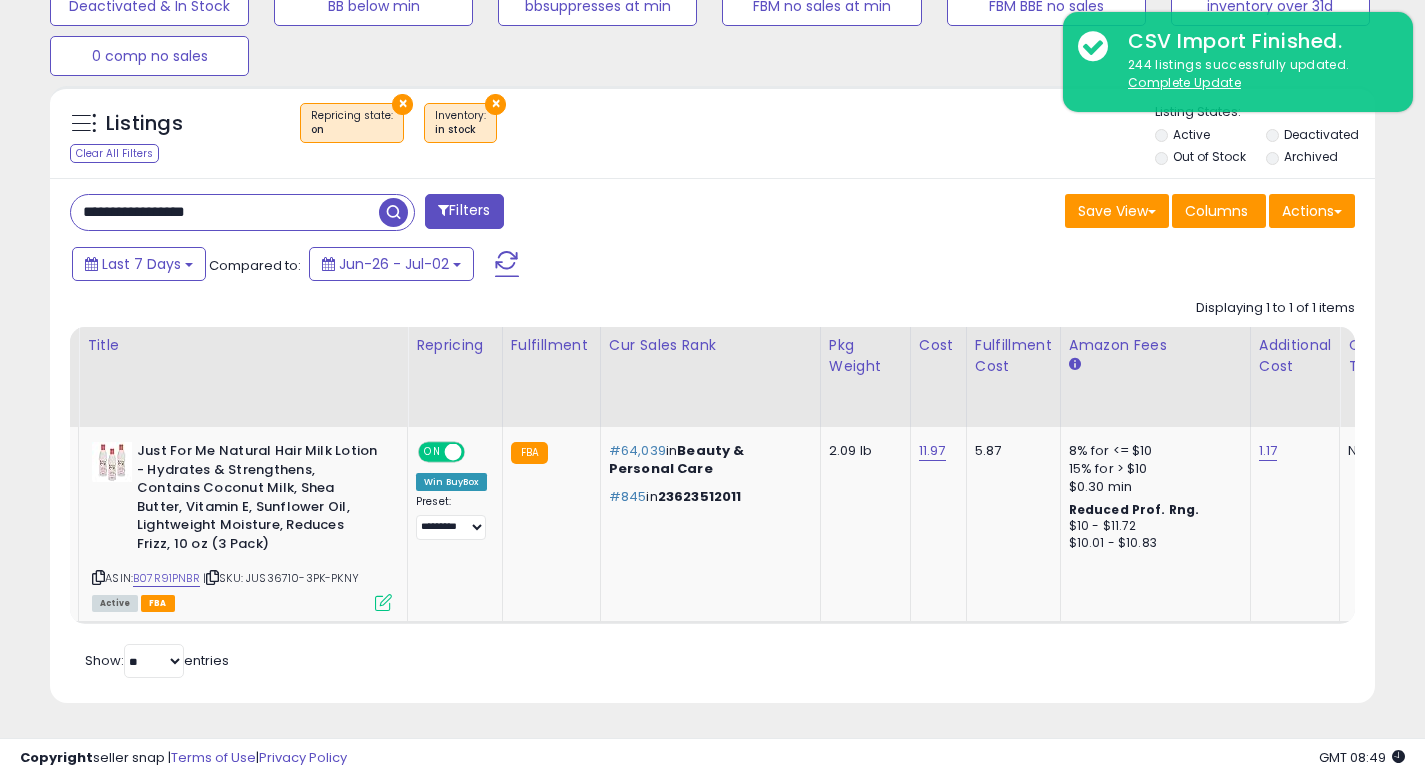 click on "**********" at bounding box center [225, 212] 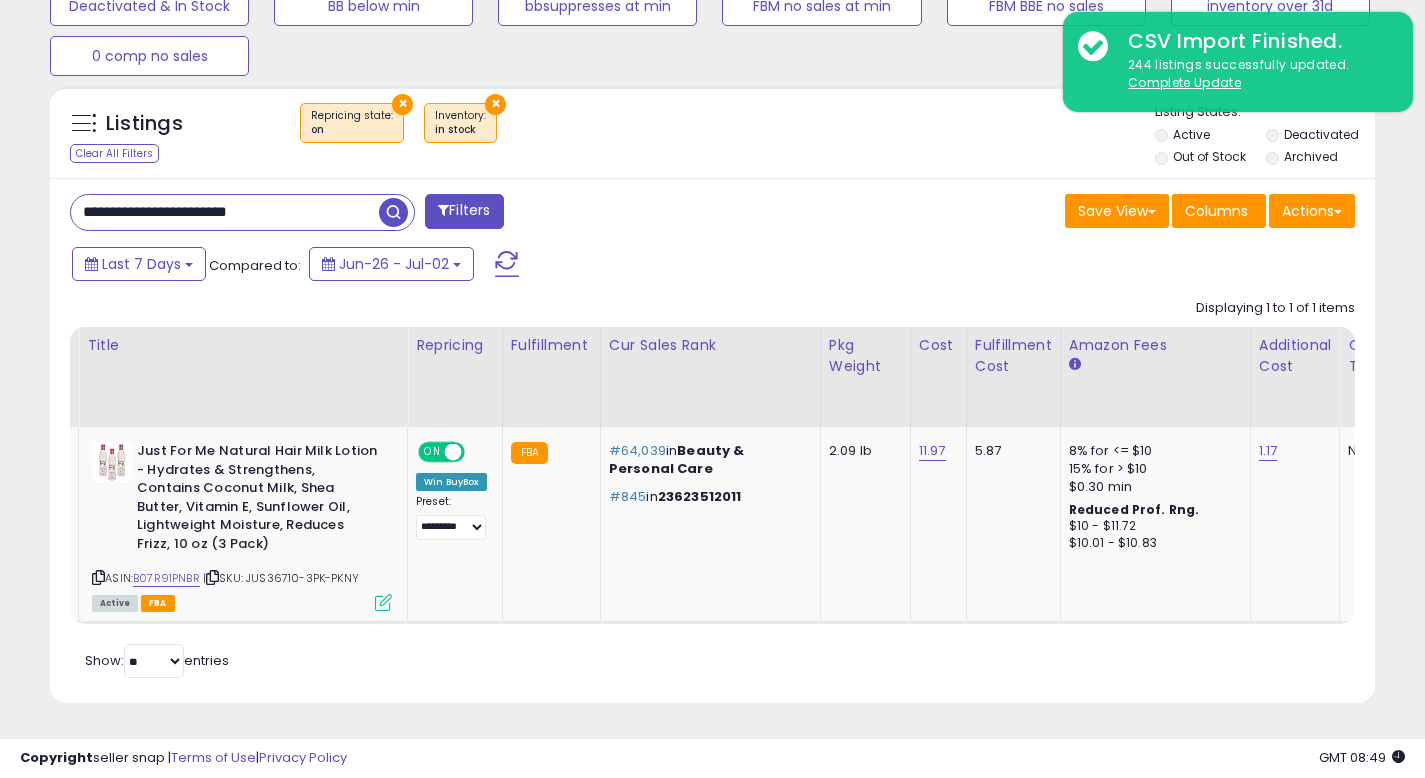 click at bounding box center (393, 212) 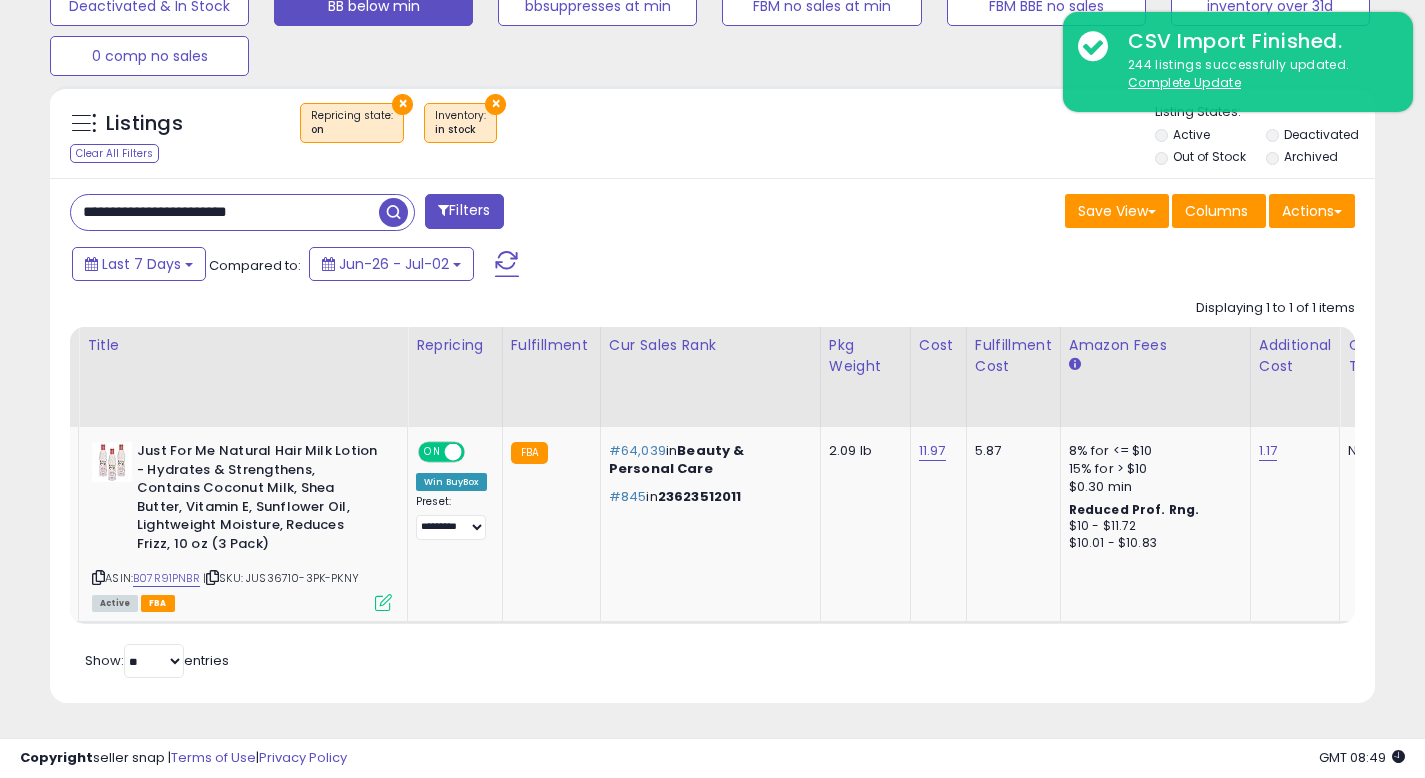 scroll, scrollTop: 999590, scrollLeft: 999224, axis: both 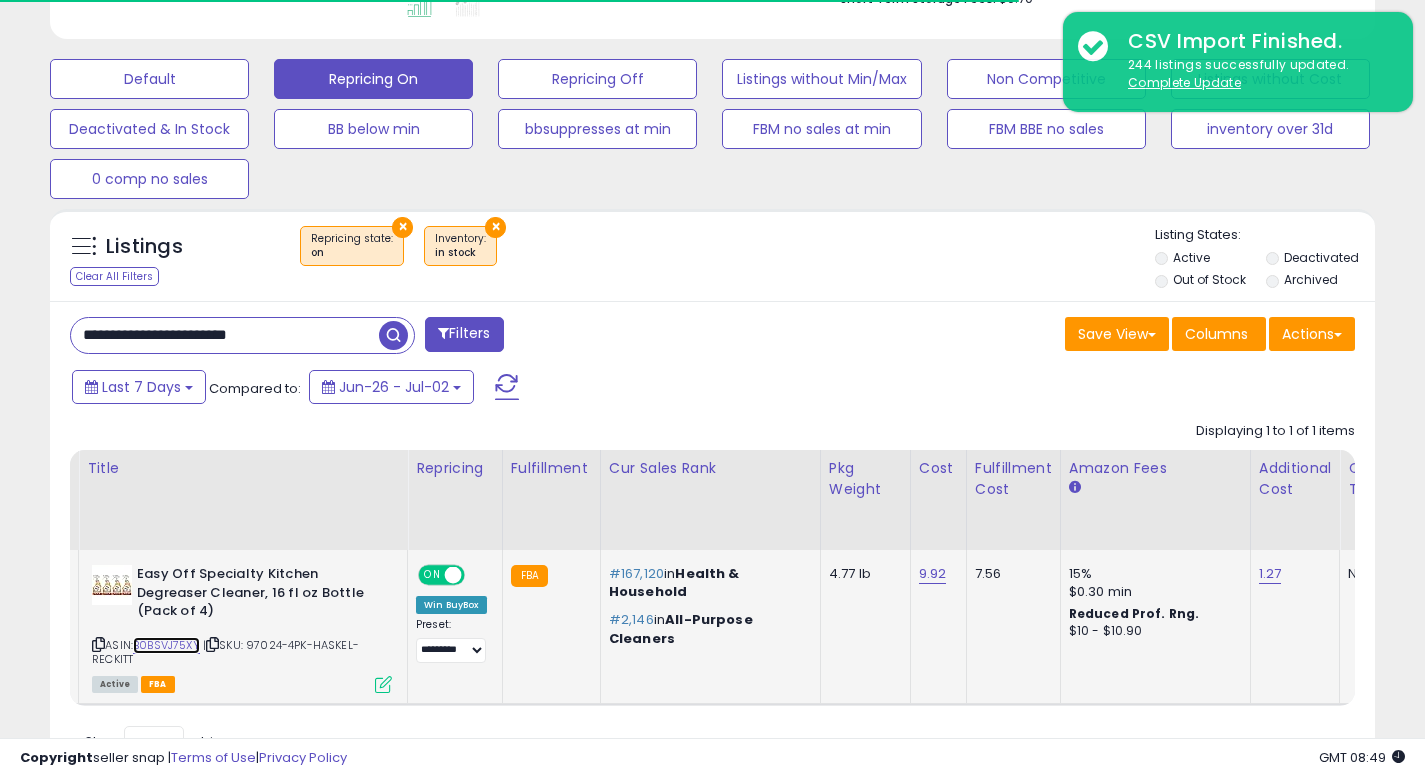 click on "B0BSVJ75XY" at bounding box center [166, 645] 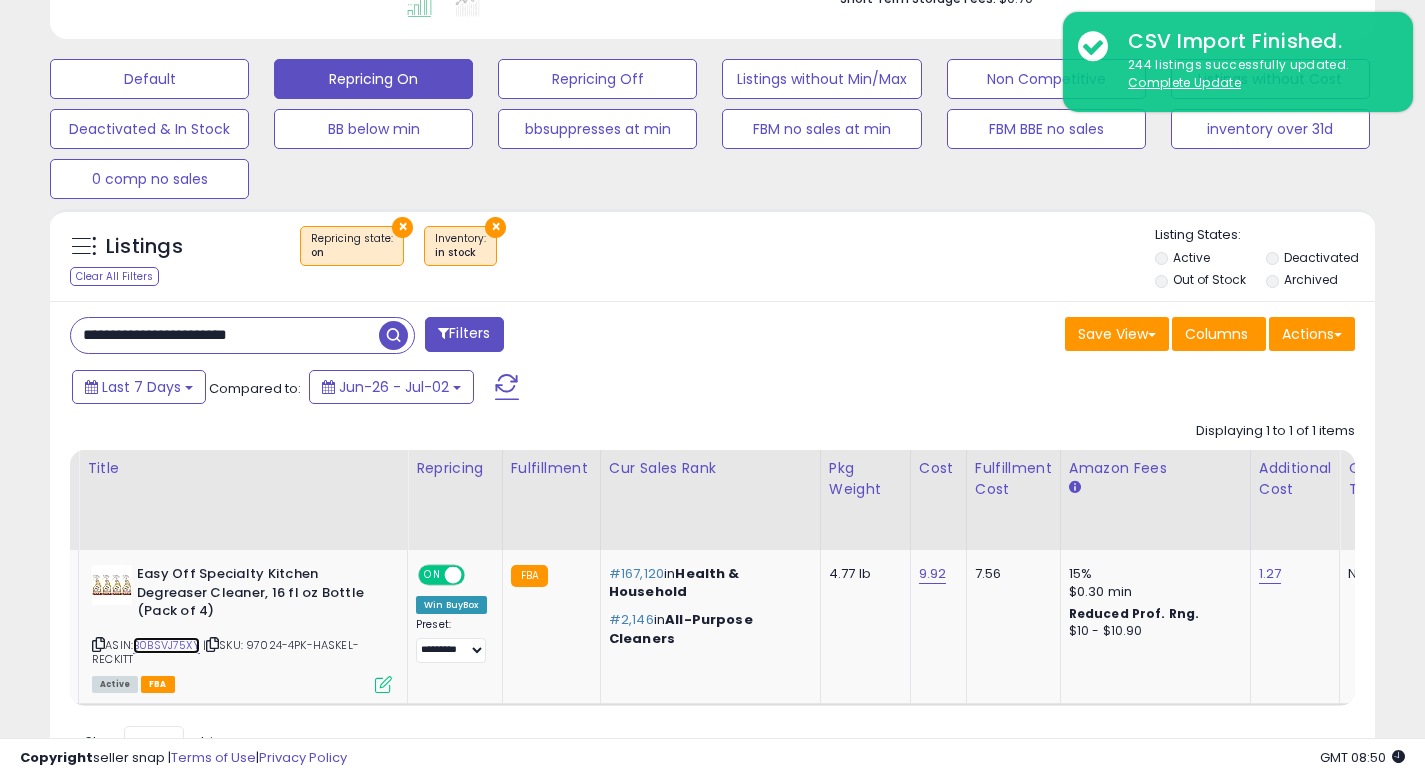 scroll, scrollTop: 999590, scrollLeft: 999233, axis: both 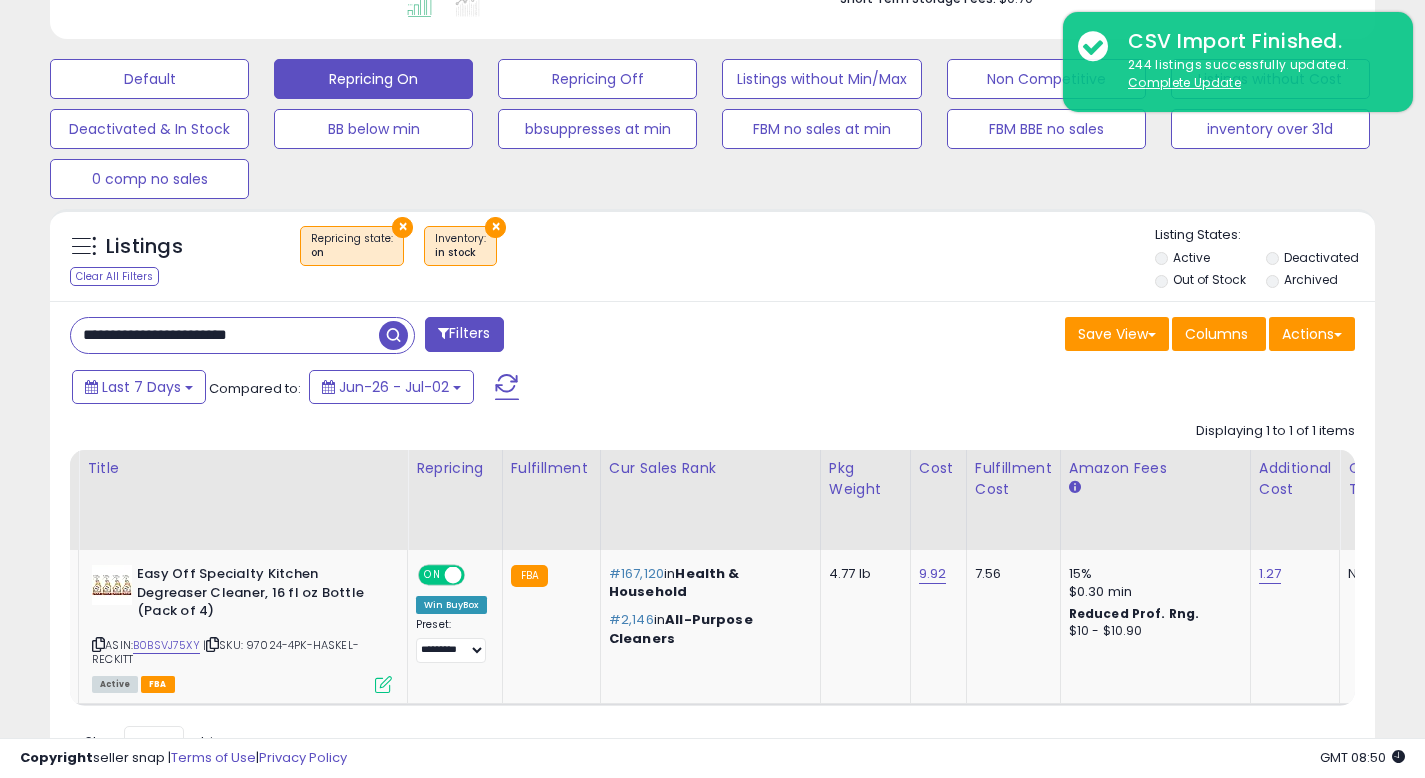 click on "**********" at bounding box center [225, 335] 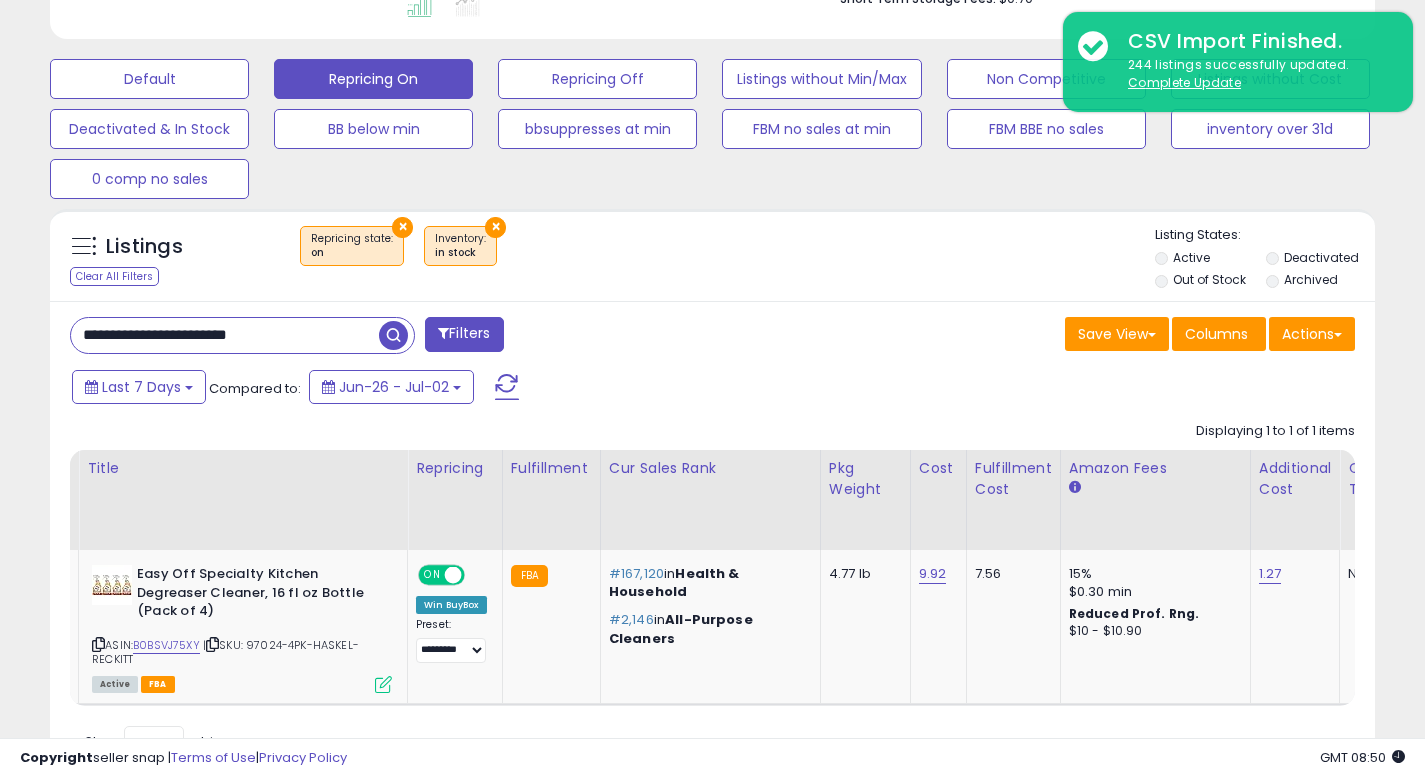 click on "**********" at bounding box center [225, 335] 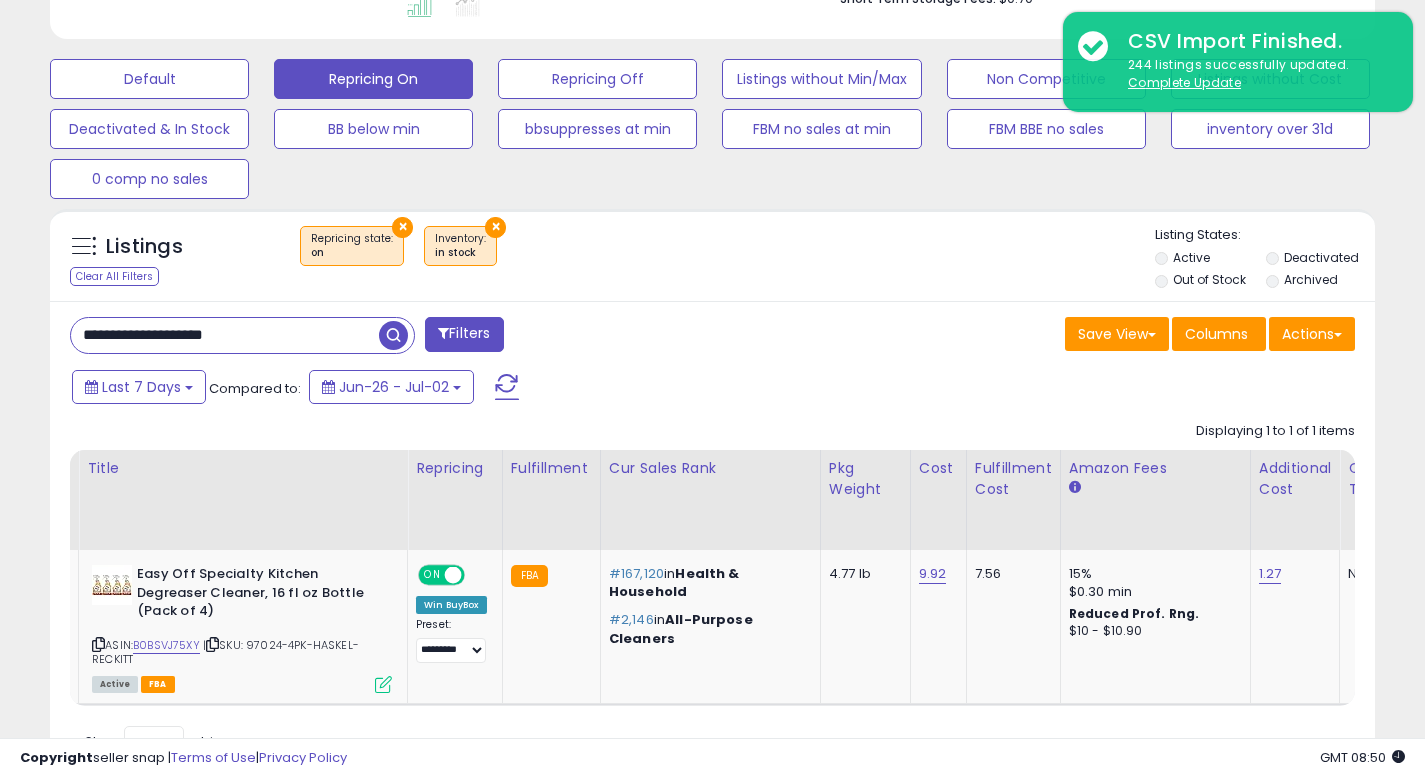 click at bounding box center [393, 335] 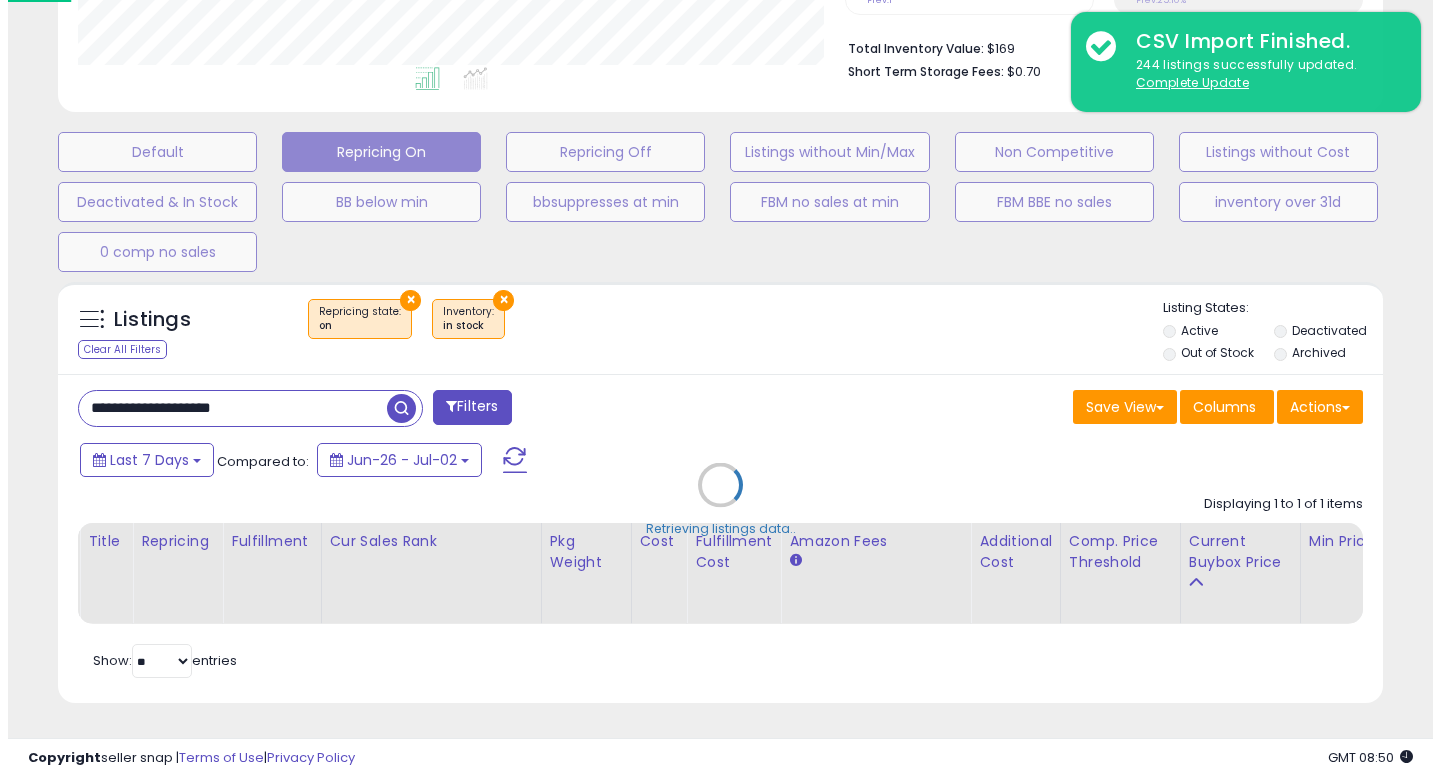 scroll, scrollTop: 513, scrollLeft: 0, axis: vertical 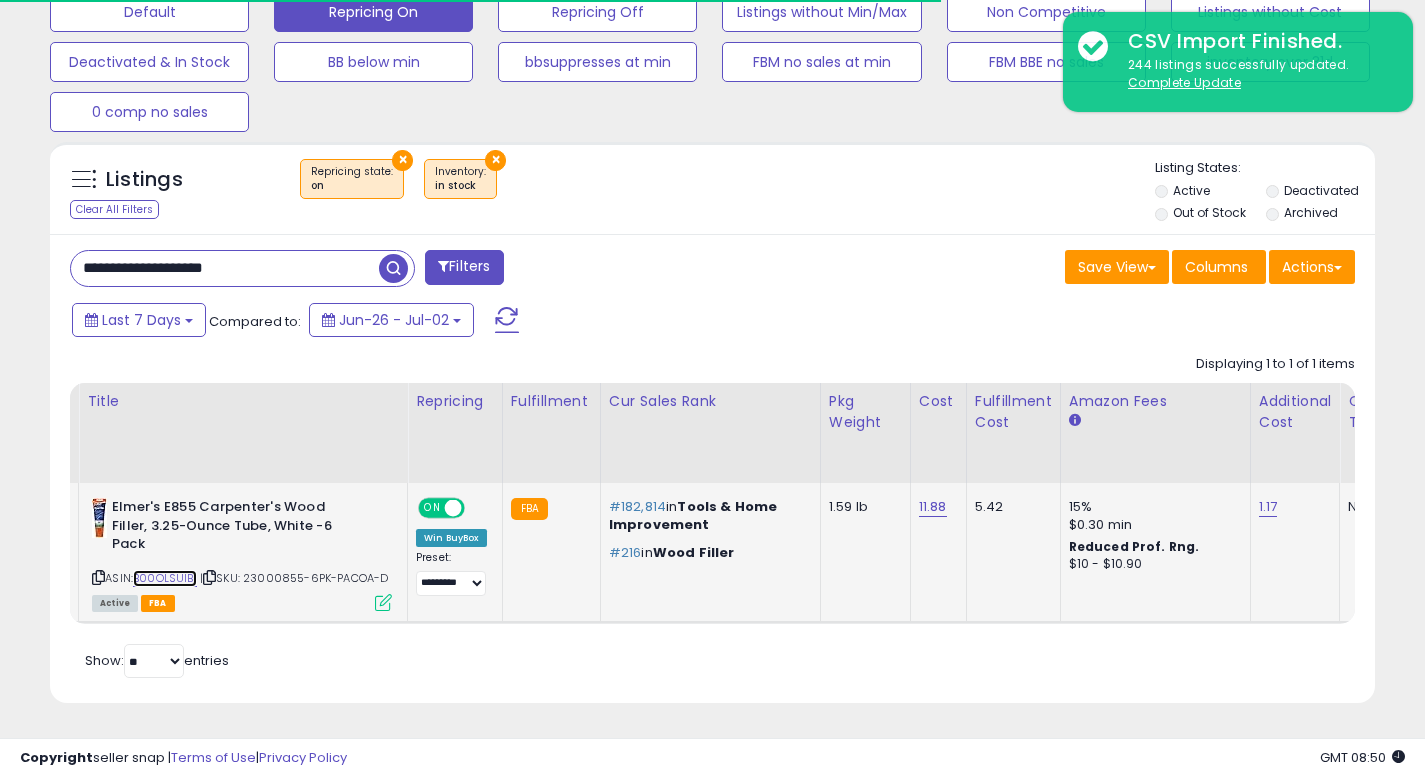 click on "B00OLSUIBI" at bounding box center (165, 578) 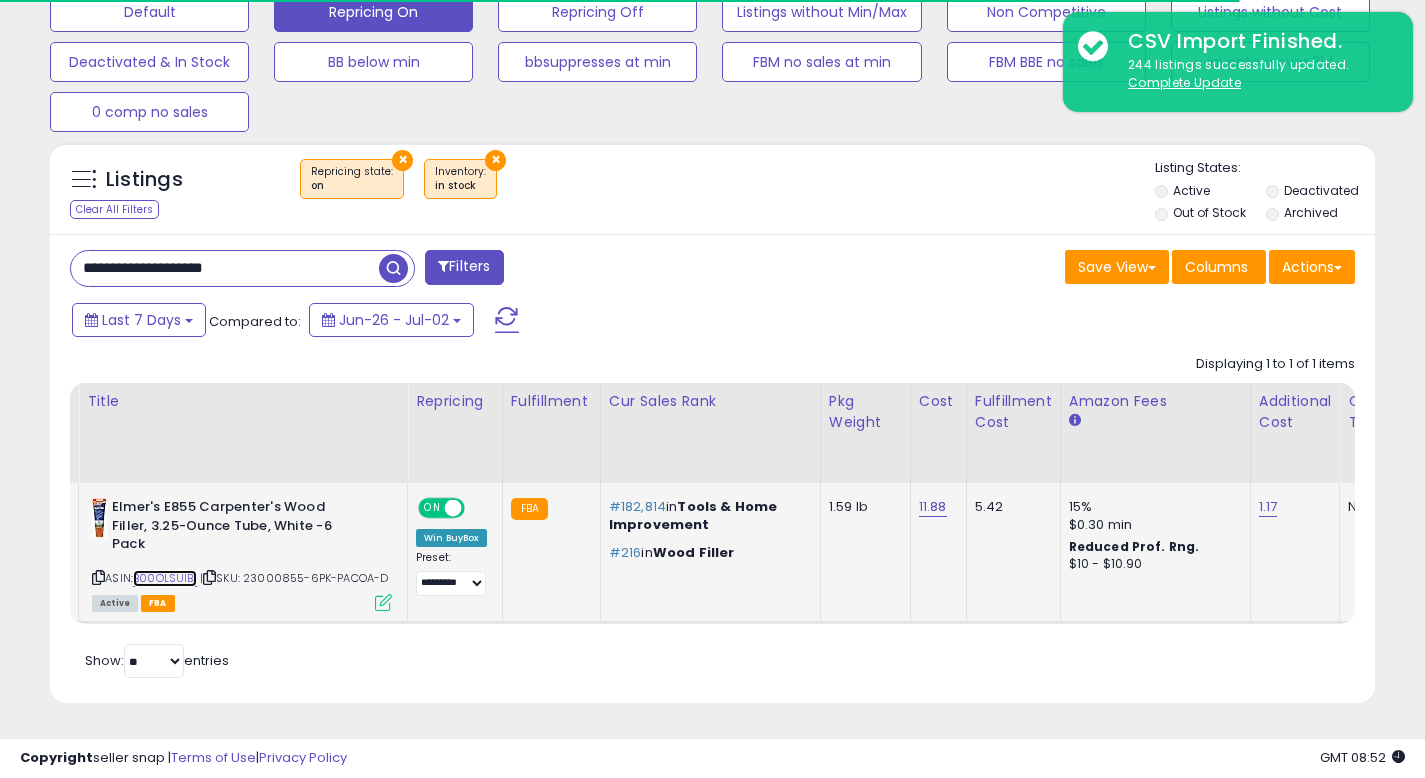 scroll, scrollTop: 999590, scrollLeft: 999233, axis: both 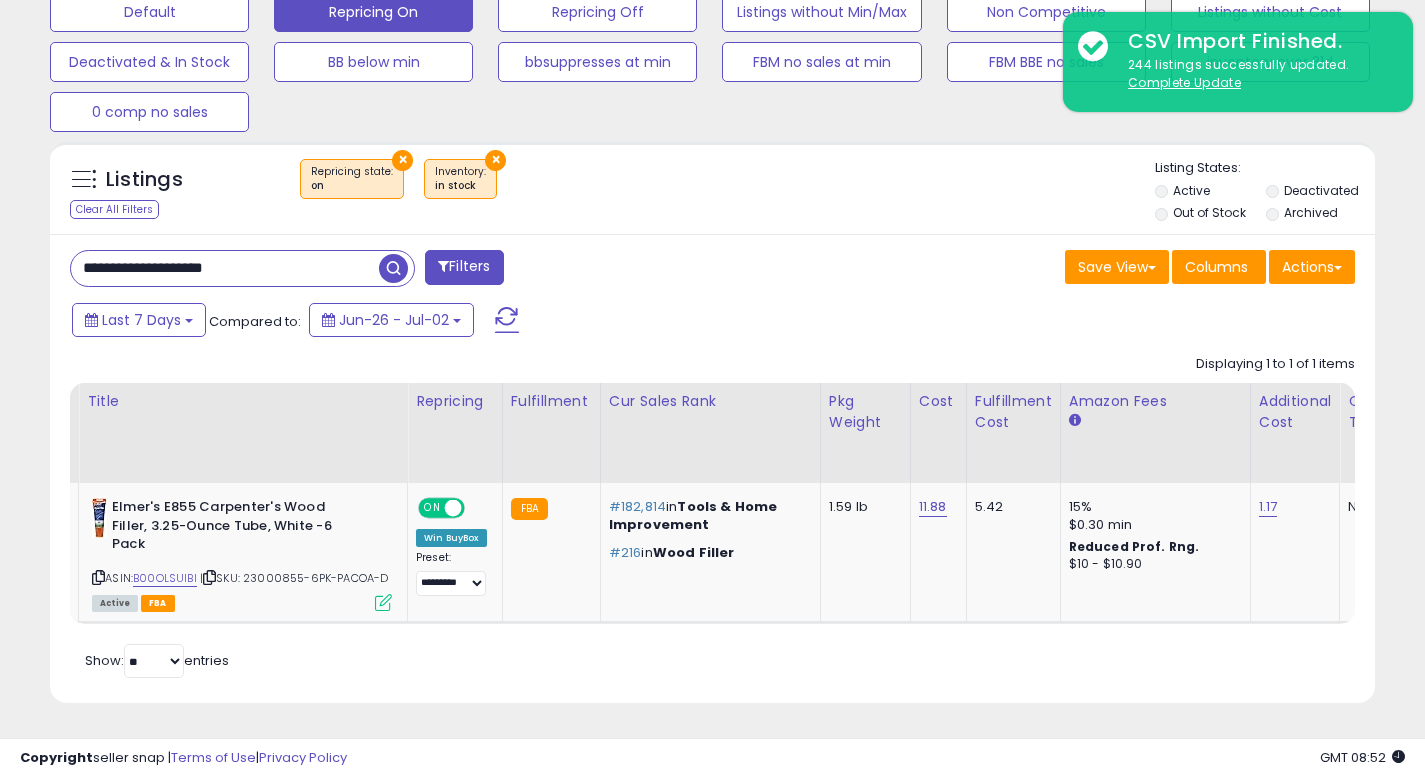 click on "**********" at bounding box center (225, 268) 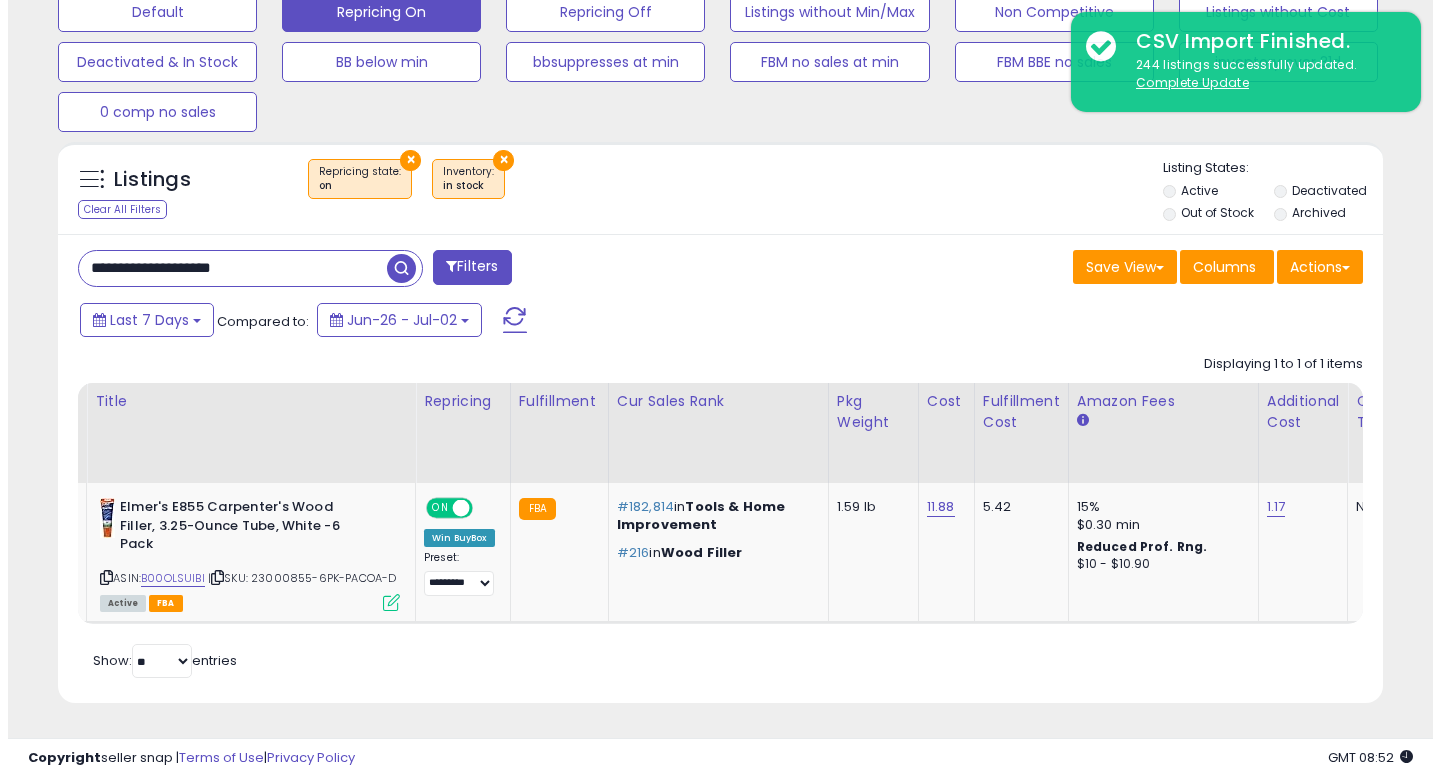 scroll, scrollTop: 513, scrollLeft: 0, axis: vertical 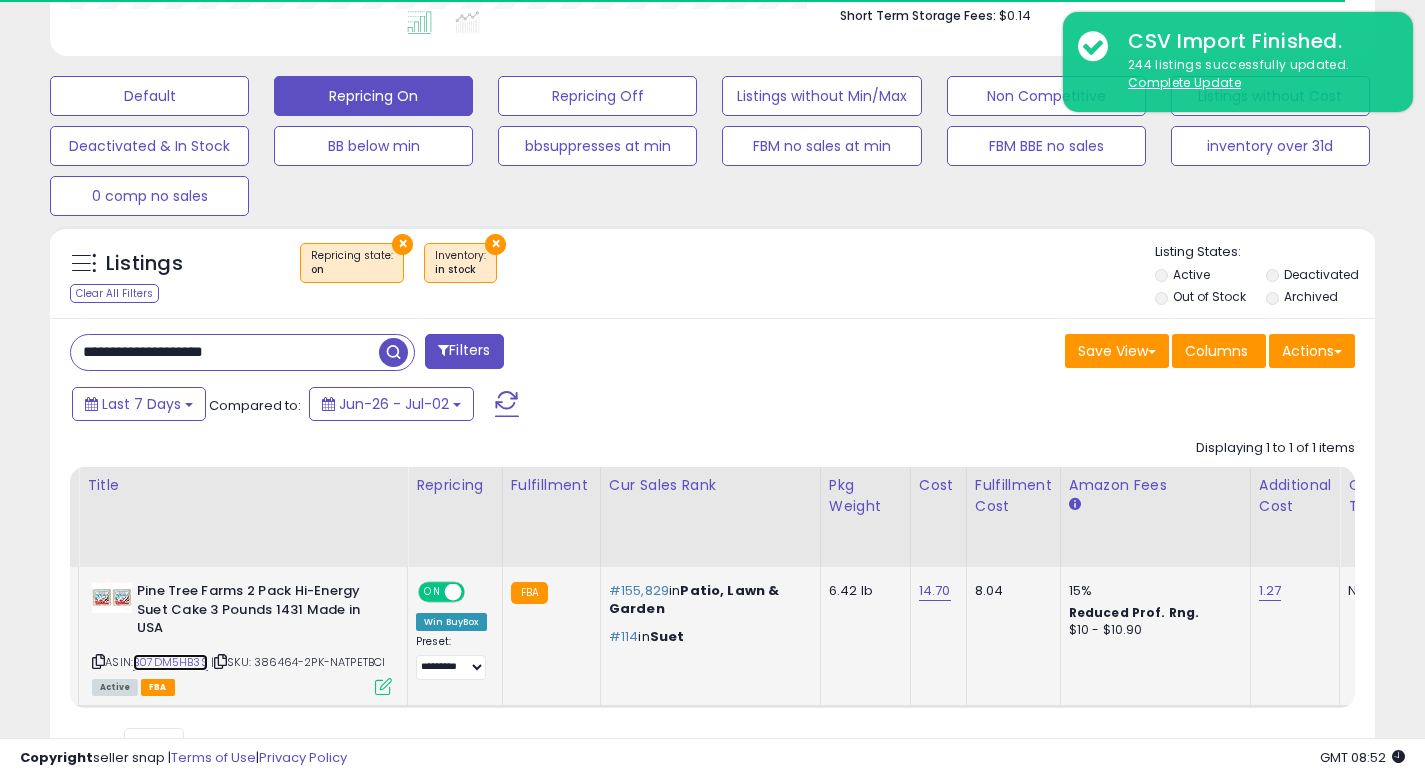 click on "B07DM5HB3S" at bounding box center (170, 662) 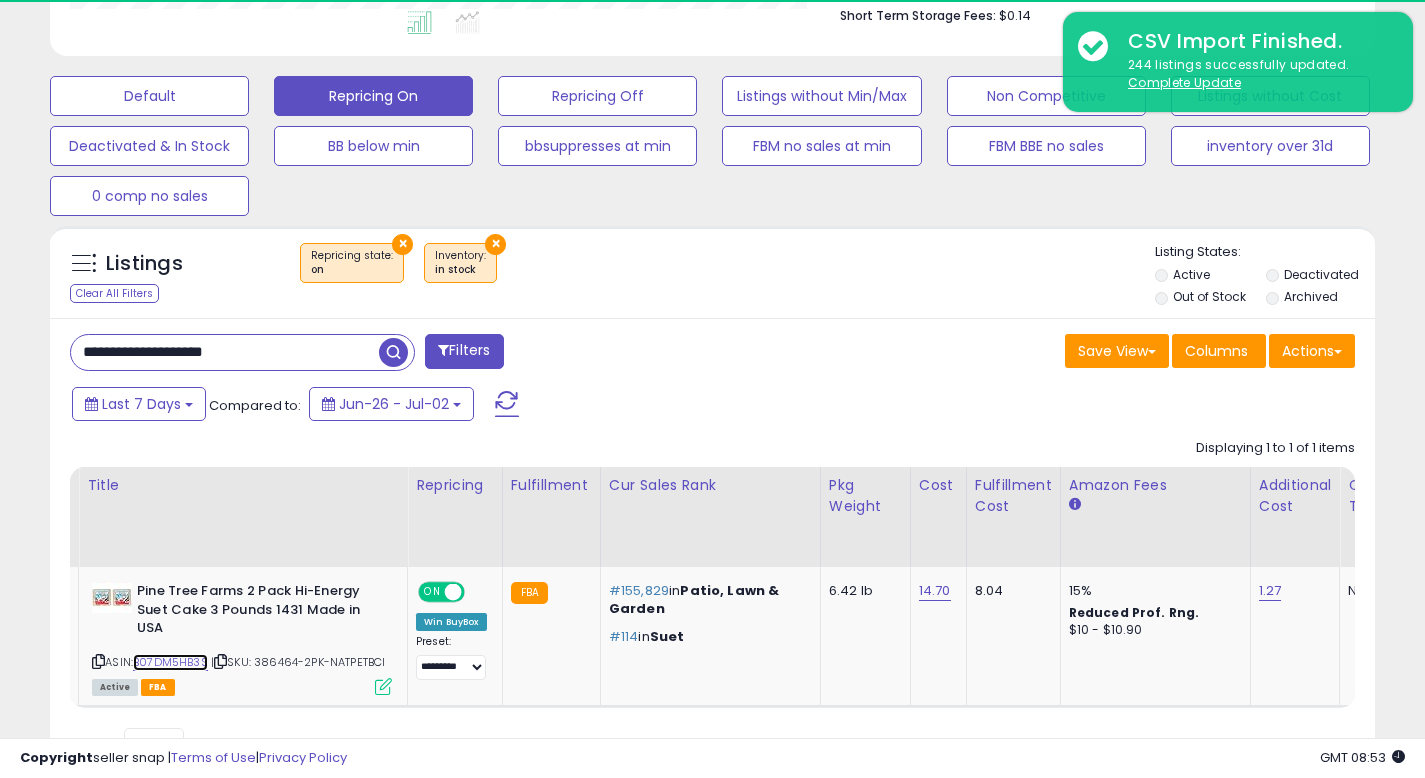 scroll, scrollTop: 999590, scrollLeft: 999233, axis: both 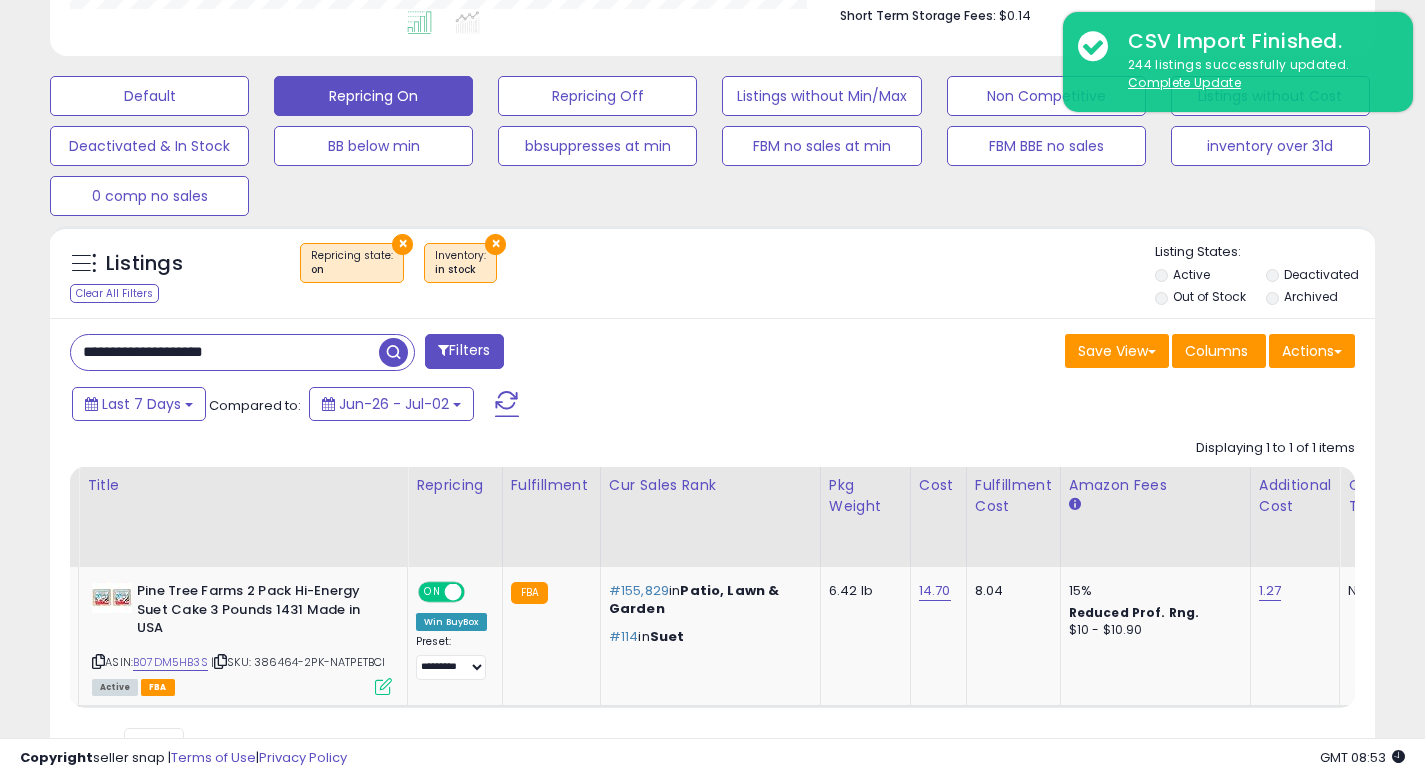 click on "**********" at bounding box center (225, 352) 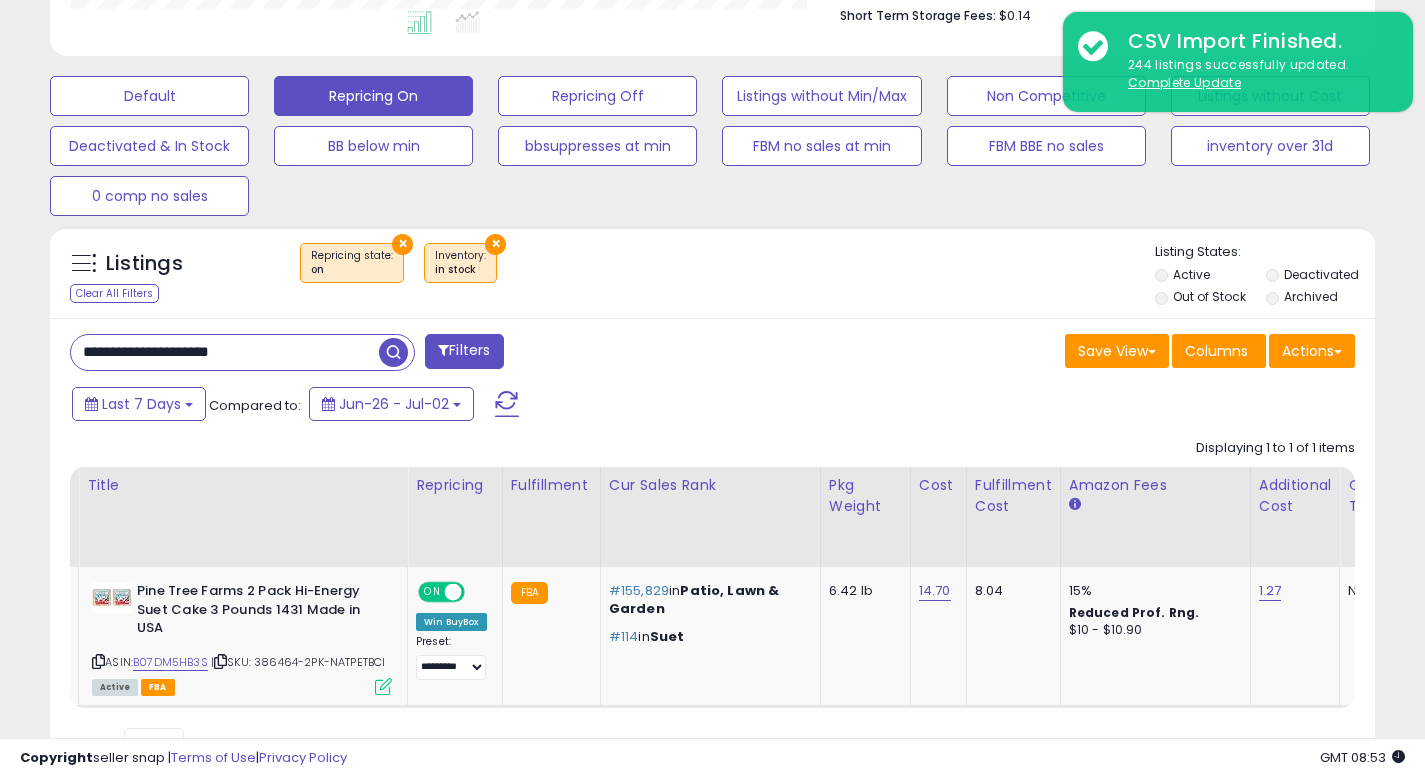 click at bounding box center (393, 352) 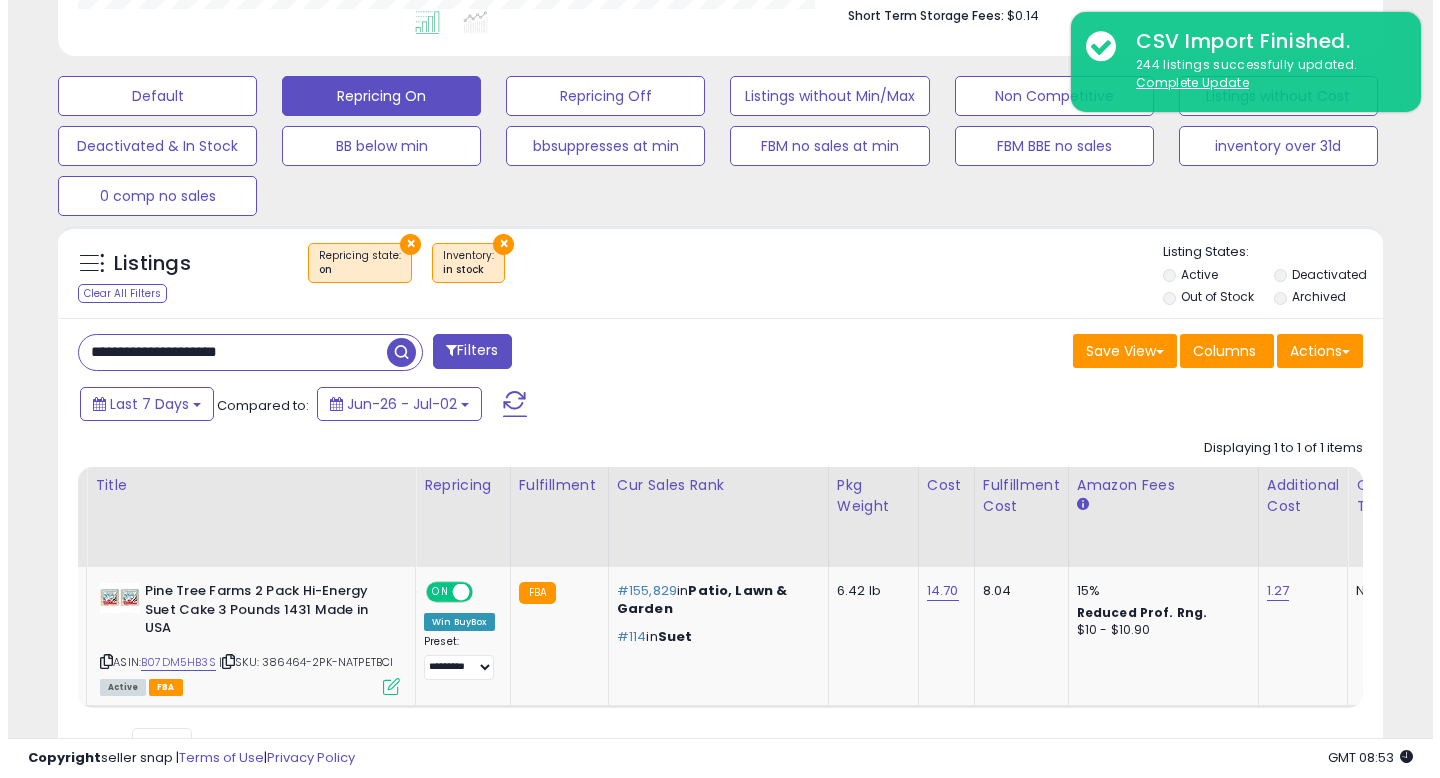 scroll, scrollTop: 513, scrollLeft: 0, axis: vertical 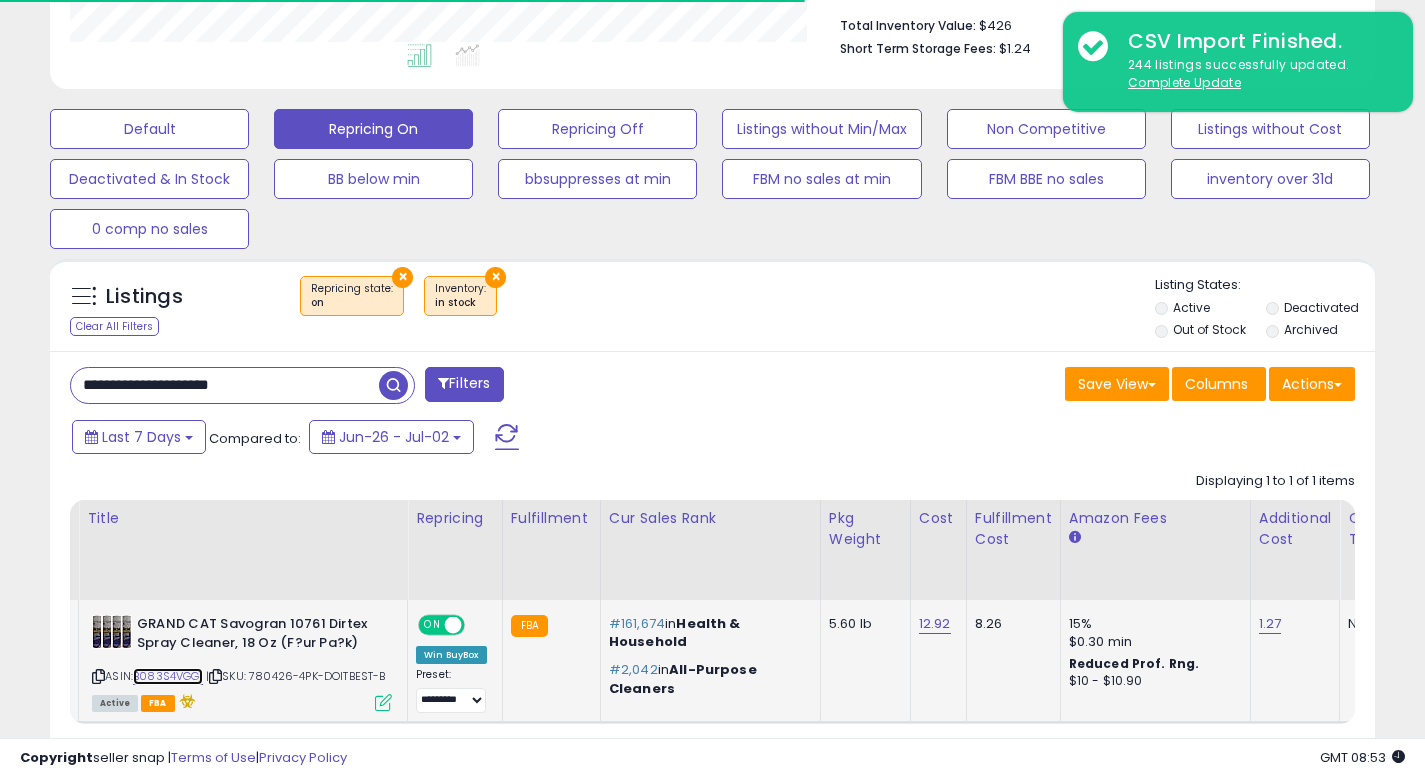 click on "B083S4VGG1" at bounding box center [168, 676] 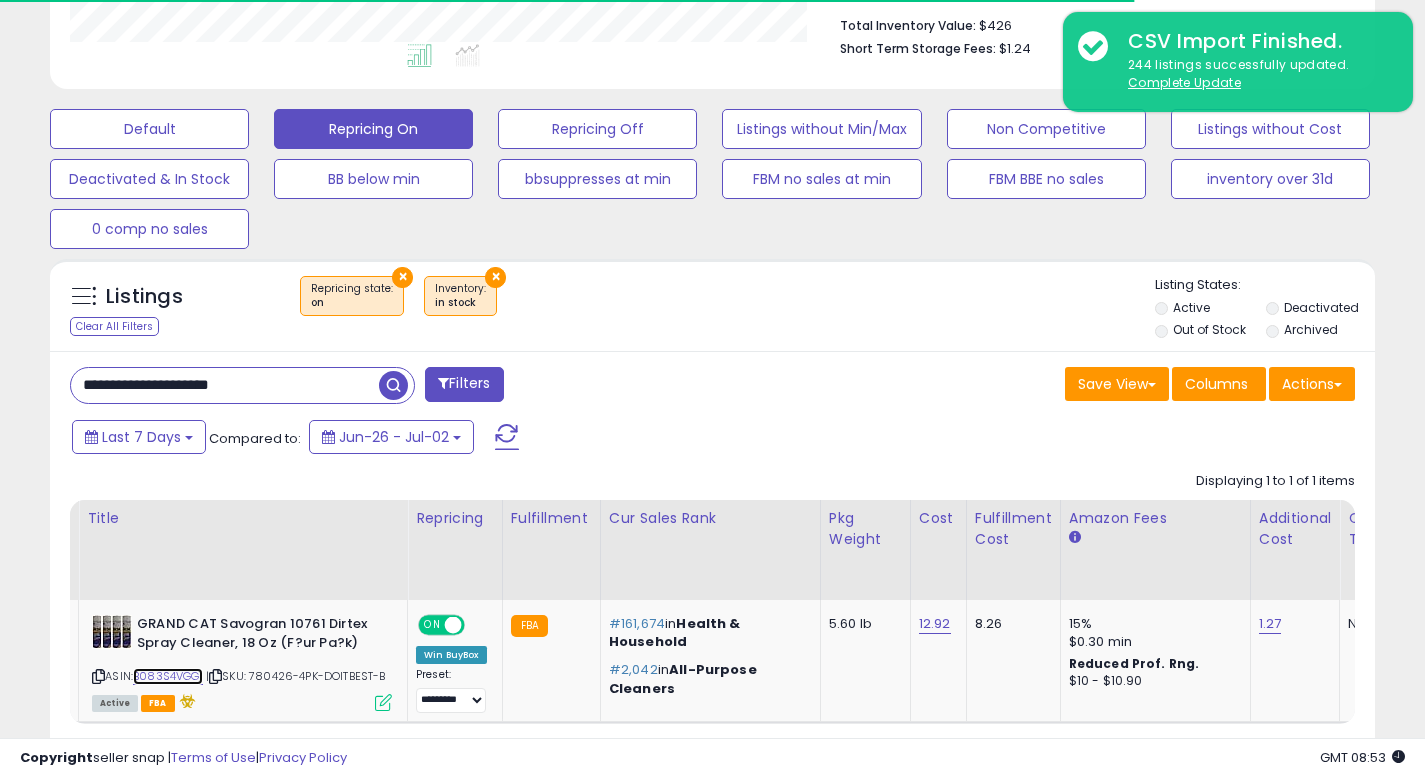scroll, scrollTop: 999590, scrollLeft: 999233, axis: both 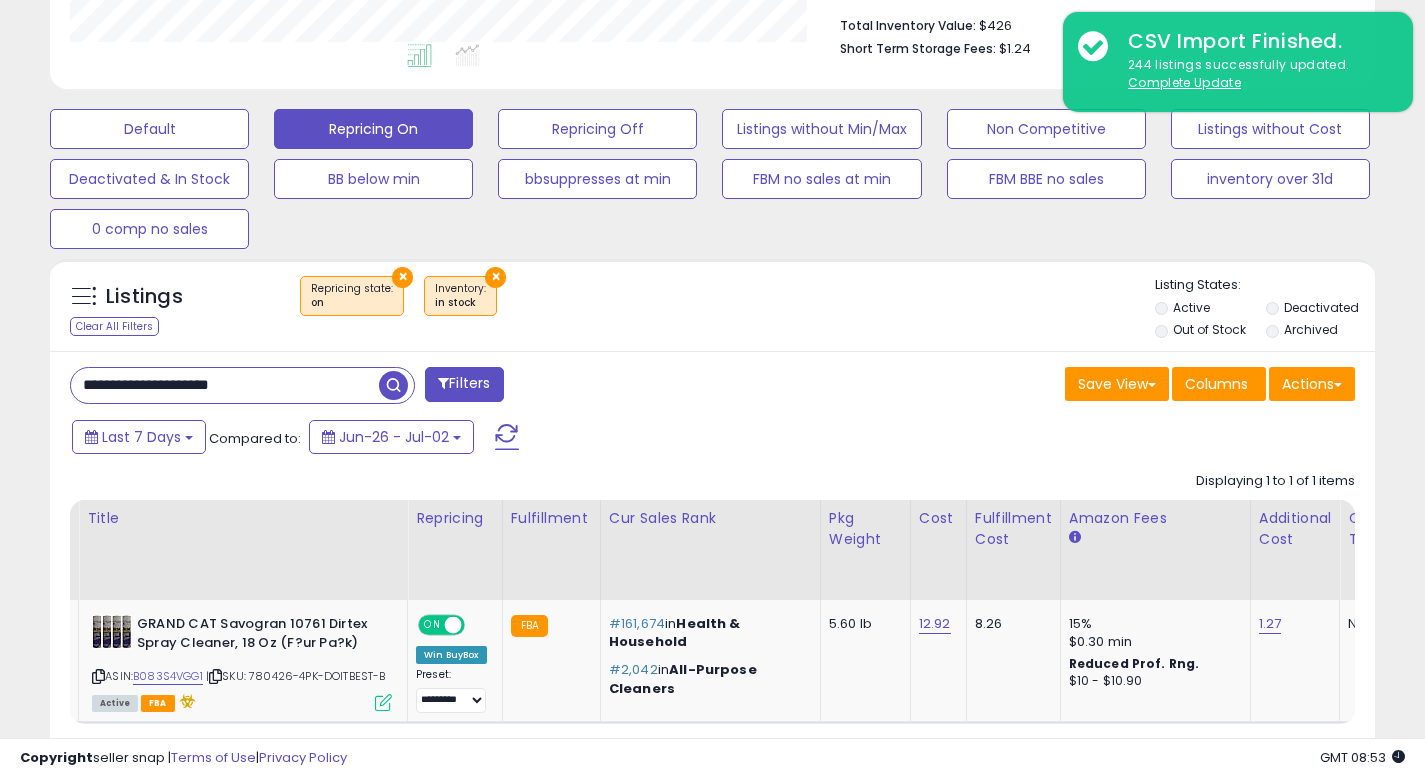 click on "**********" at bounding box center [225, 385] 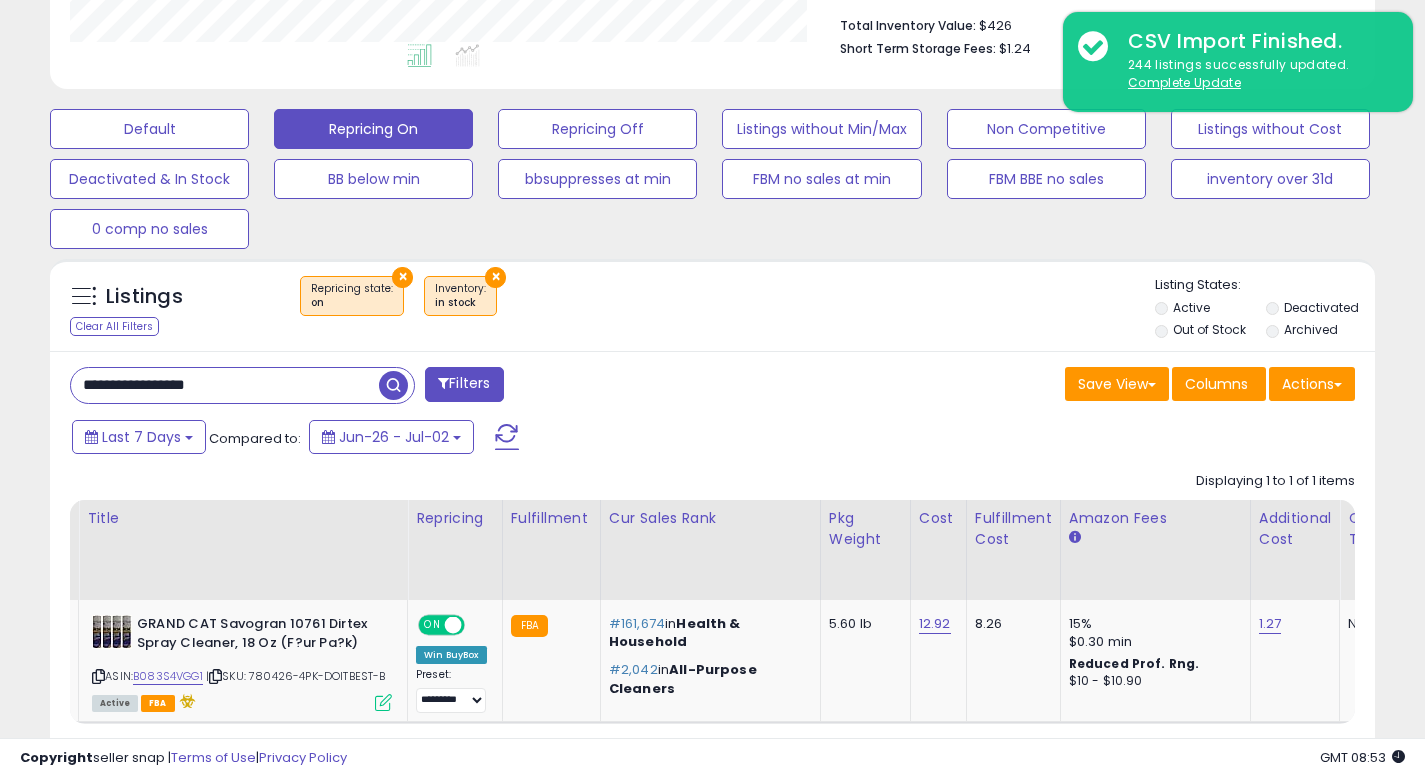 click at bounding box center [393, 385] 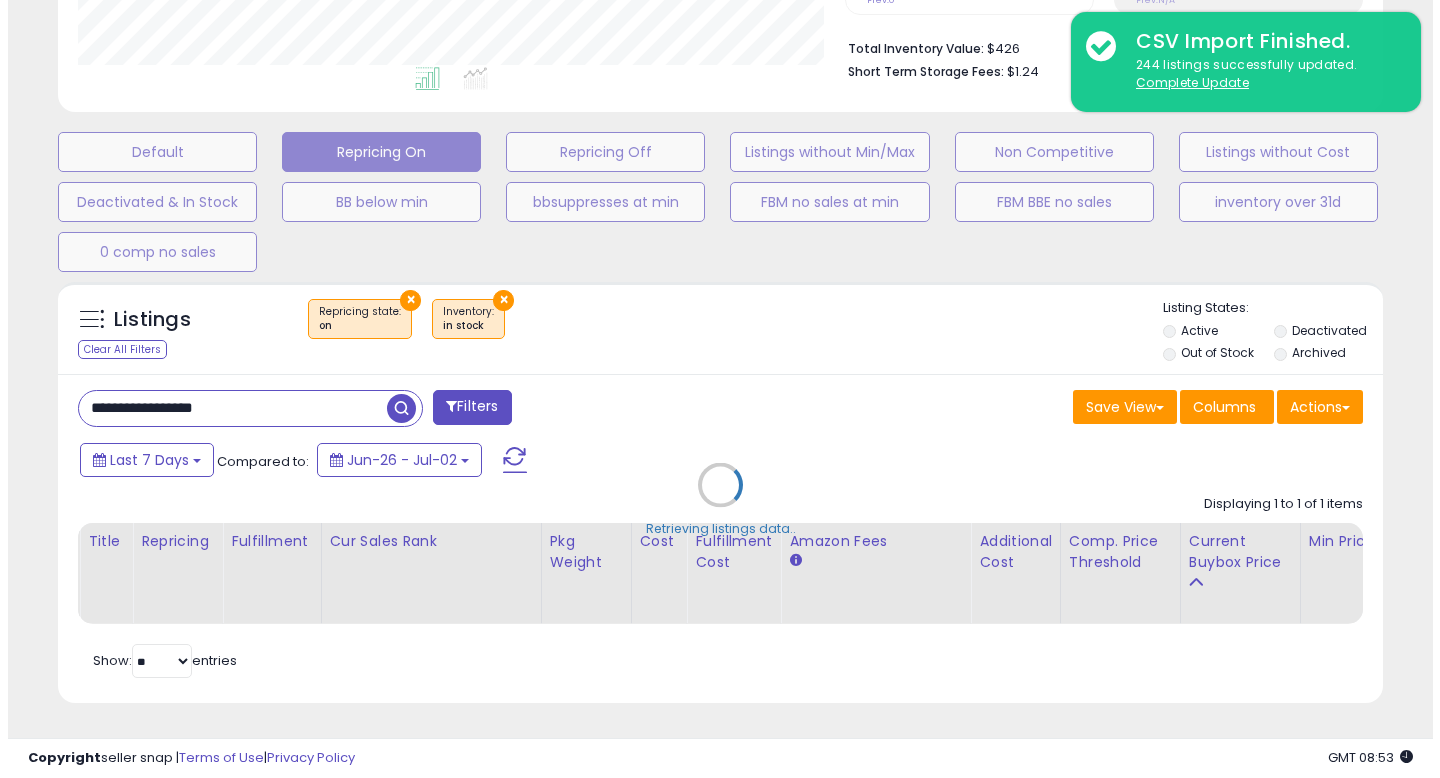 scroll, scrollTop: 513, scrollLeft: 0, axis: vertical 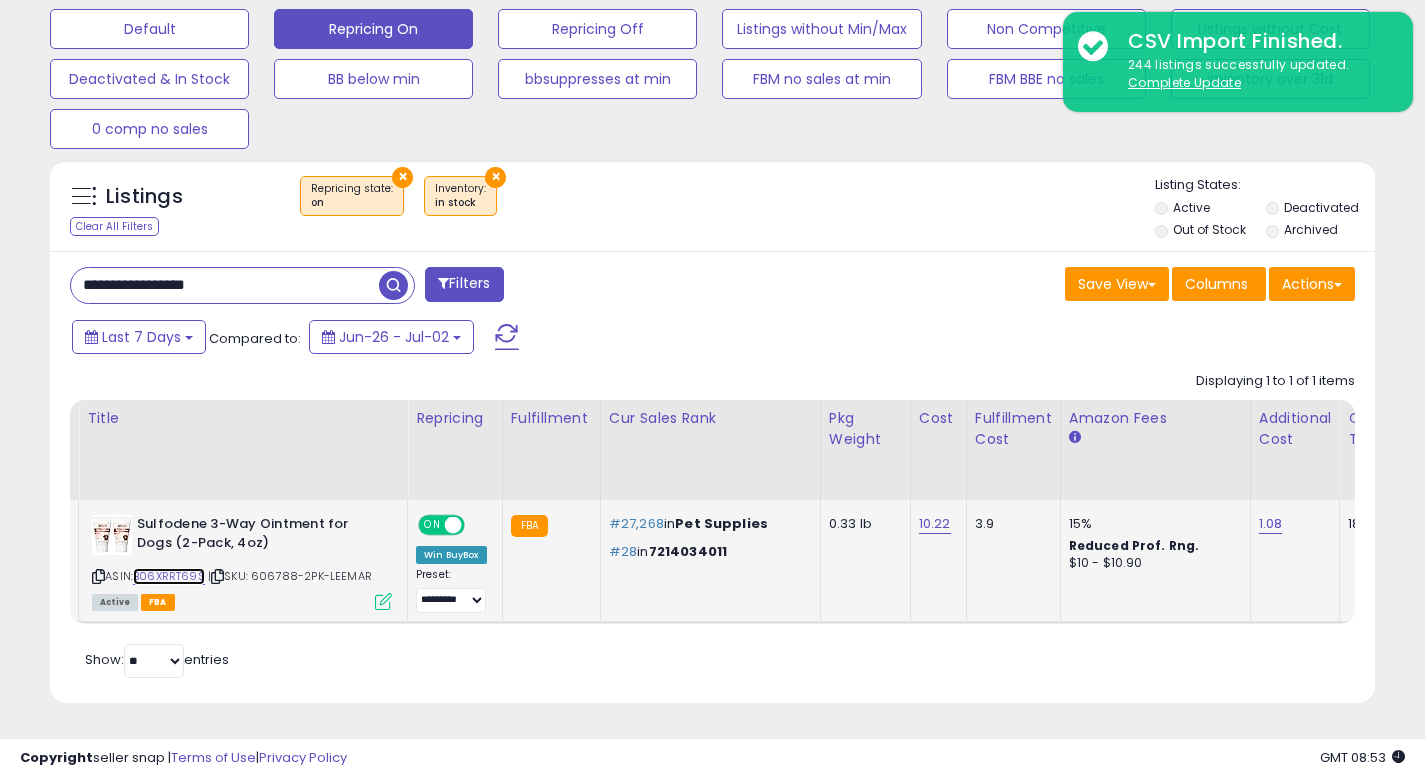 click on "B06XRRT69S" at bounding box center (169, 576) 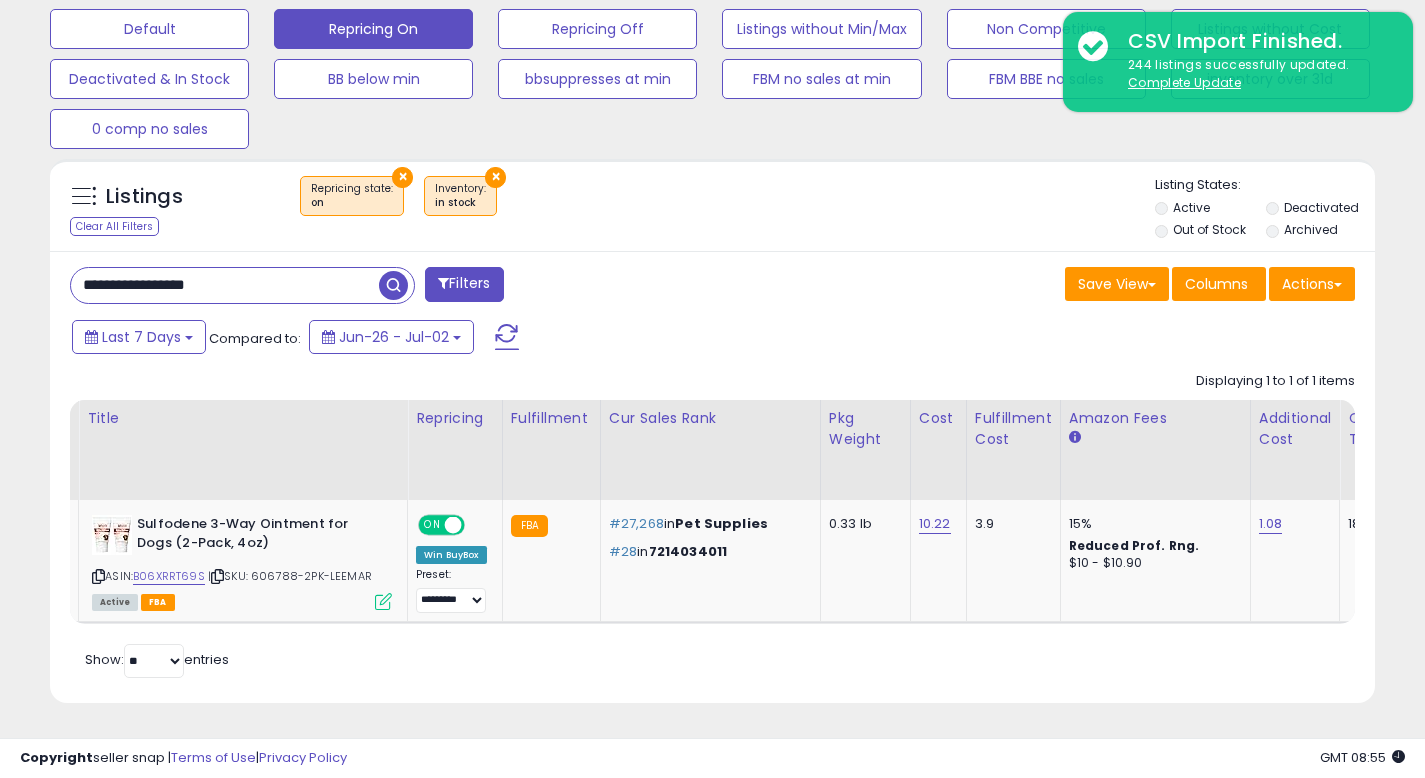 click on "**********" at bounding box center (225, 285) 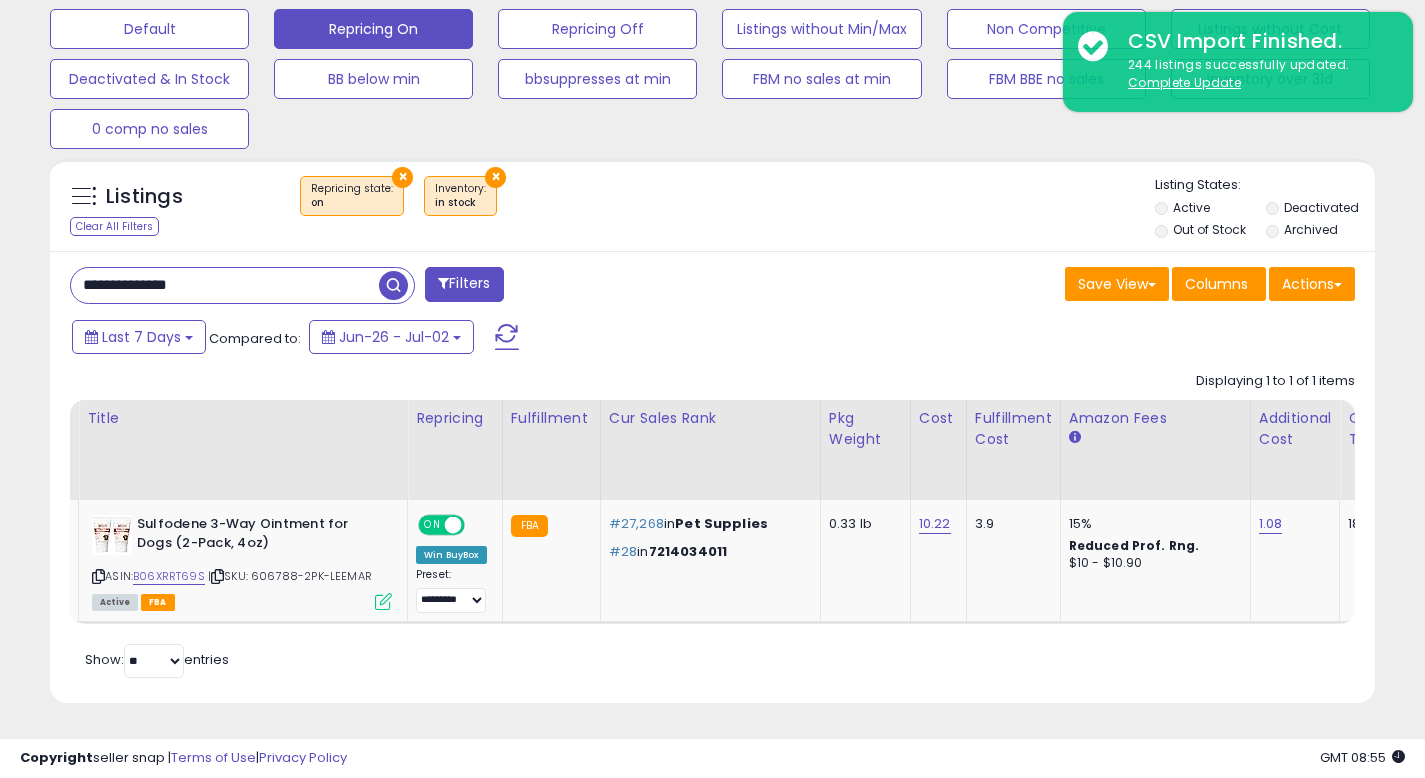 click at bounding box center [393, 285] 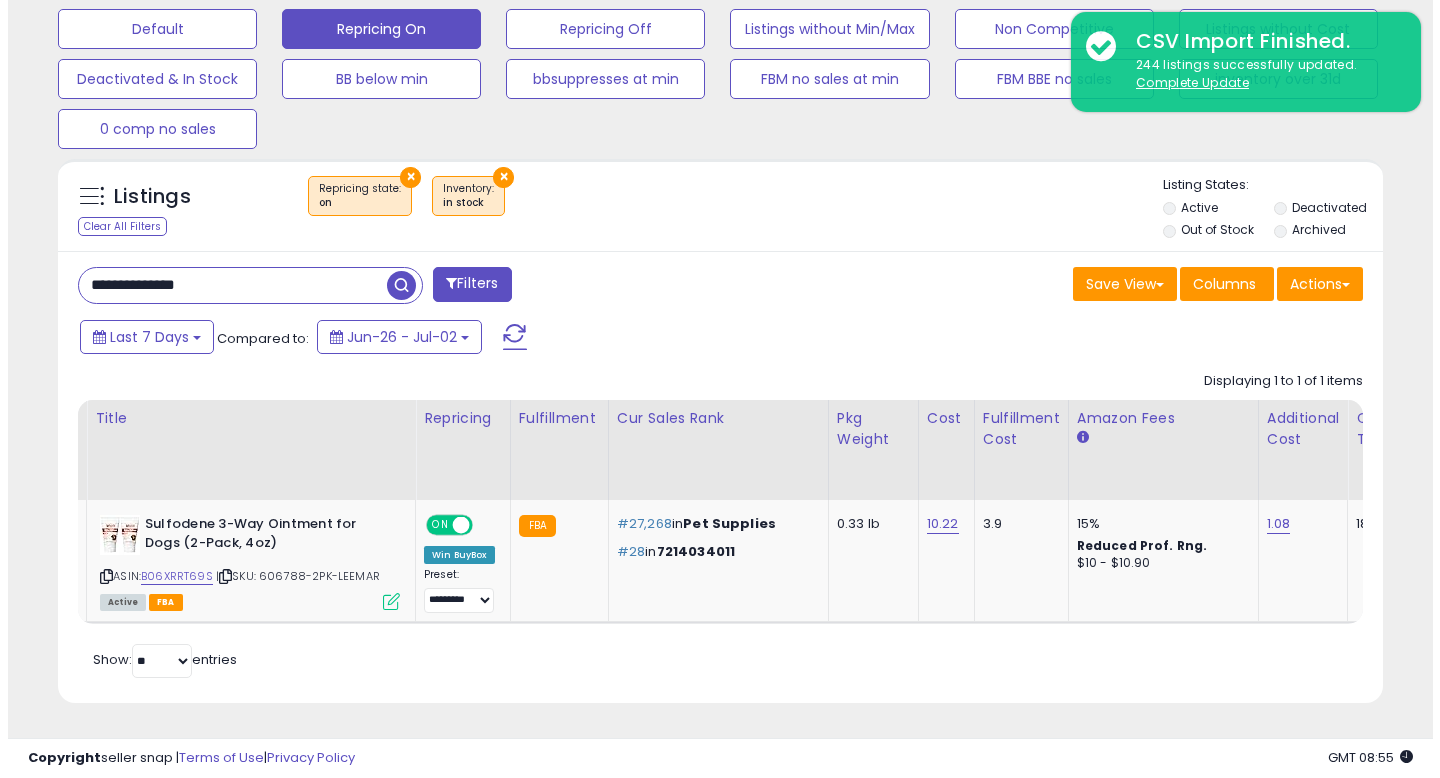 scroll, scrollTop: 513, scrollLeft: 0, axis: vertical 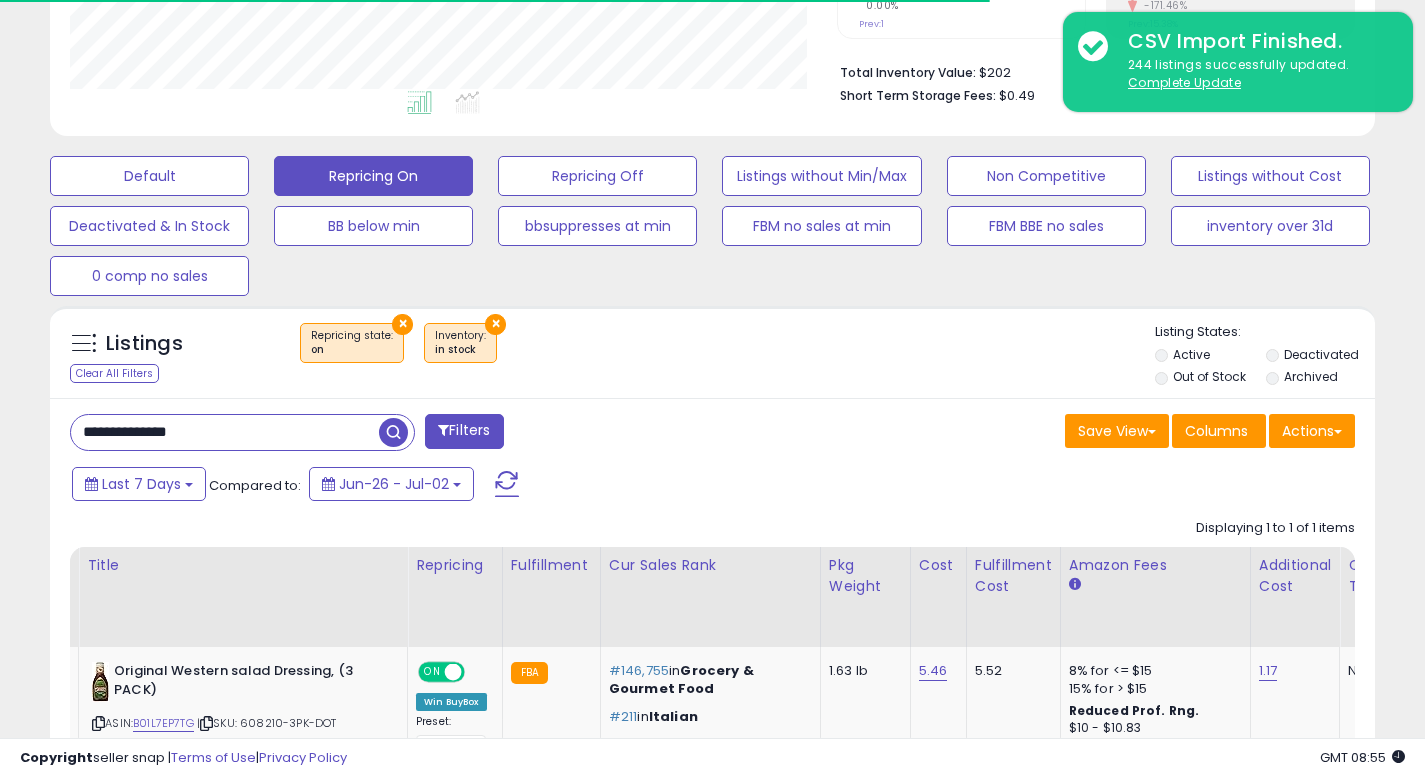 click at bounding box center (1769, 720) 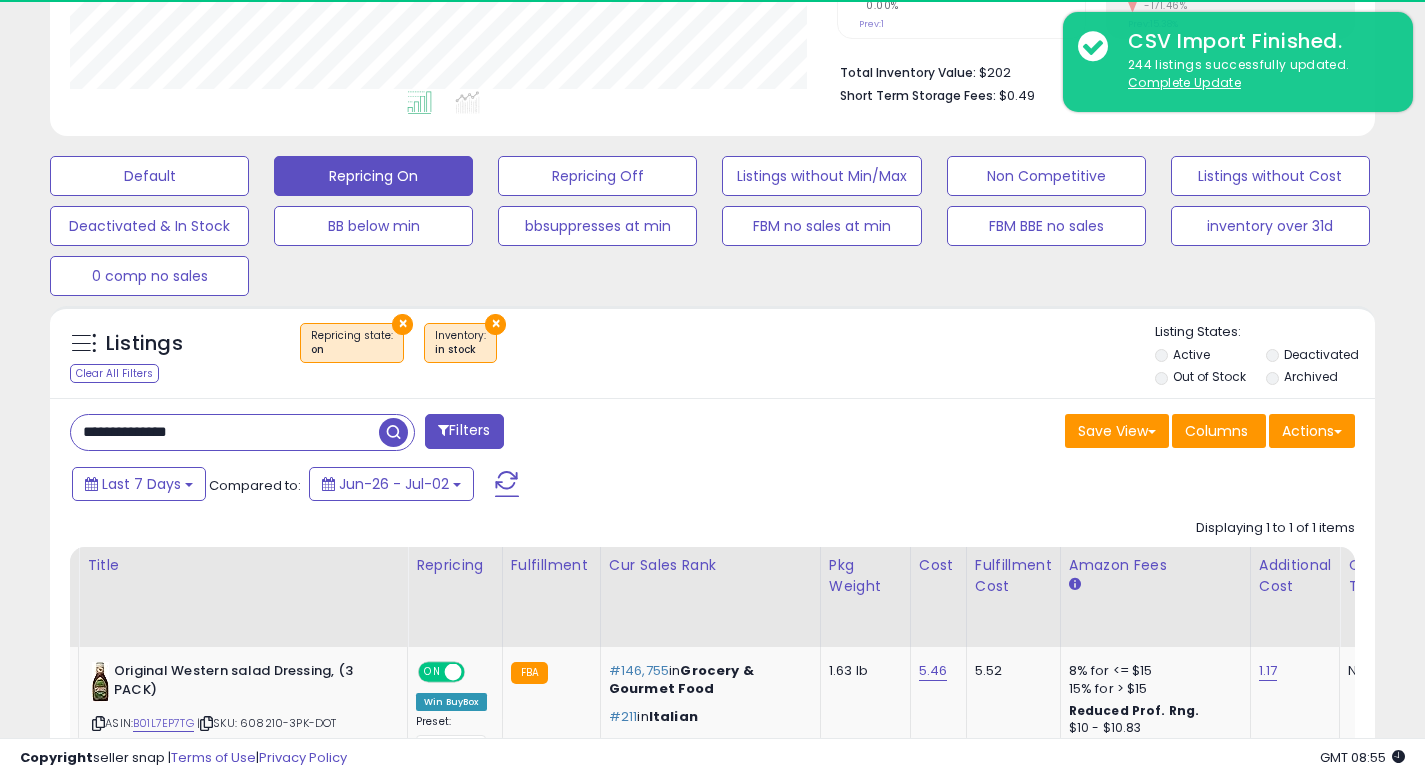 scroll, scrollTop: 999590, scrollLeft: 999233, axis: both 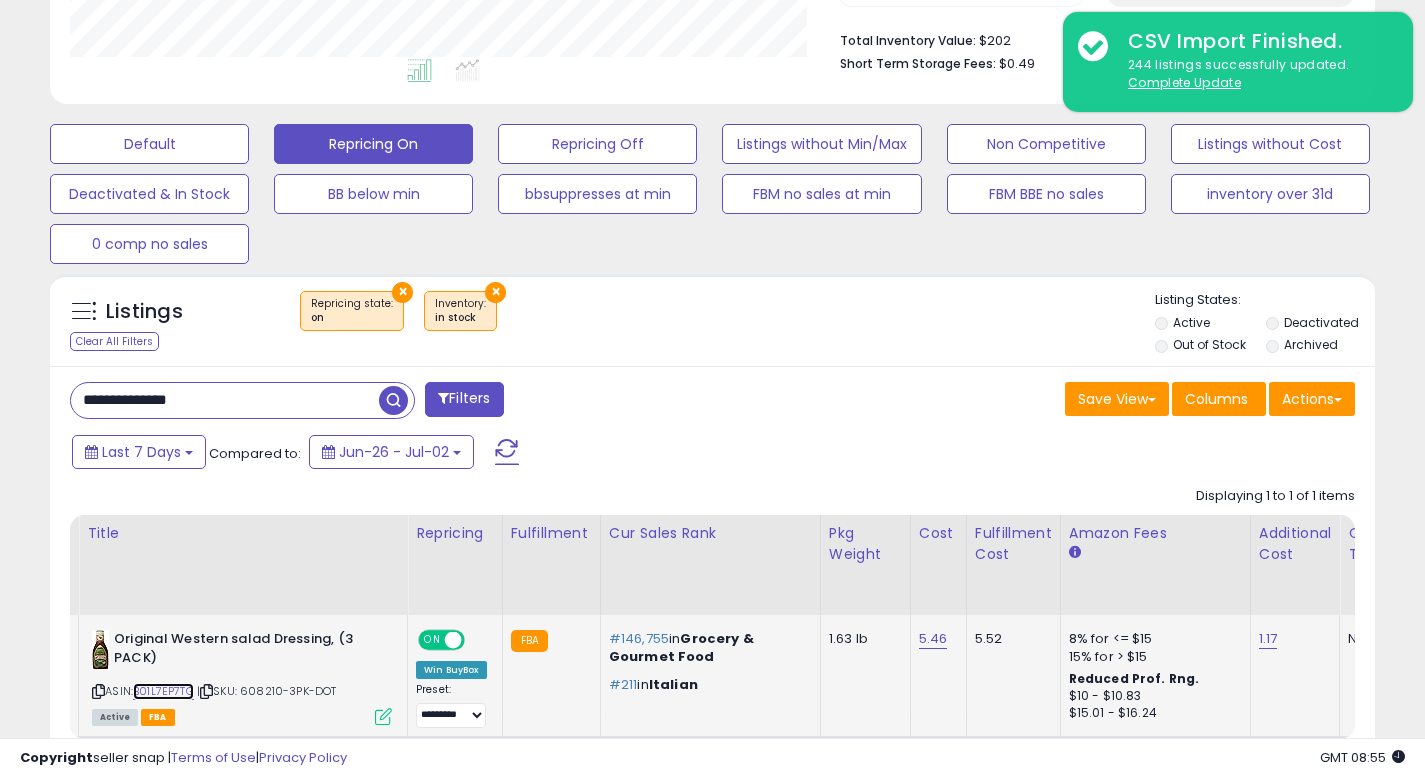 click on "B01L7EP7TG" at bounding box center [163, 691] 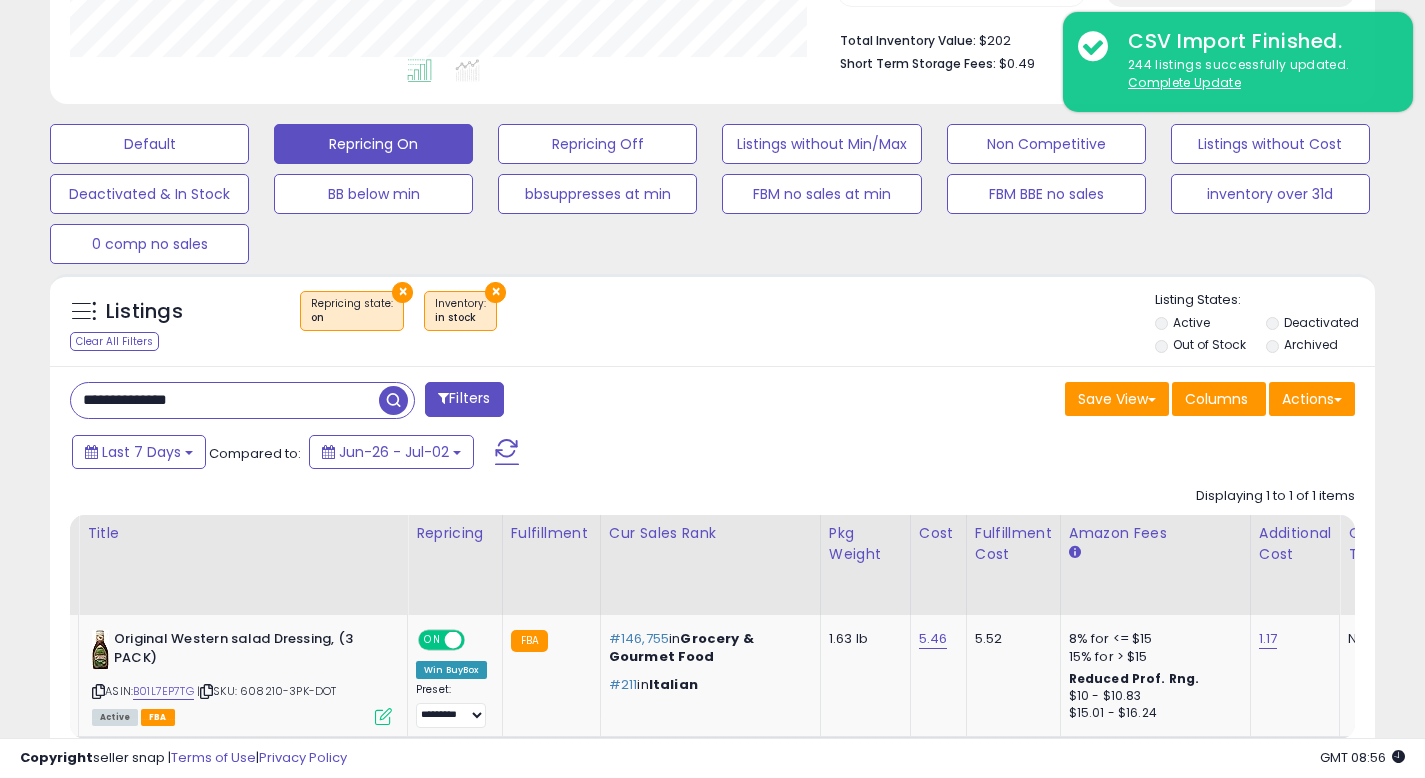click on "**********" at bounding box center (225, 400) 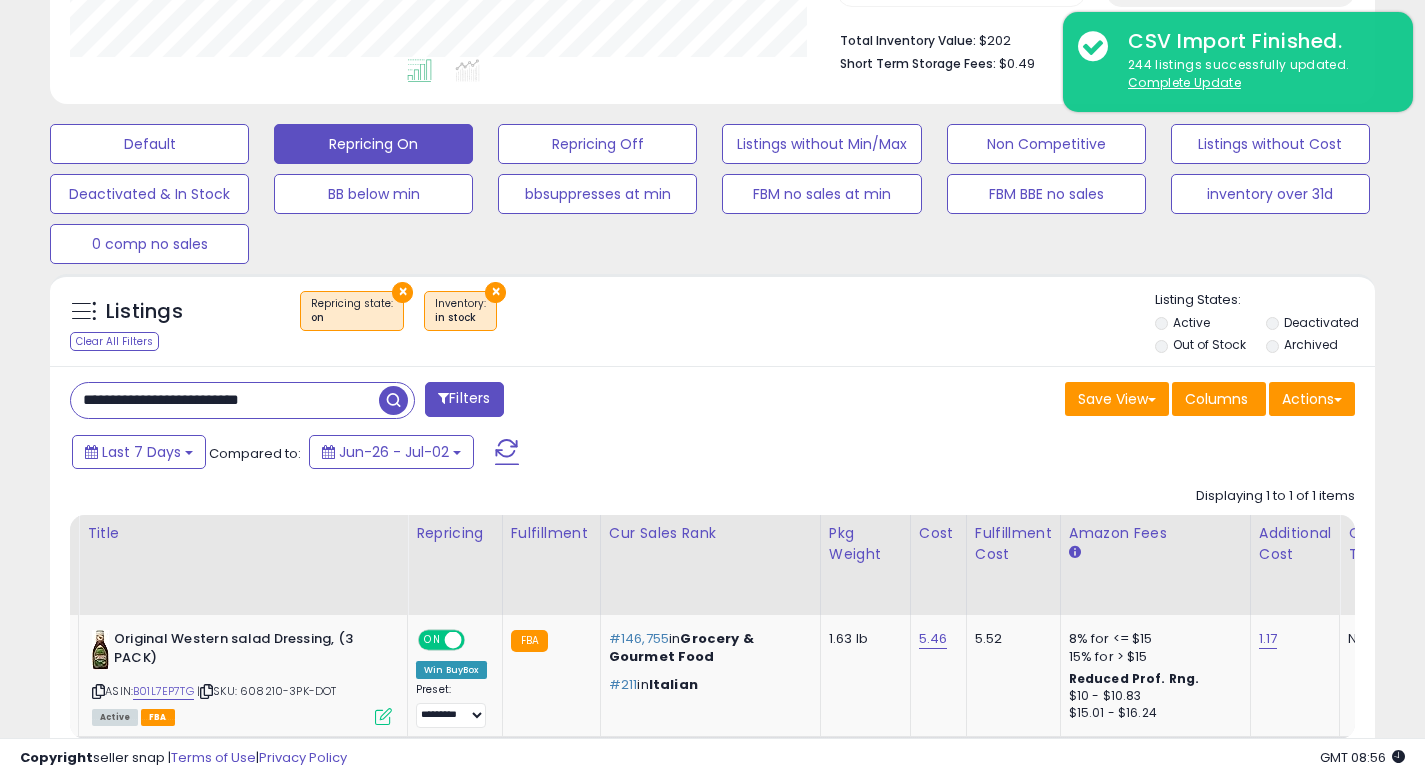 click at bounding box center (393, 400) 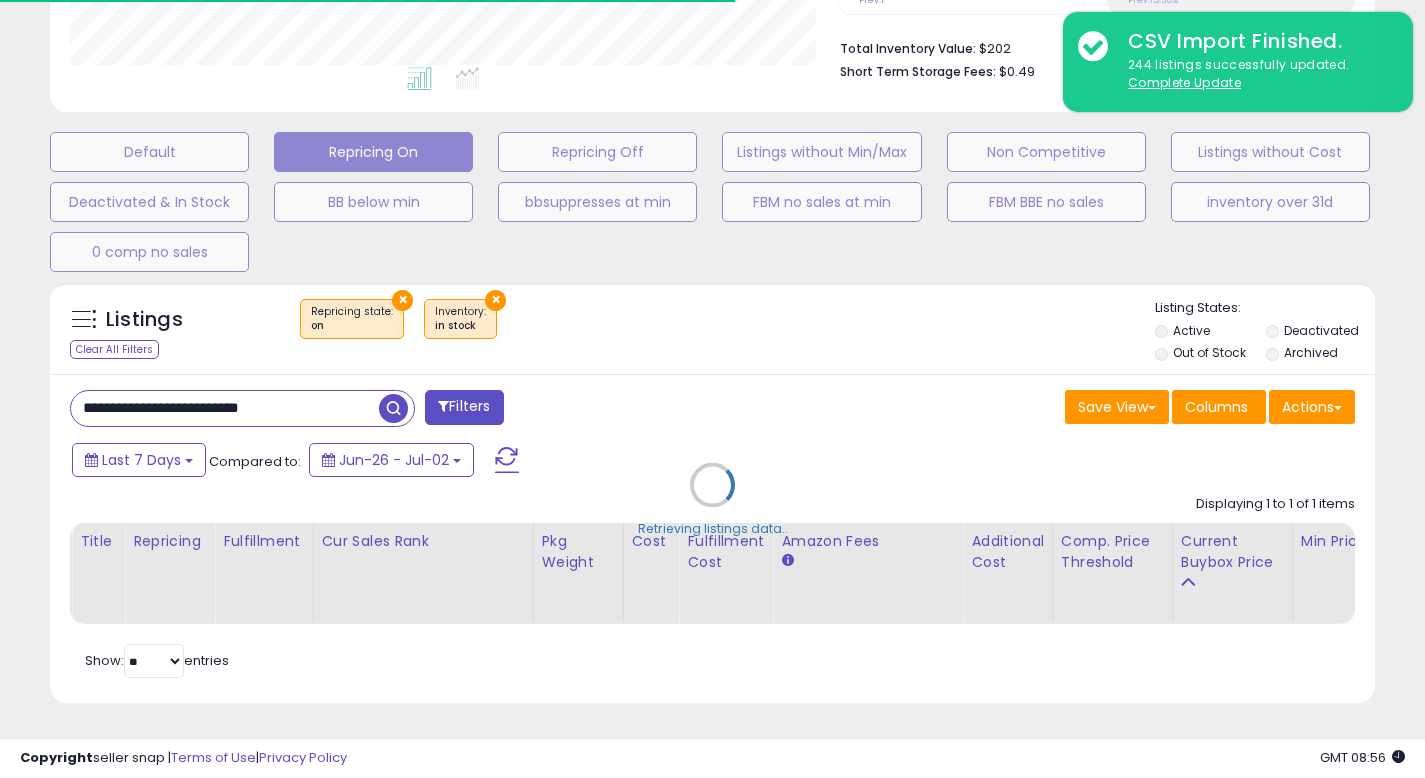 scroll, scrollTop: 410, scrollLeft: 767, axis: both 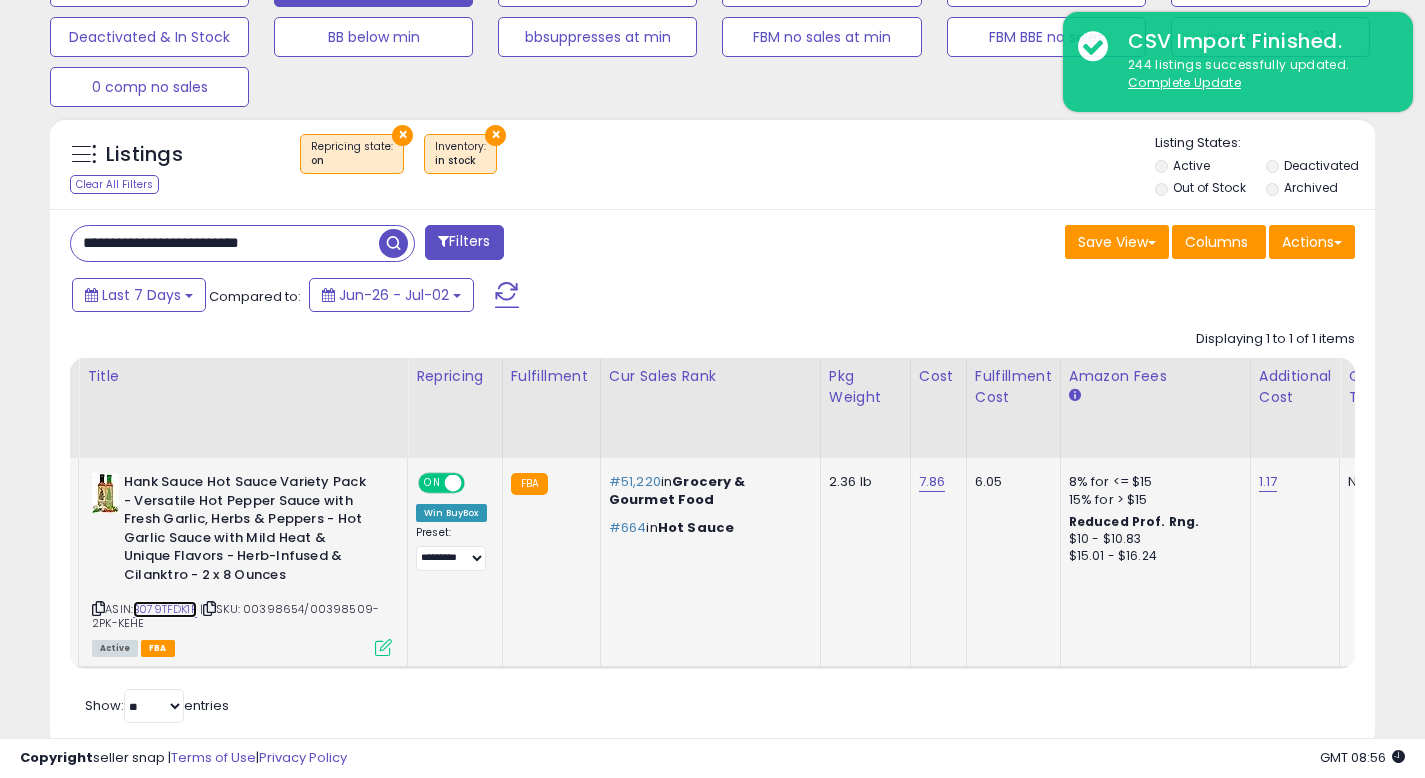 click on "B079TFDK1P" at bounding box center [165, 609] 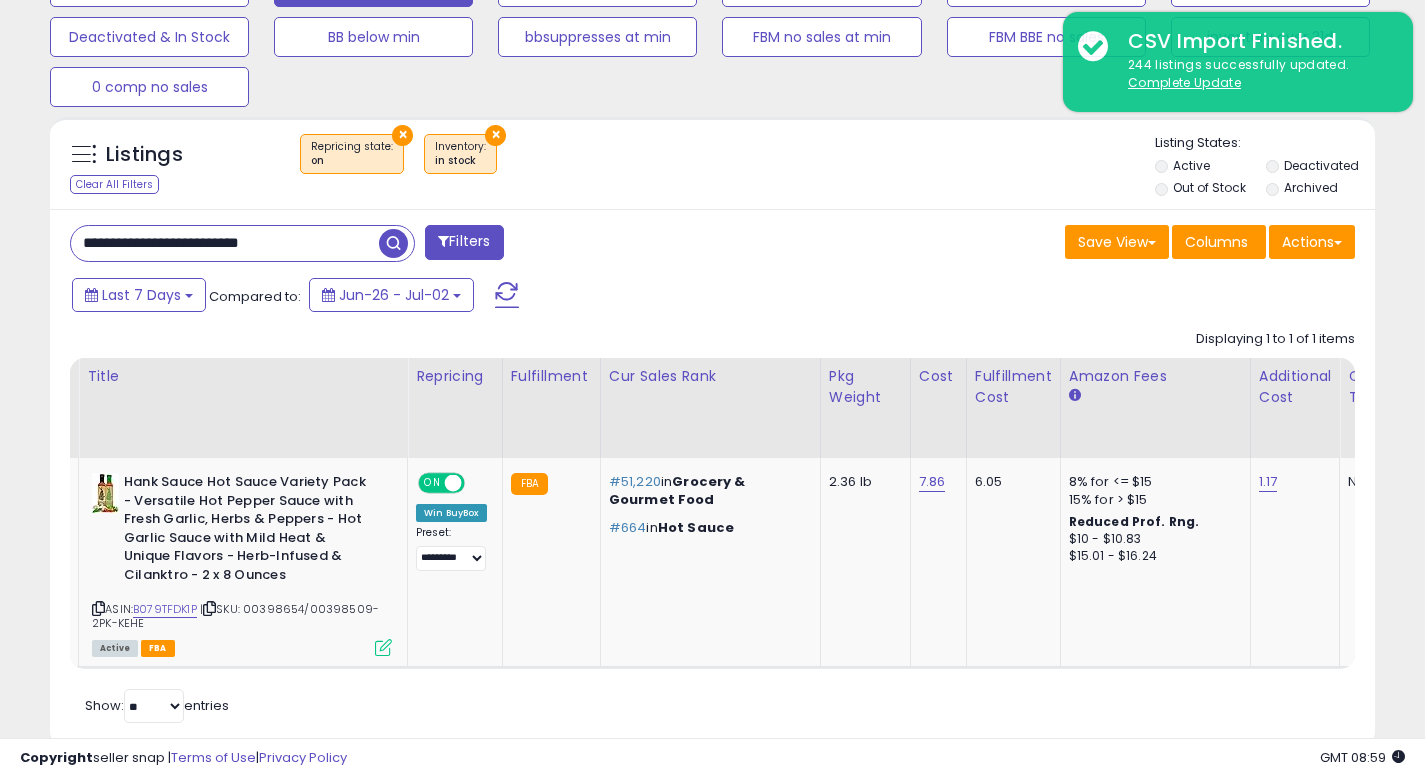 click on "**********" at bounding box center (225, 243) 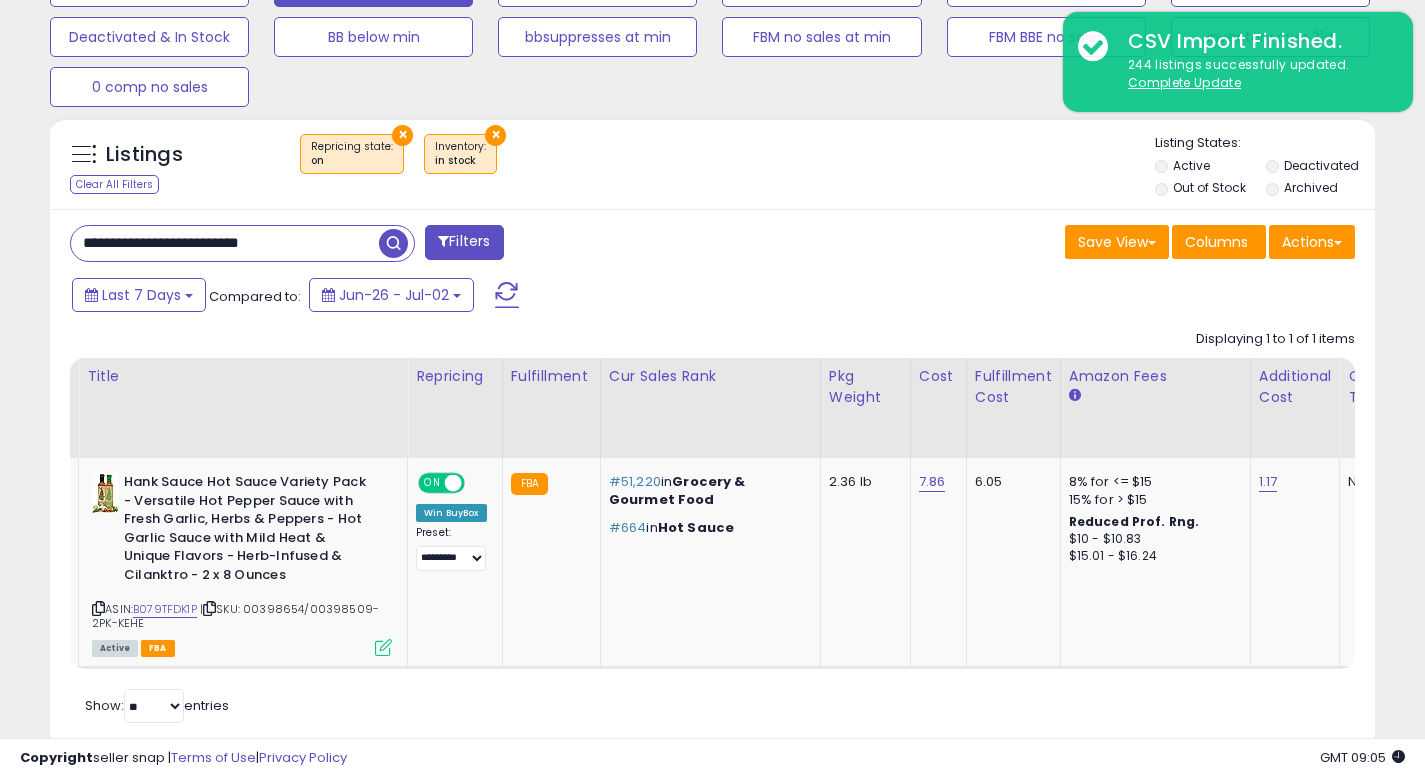 click on "**********" at bounding box center (225, 243) 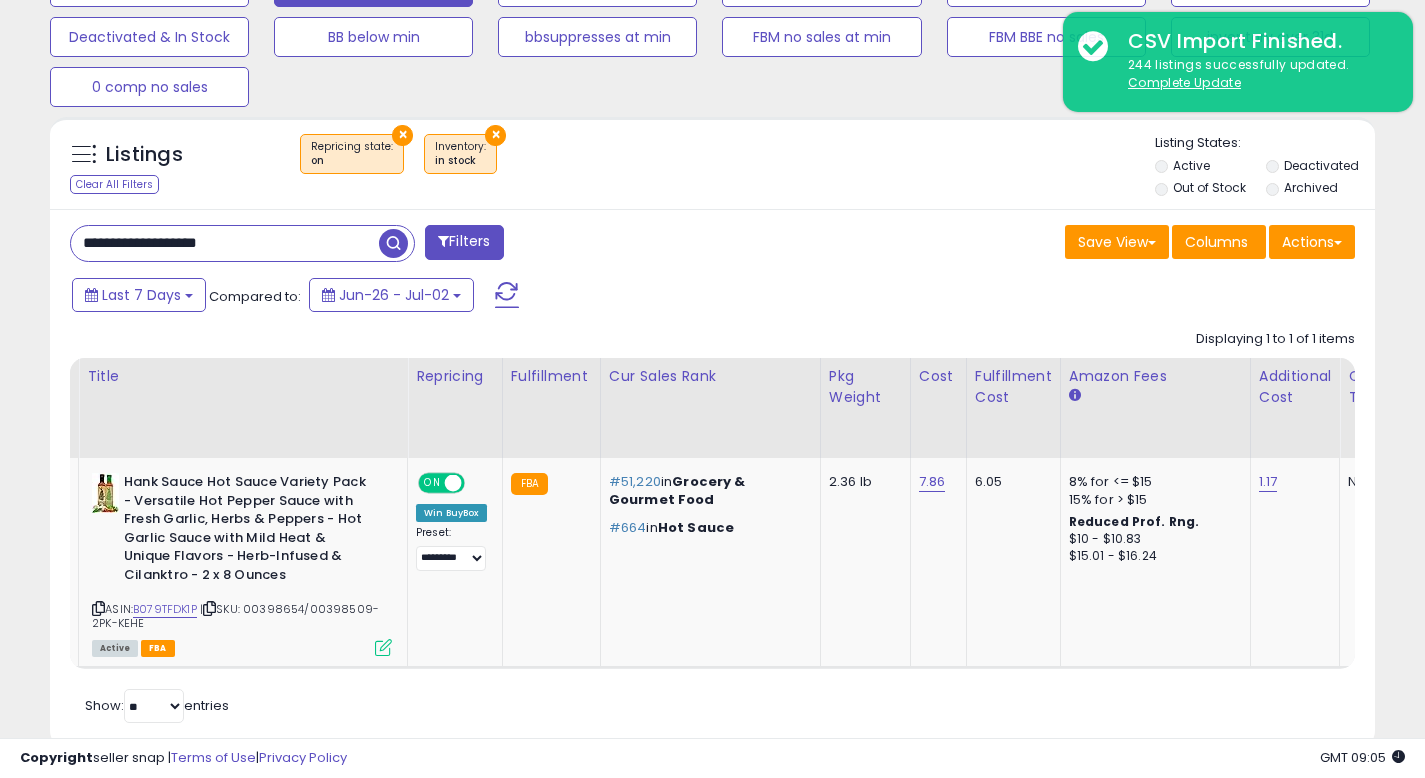 click on "**********" at bounding box center [225, 243] 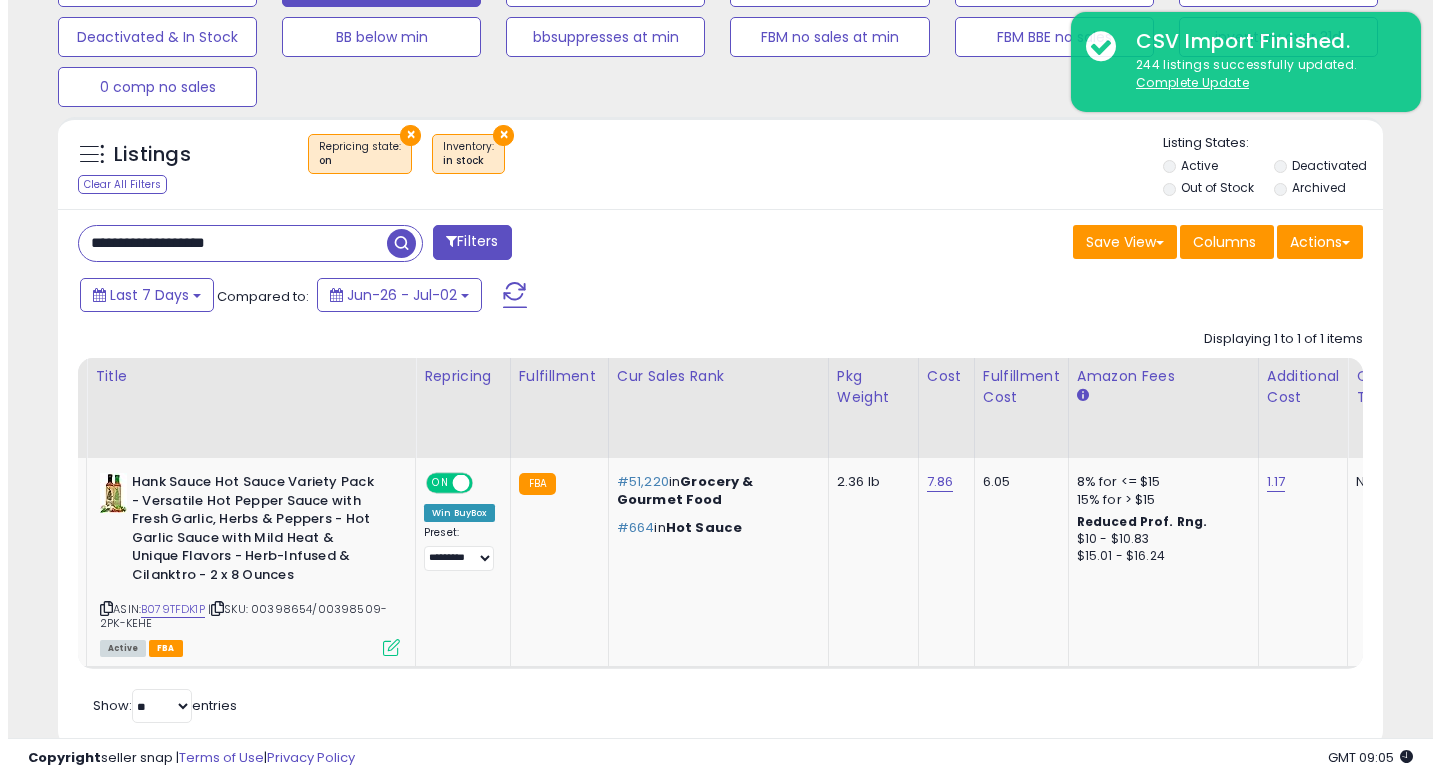 scroll, scrollTop: 513, scrollLeft: 0, axis: vertical 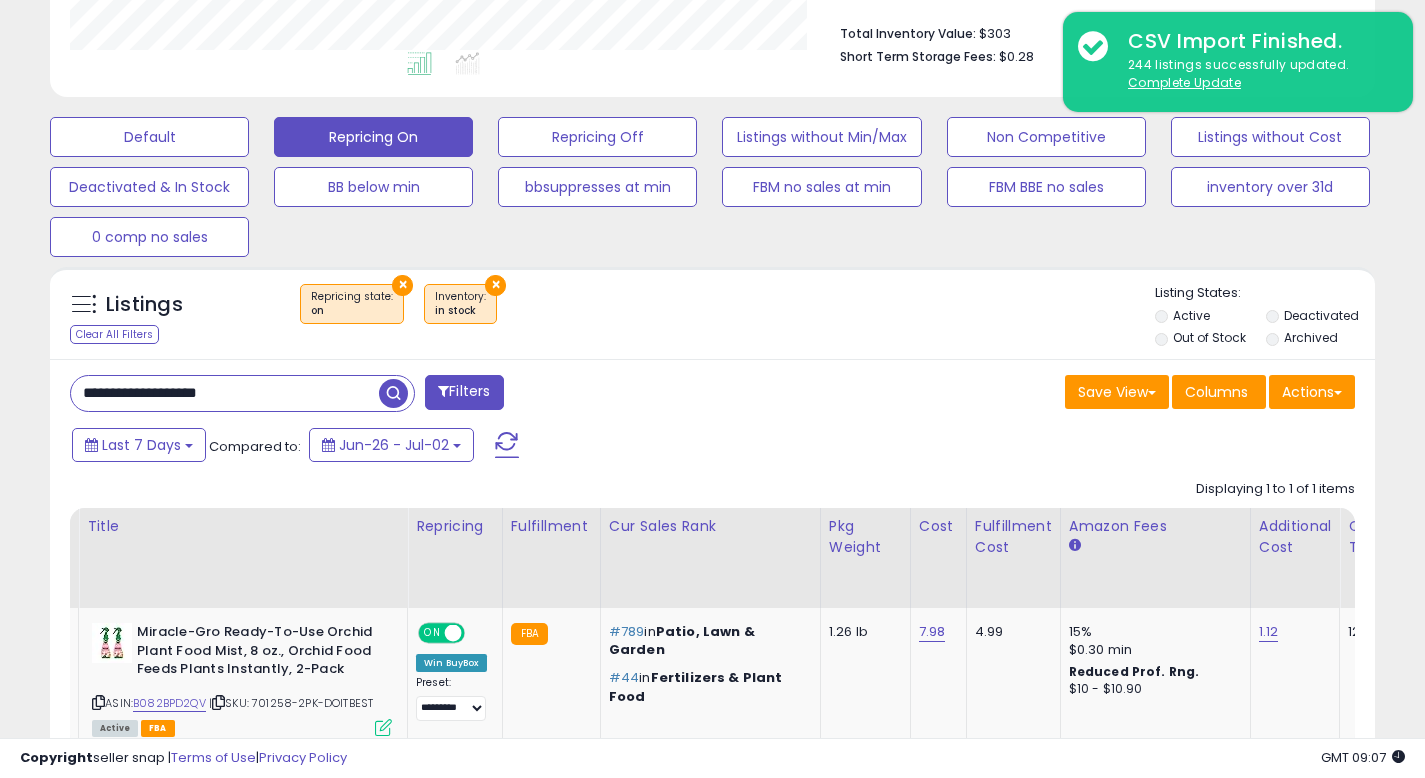 click on "**********" at bounding box center [225, 393] 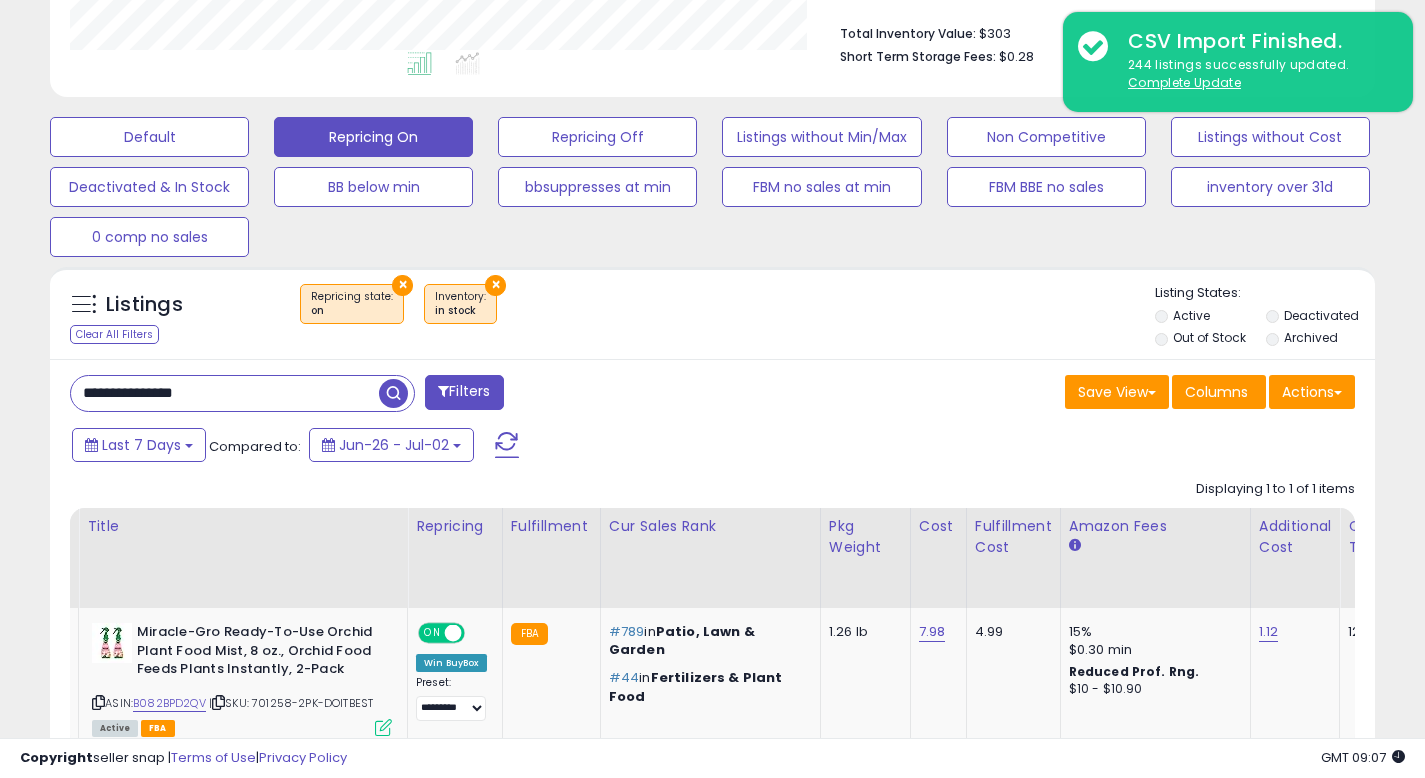 click at bounding box center [393, 393] 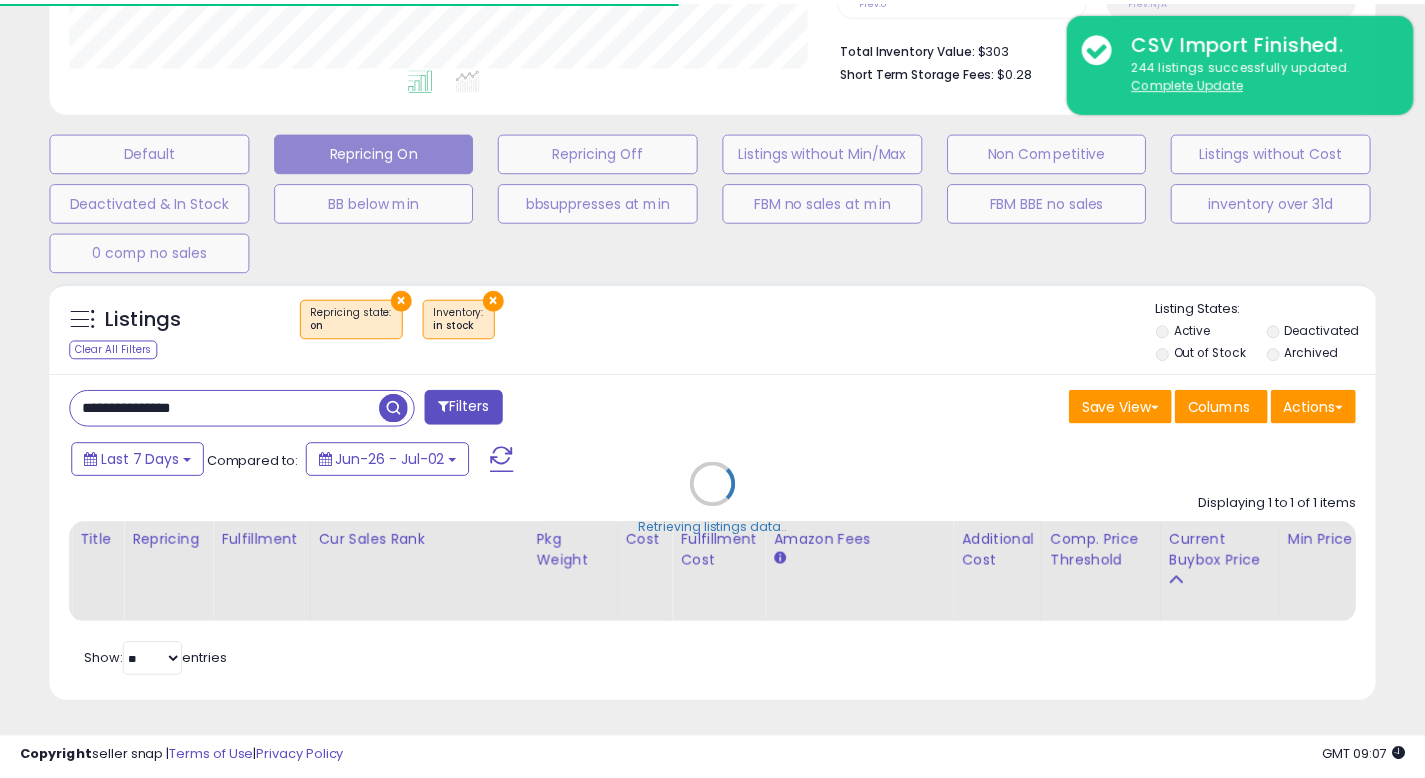 scroll, scrollTop: 410, scrollLeft: 767, axis: both 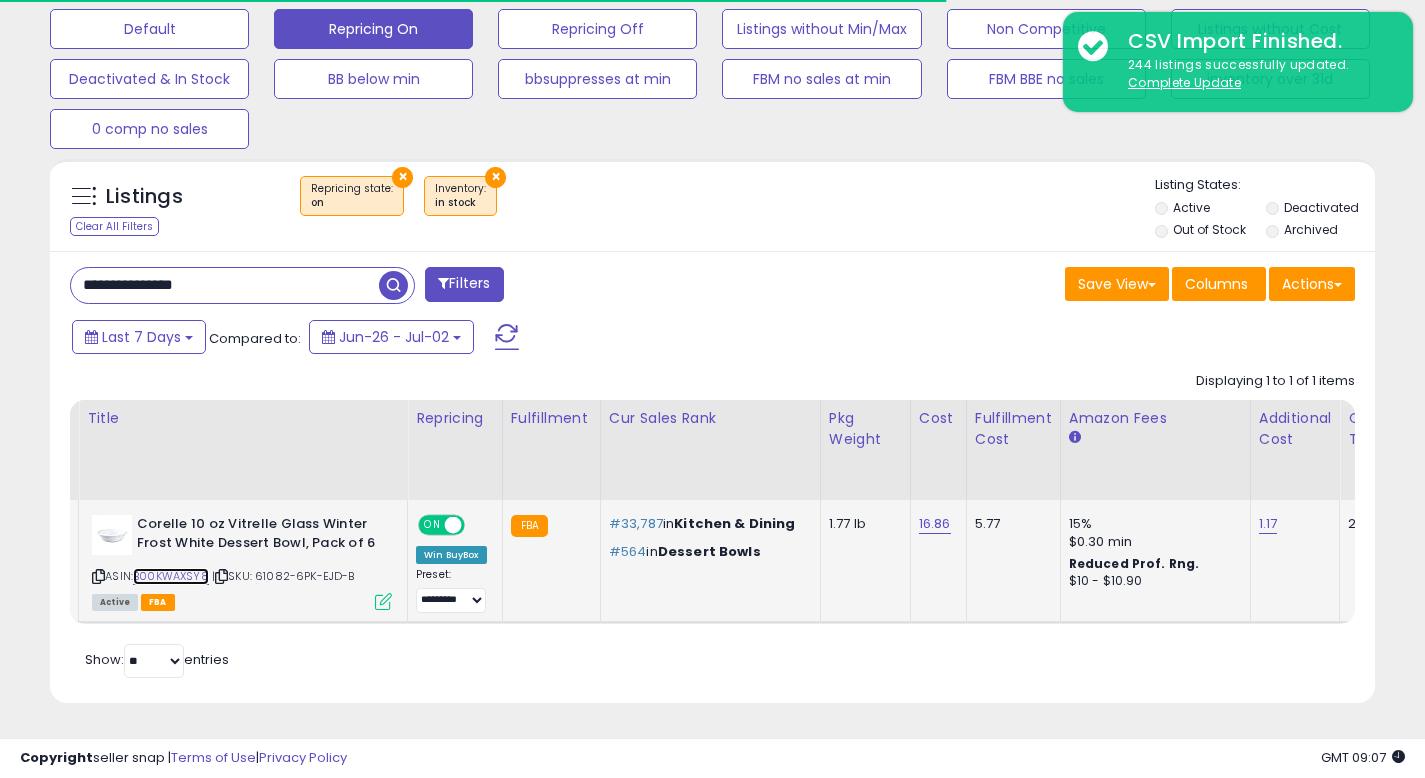 click on "B00KWAXSY8" at bounding box center (171, 576) 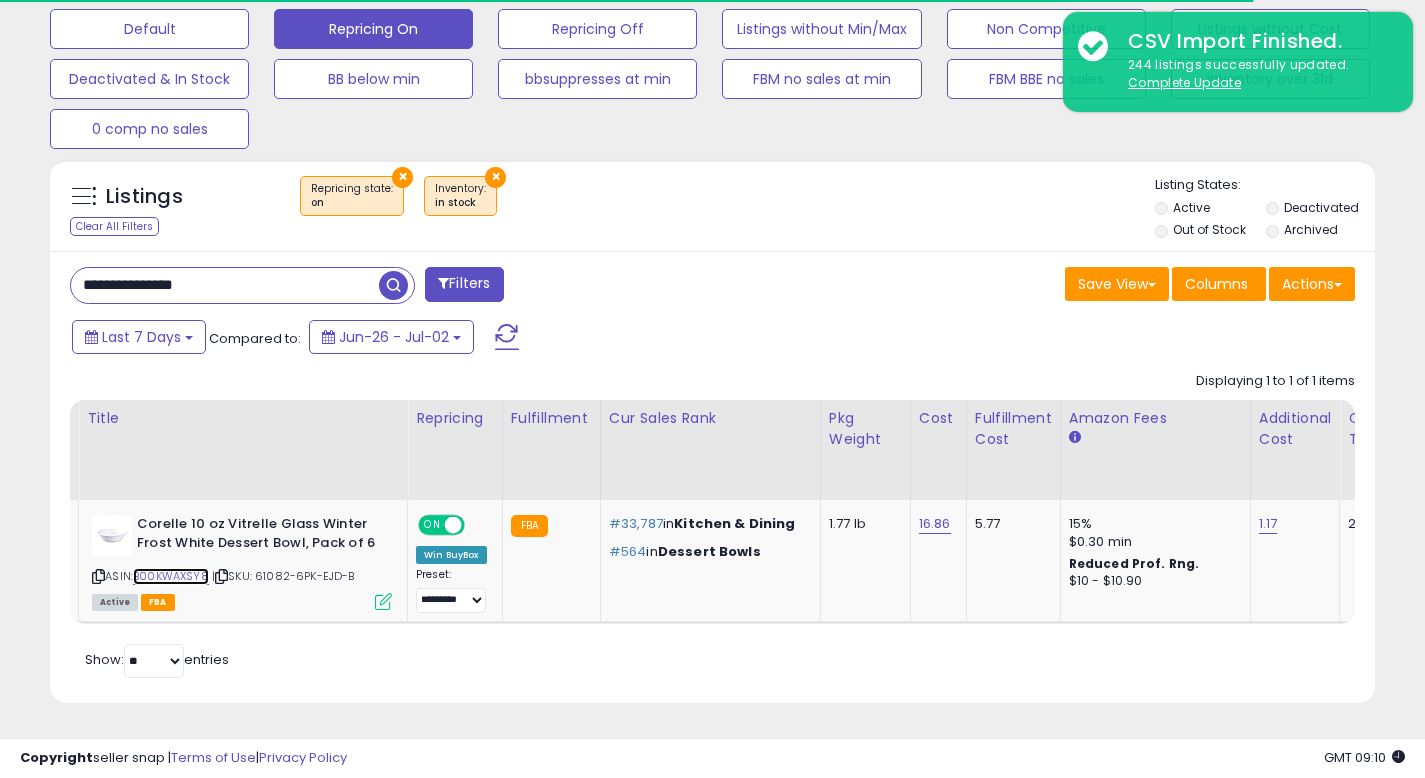 scroll, scrollTop: 999590, scrollLeft: 999233, axis: both 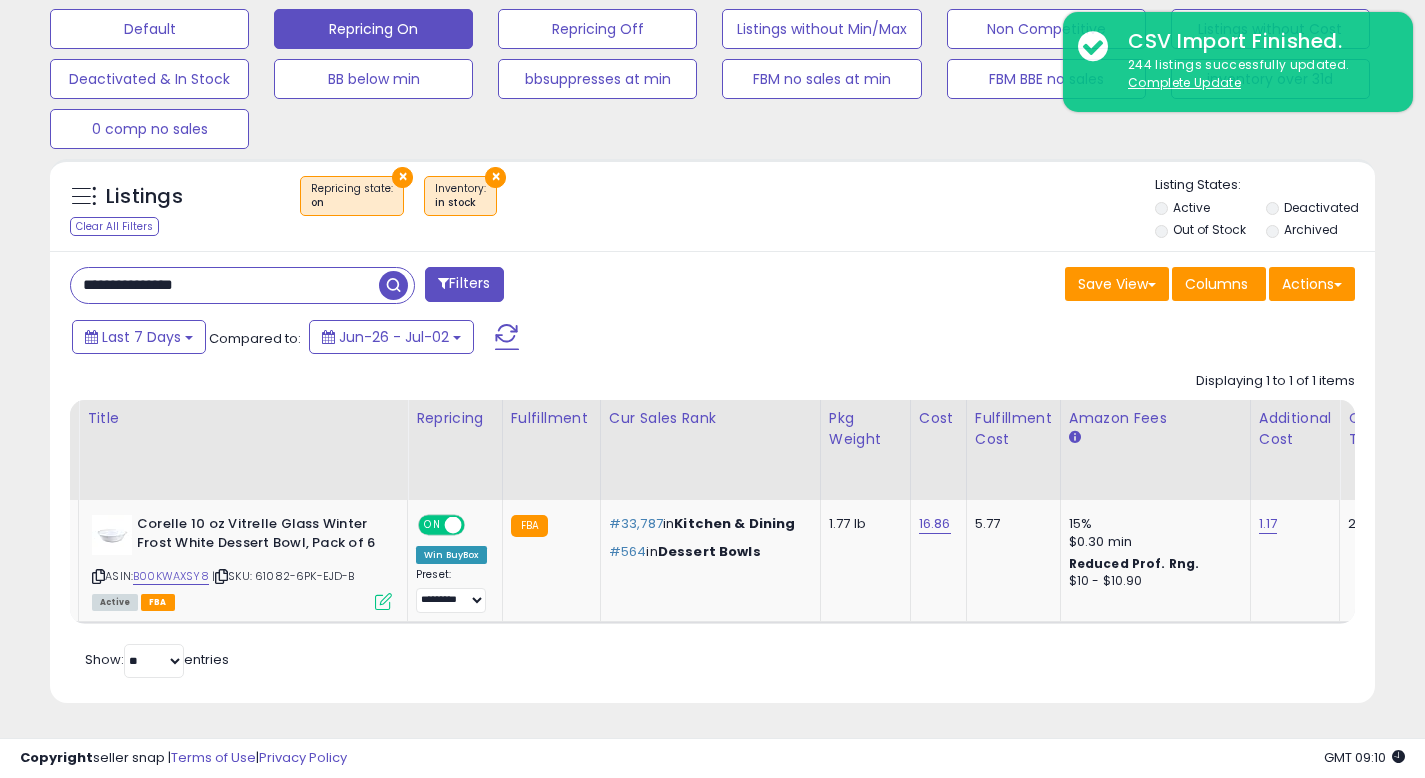 click on "**********" at bounding box center [225, 285] 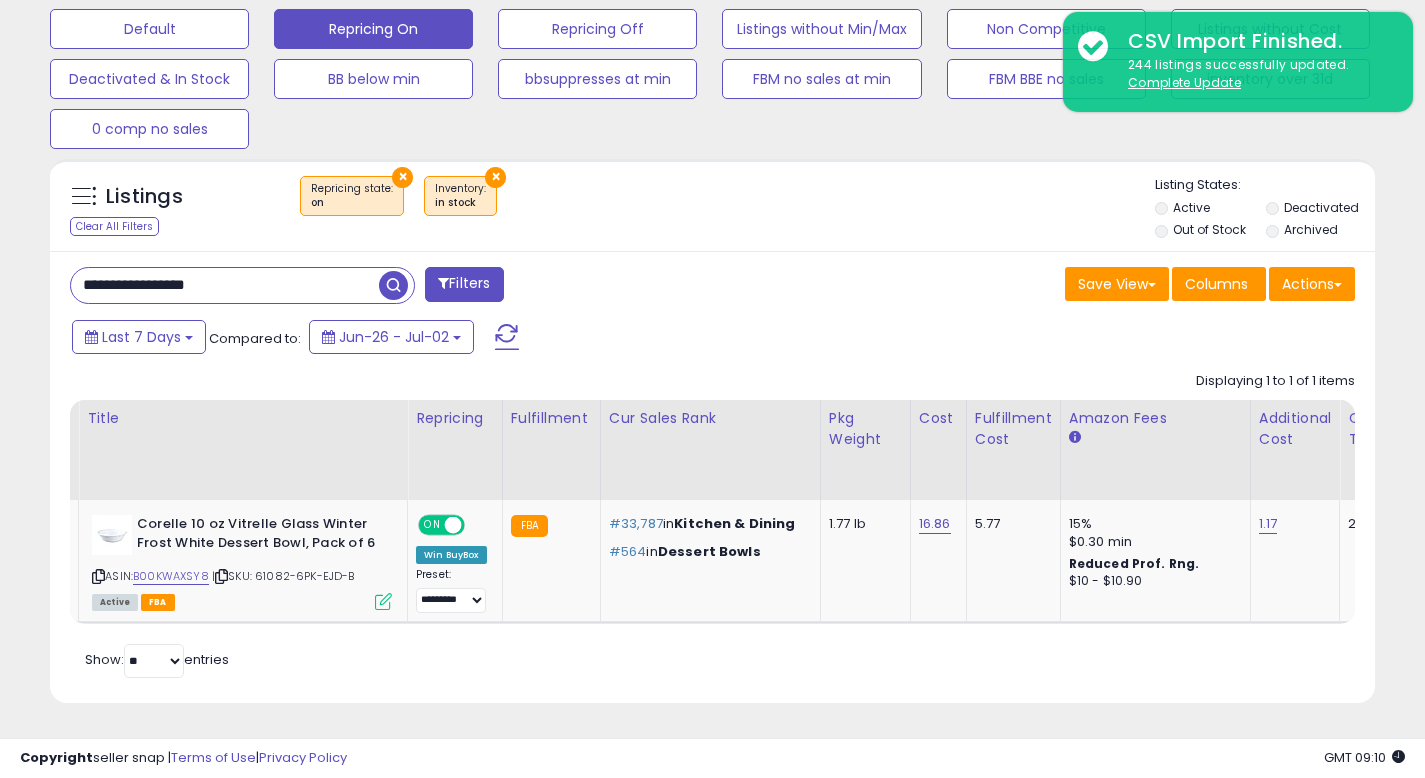 click on "**********" at bounding box center [225, 285] 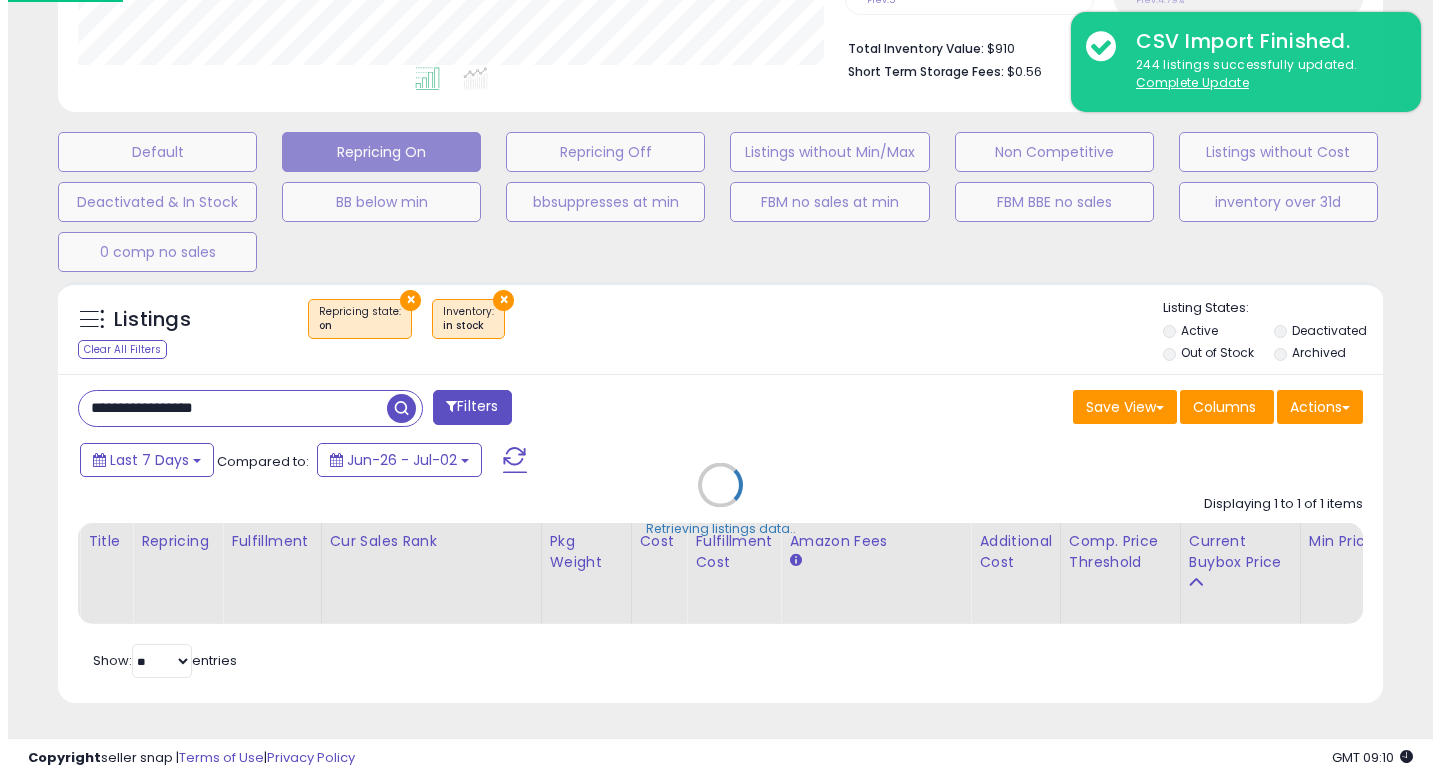 scroll, scrollTop: 513, scrollLeft: 0, axis: vertical 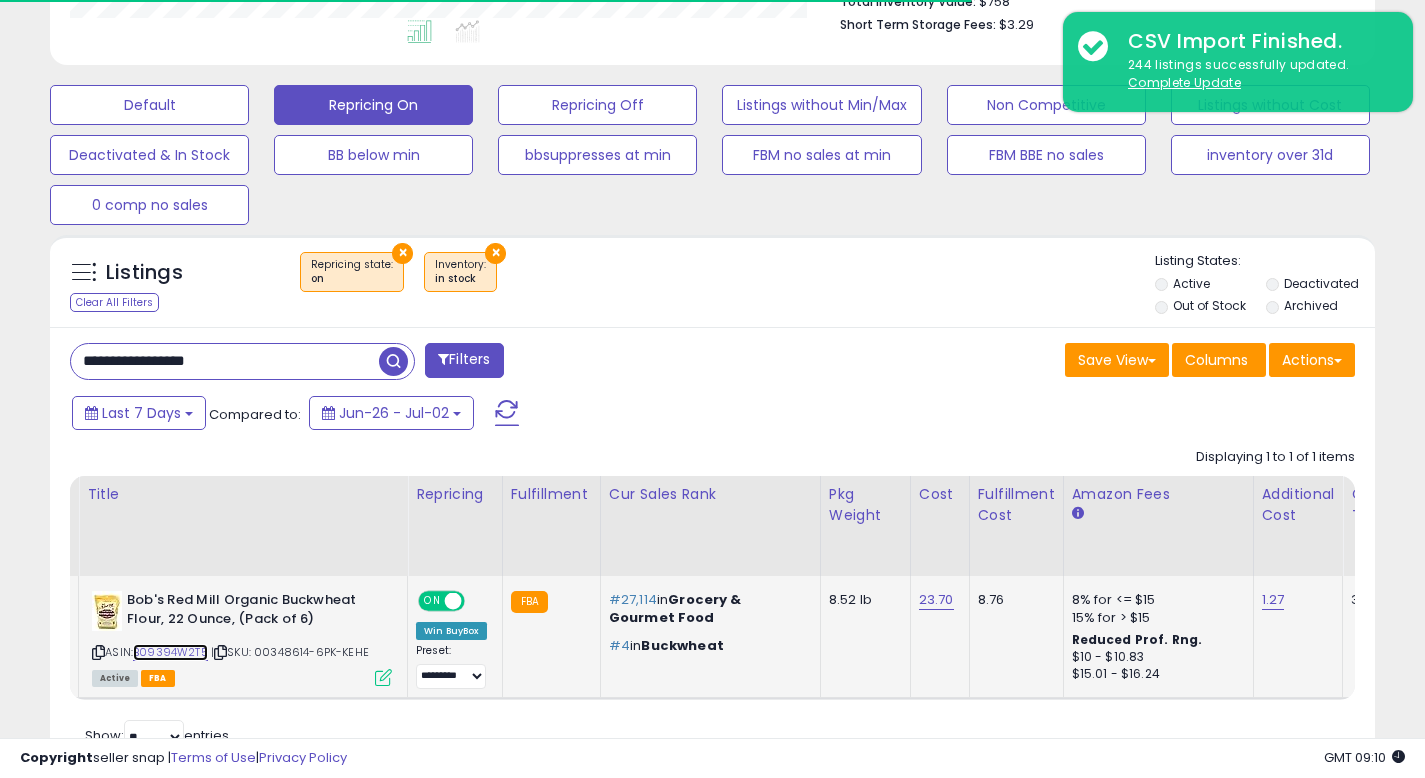 click on "B09394W2T5" at bounding box center (170, 652) 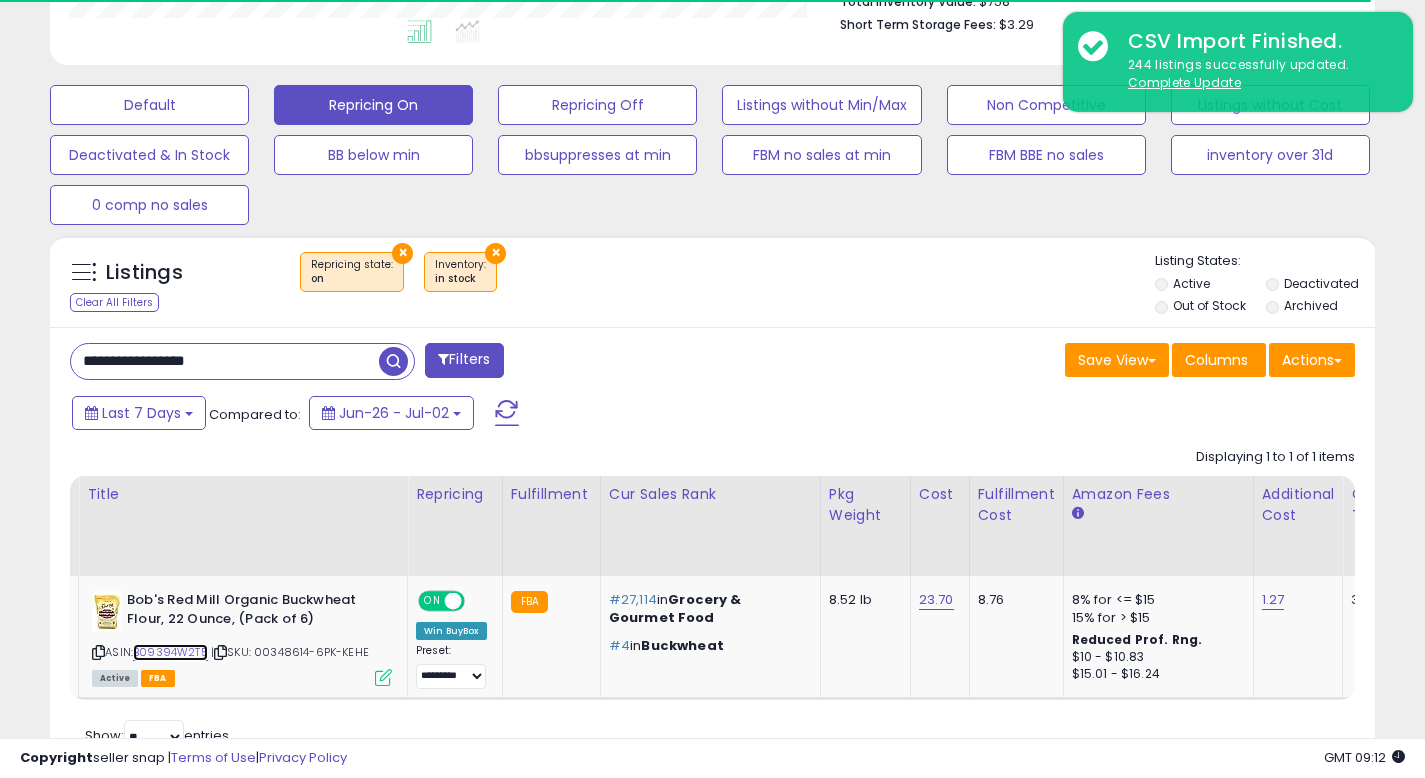 scroll, scrollTop: 999590, scrollLeft: 999233, axis: both 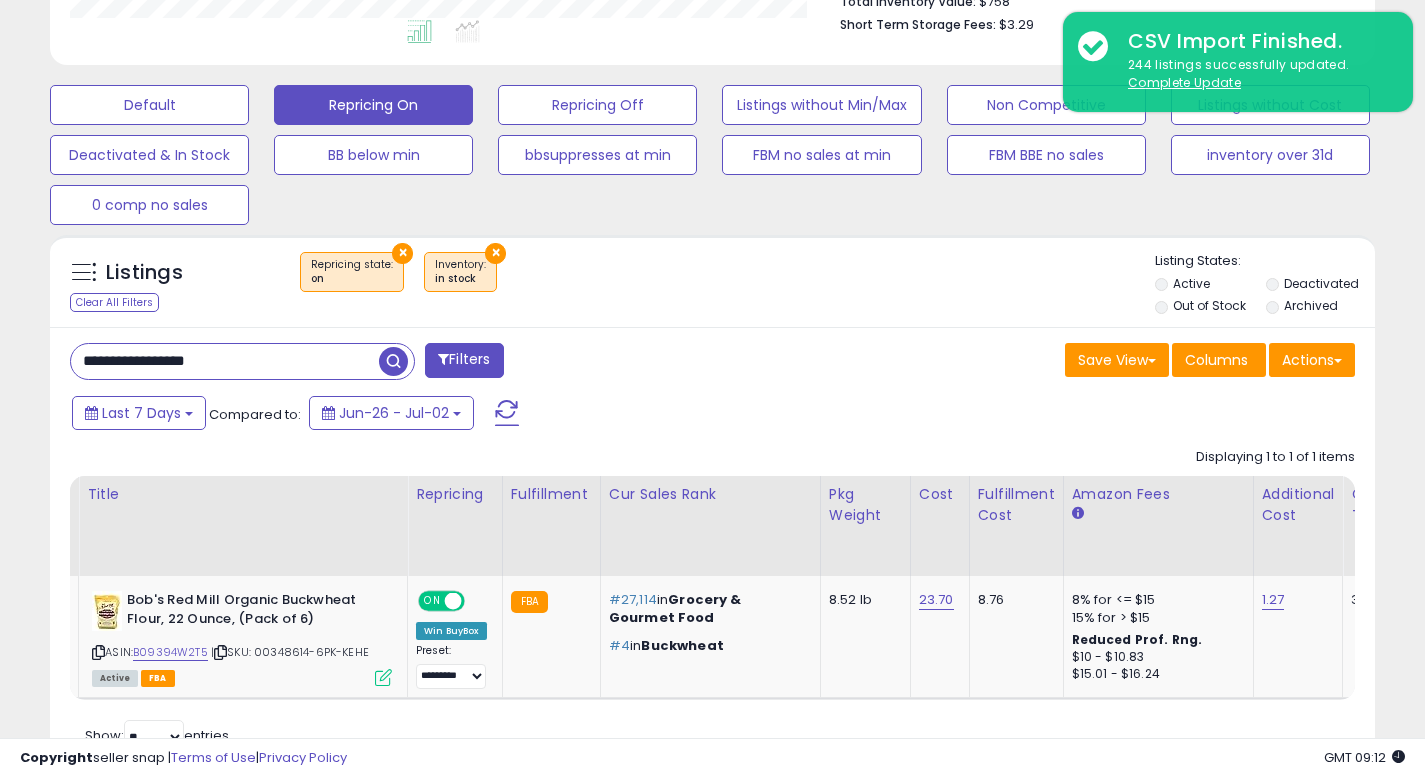 click on "**********" at bounding box center (225, 361) 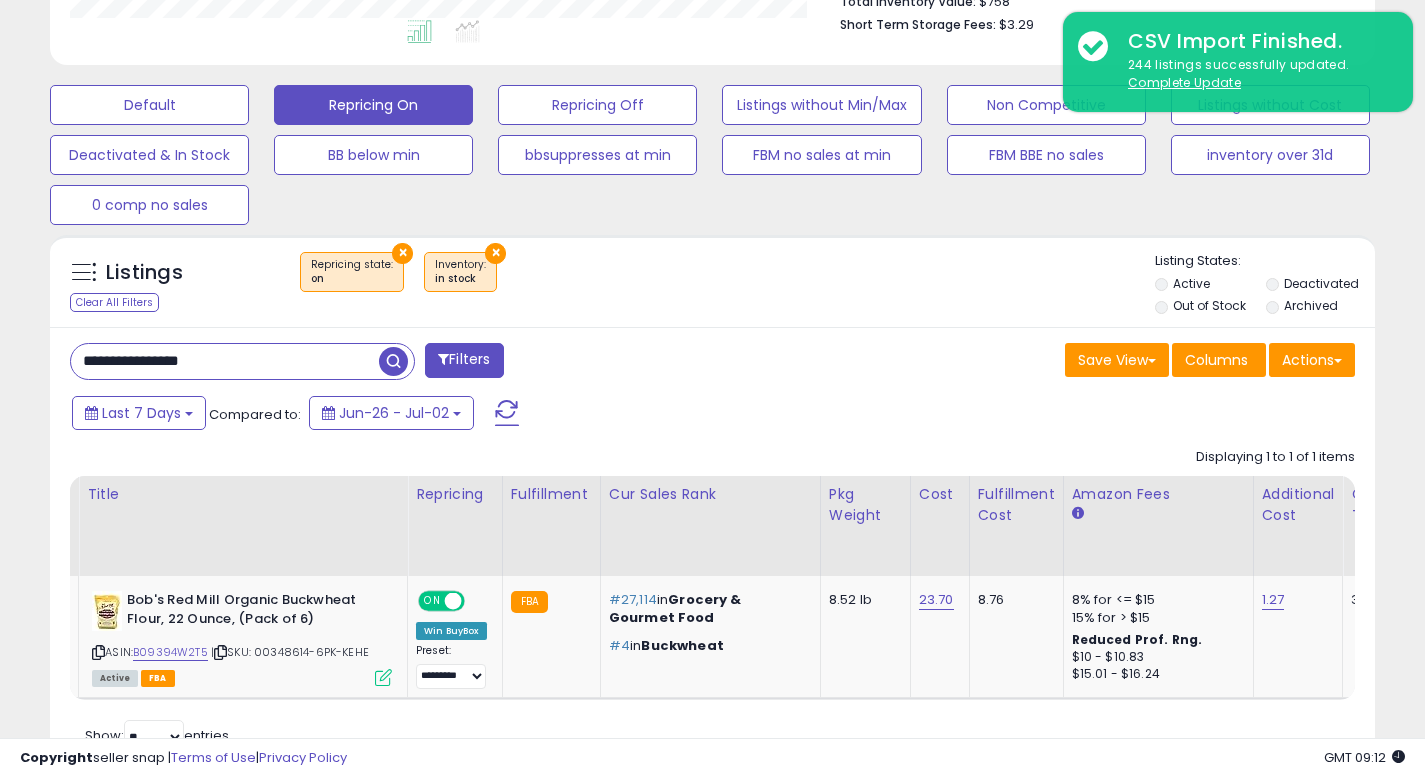 type on "**********" 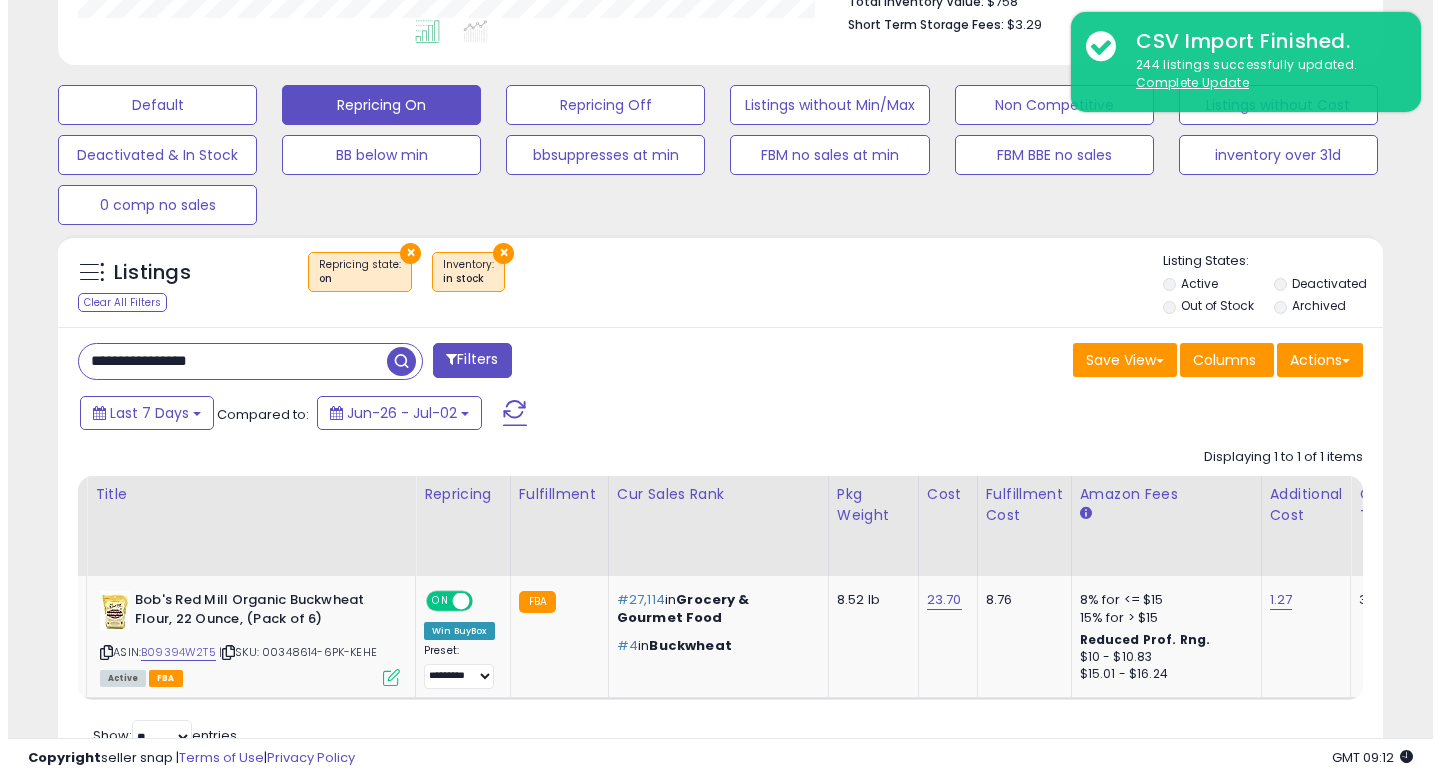 scroll, scrollTop: 513, scrollLeft: 0, axis: vertical 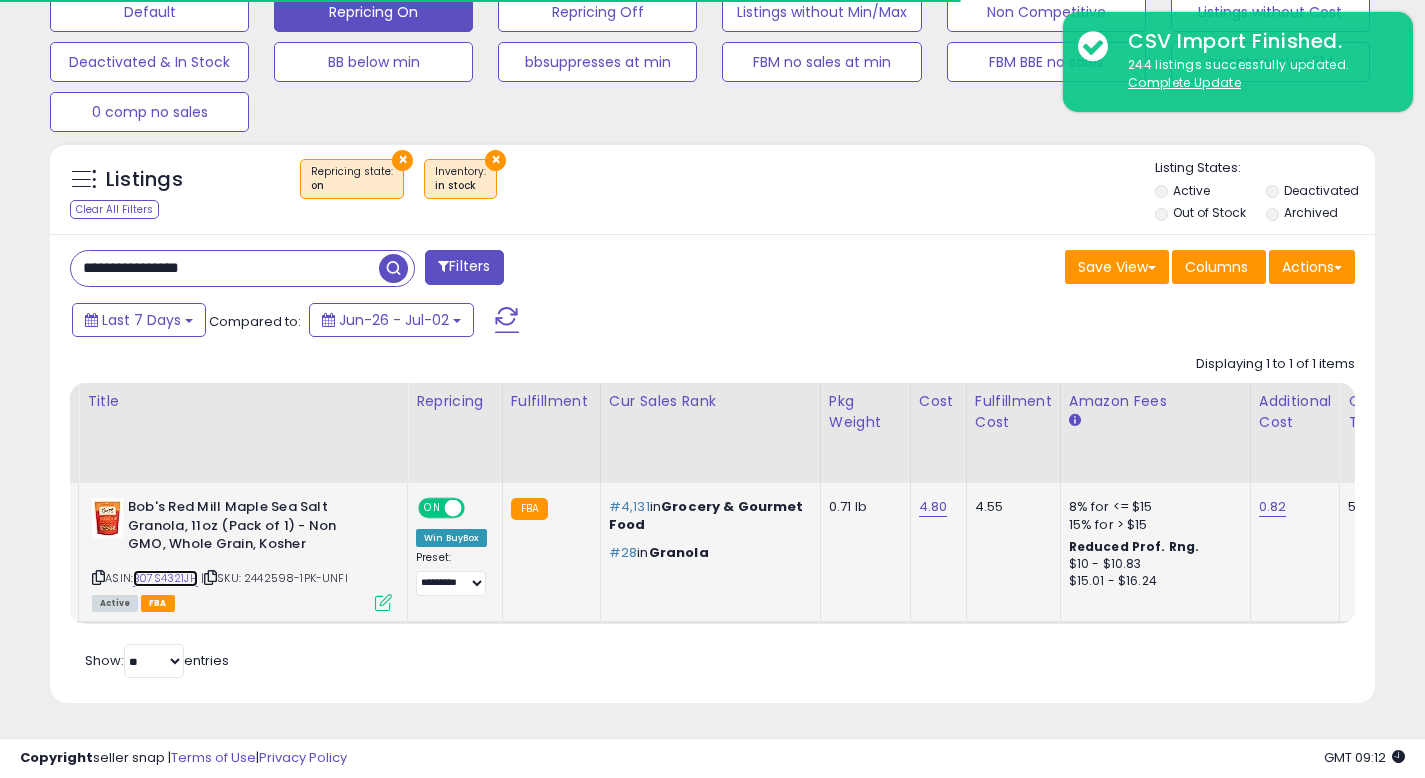 click on "B07S4321JH" at bounding box center (165, 578) 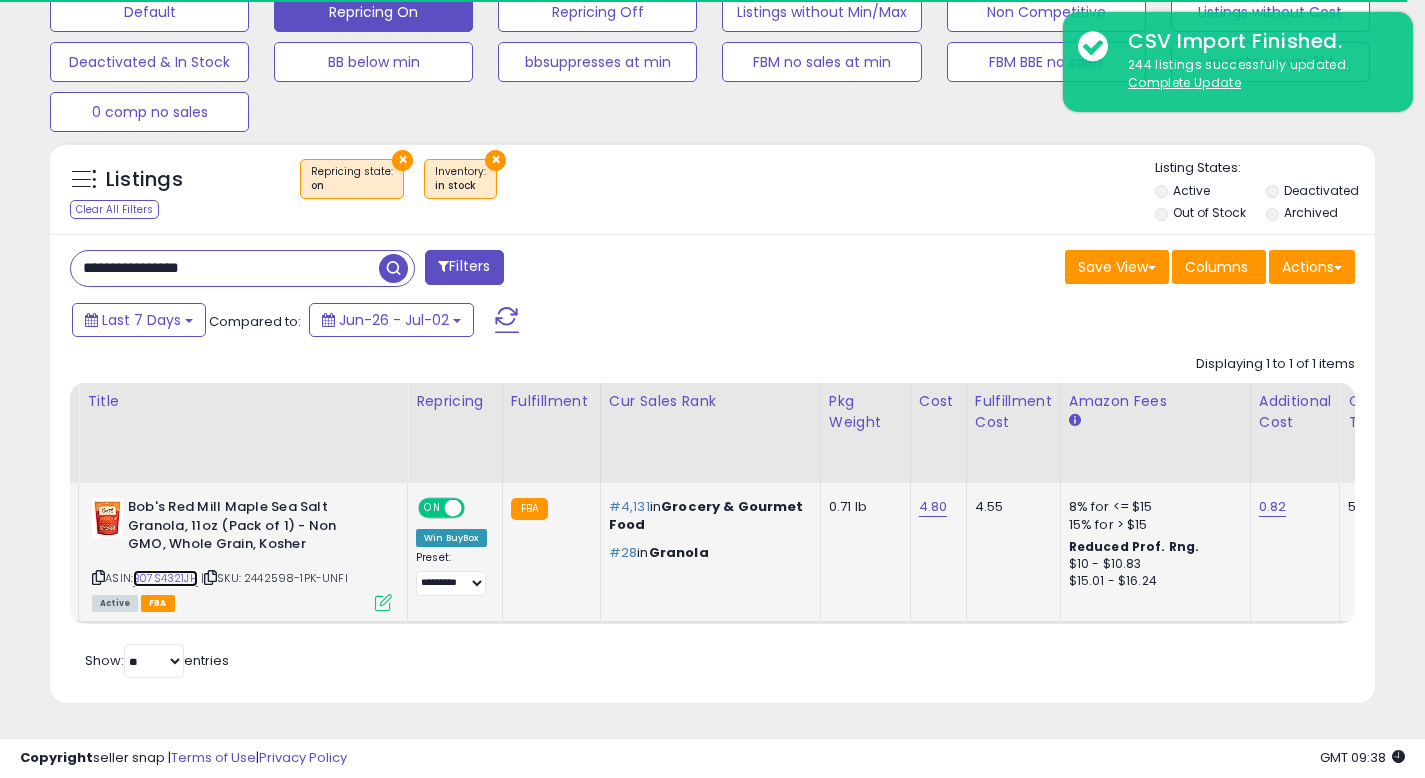 scroll, scrollTop: 999590, scrollLeft: 999233, axis: both 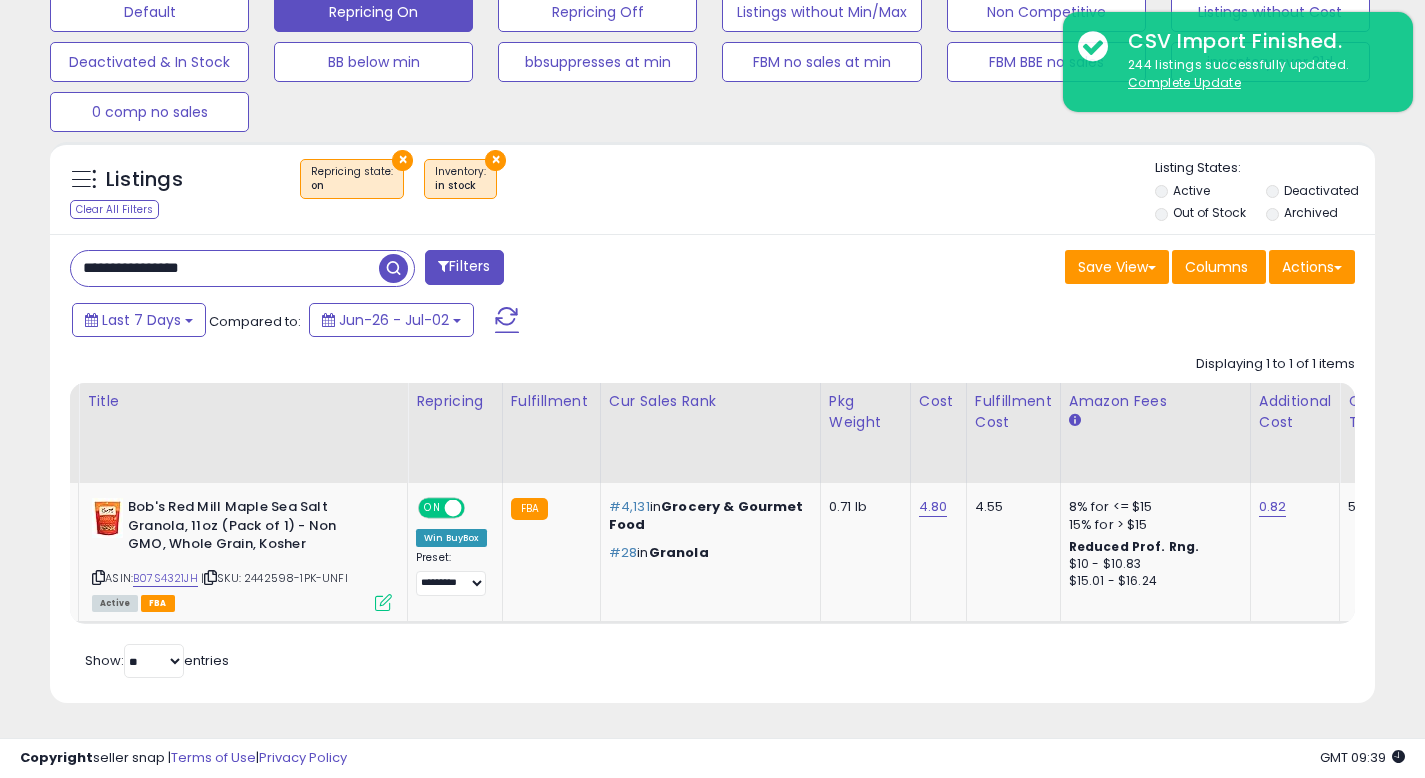 click on "**********" at bounding box center (225, 268) 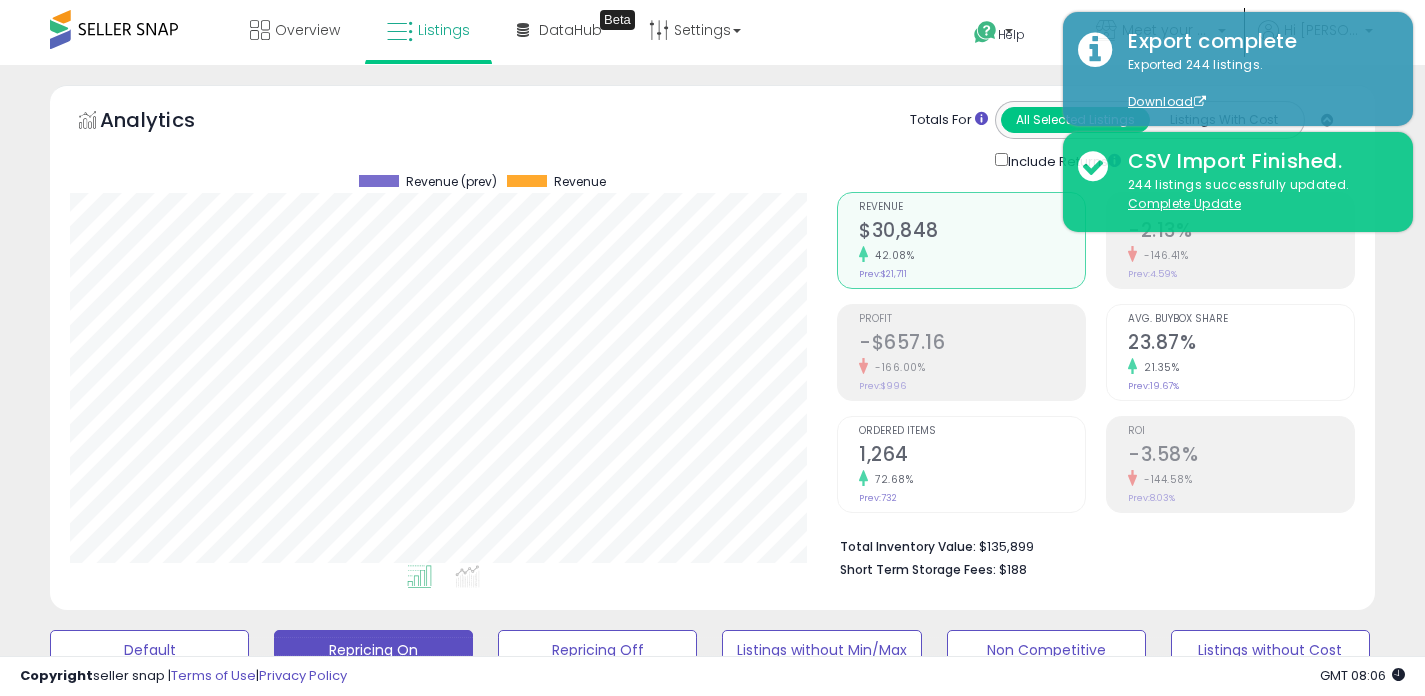 scroll, scrollTop: 345, scrollLeft: 0, axis: vertical 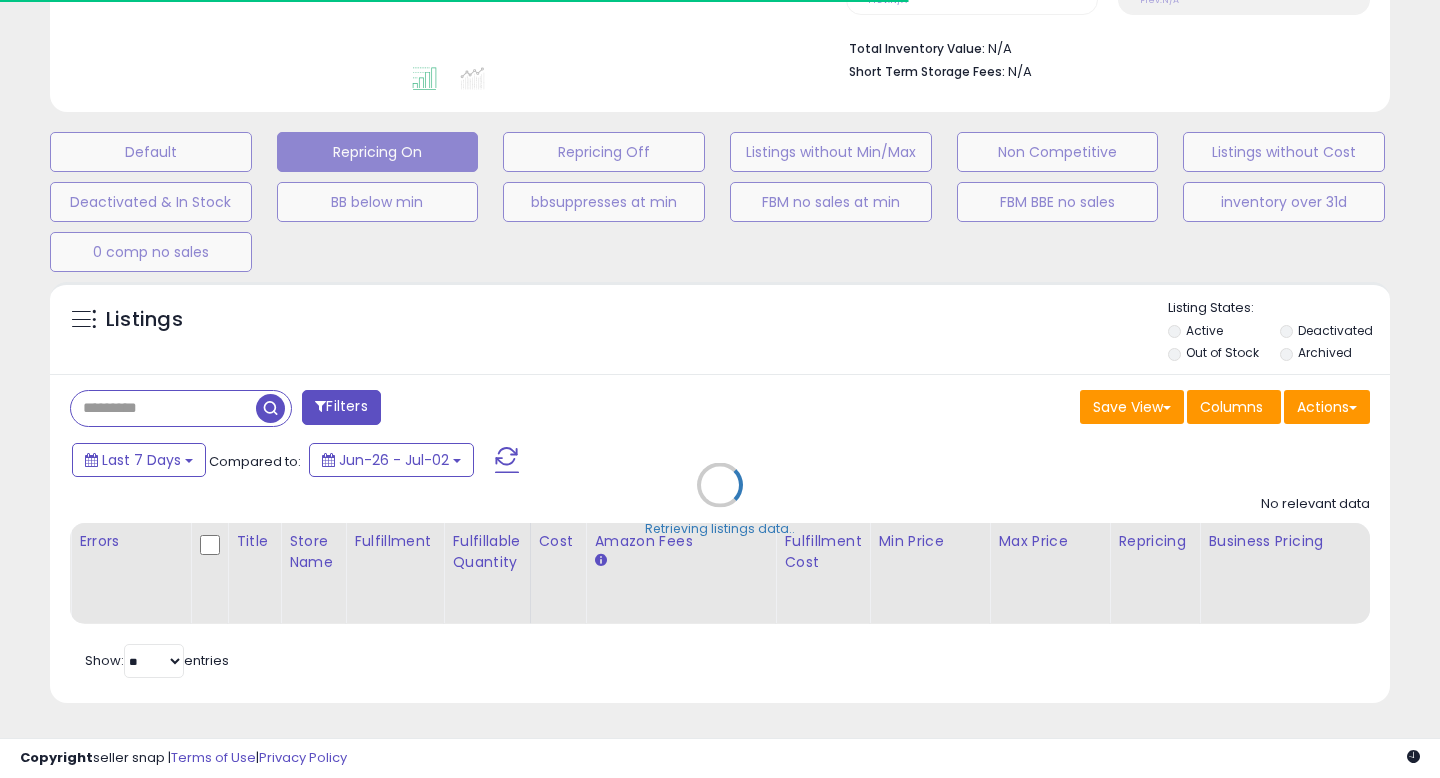 type on "**********" 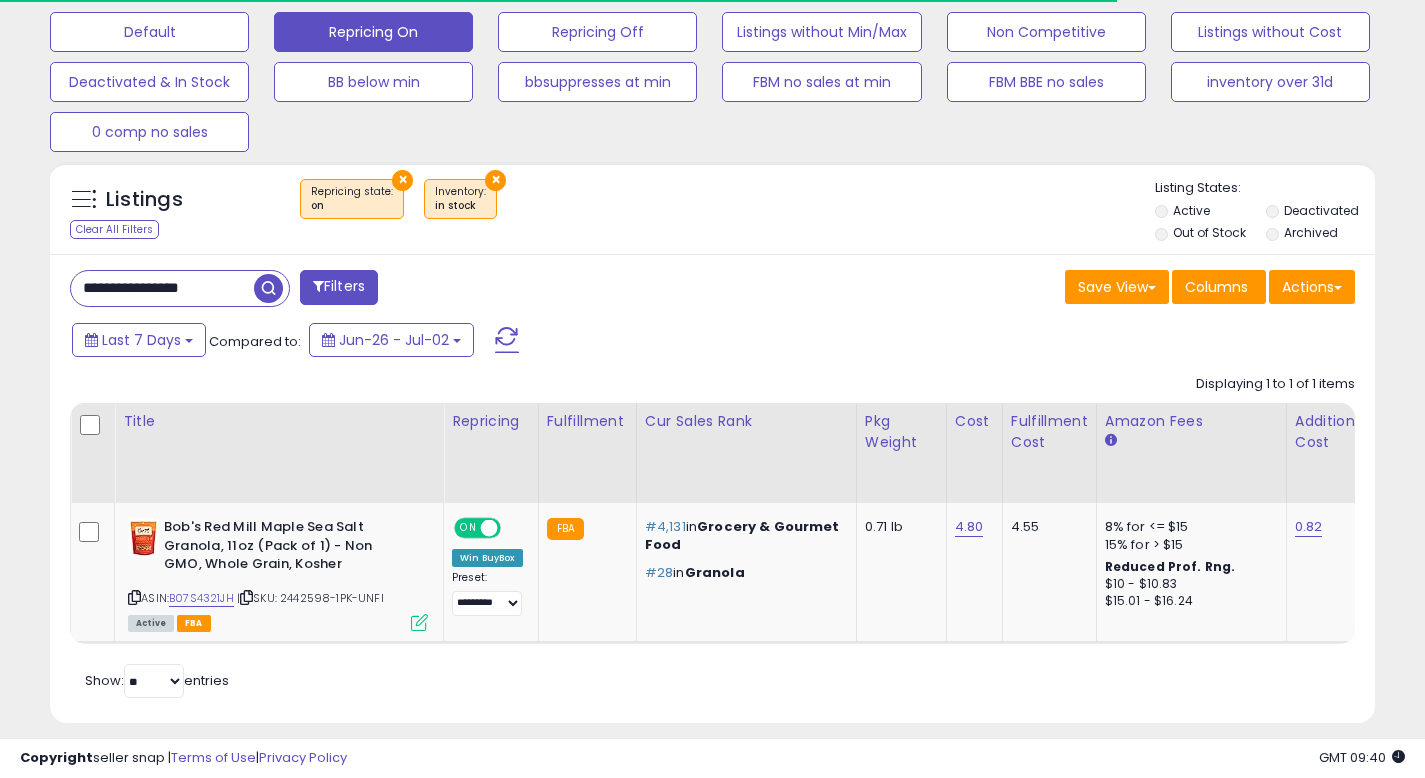 scroll, scrollTop: 654, scrollLeft: 0, axis: vertical 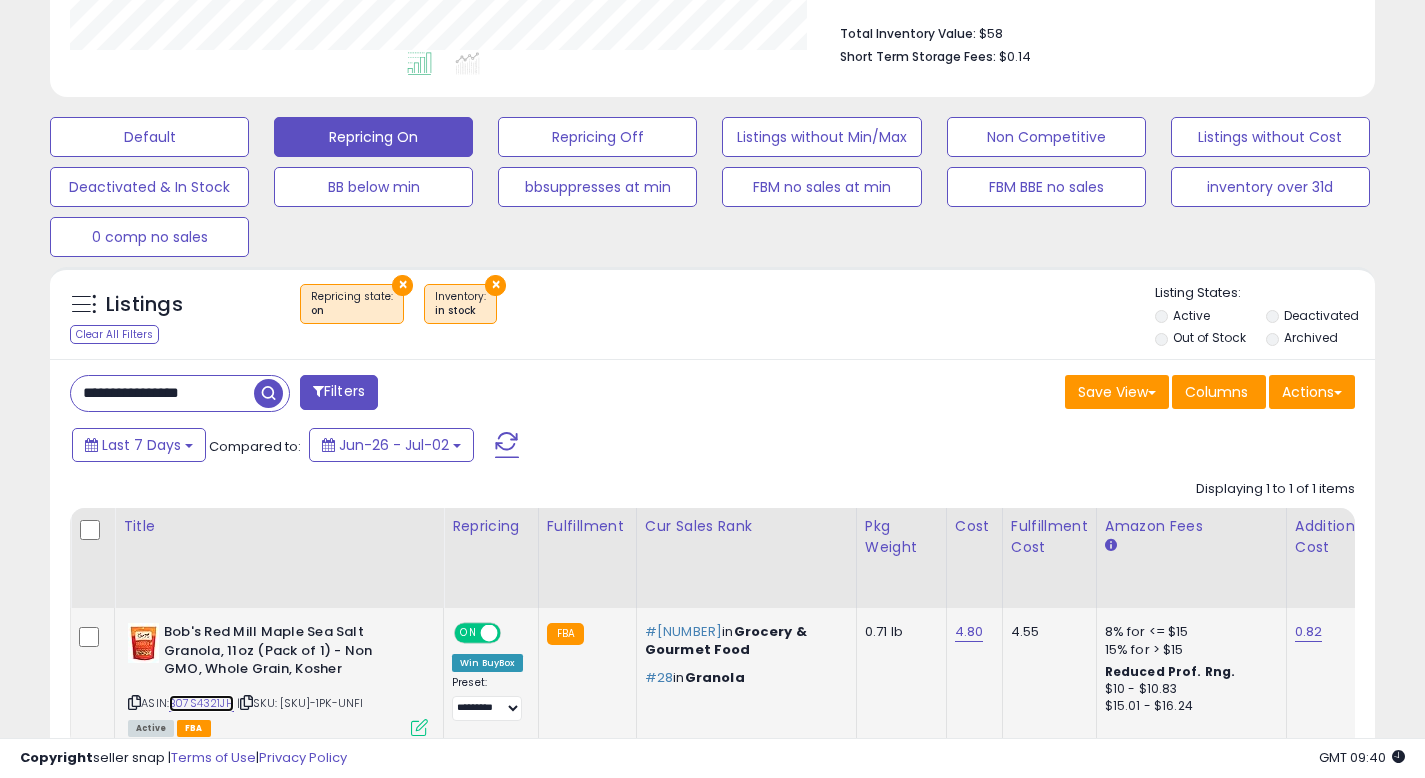 click on "B07S4321JH" at bounding box center (201, 703) 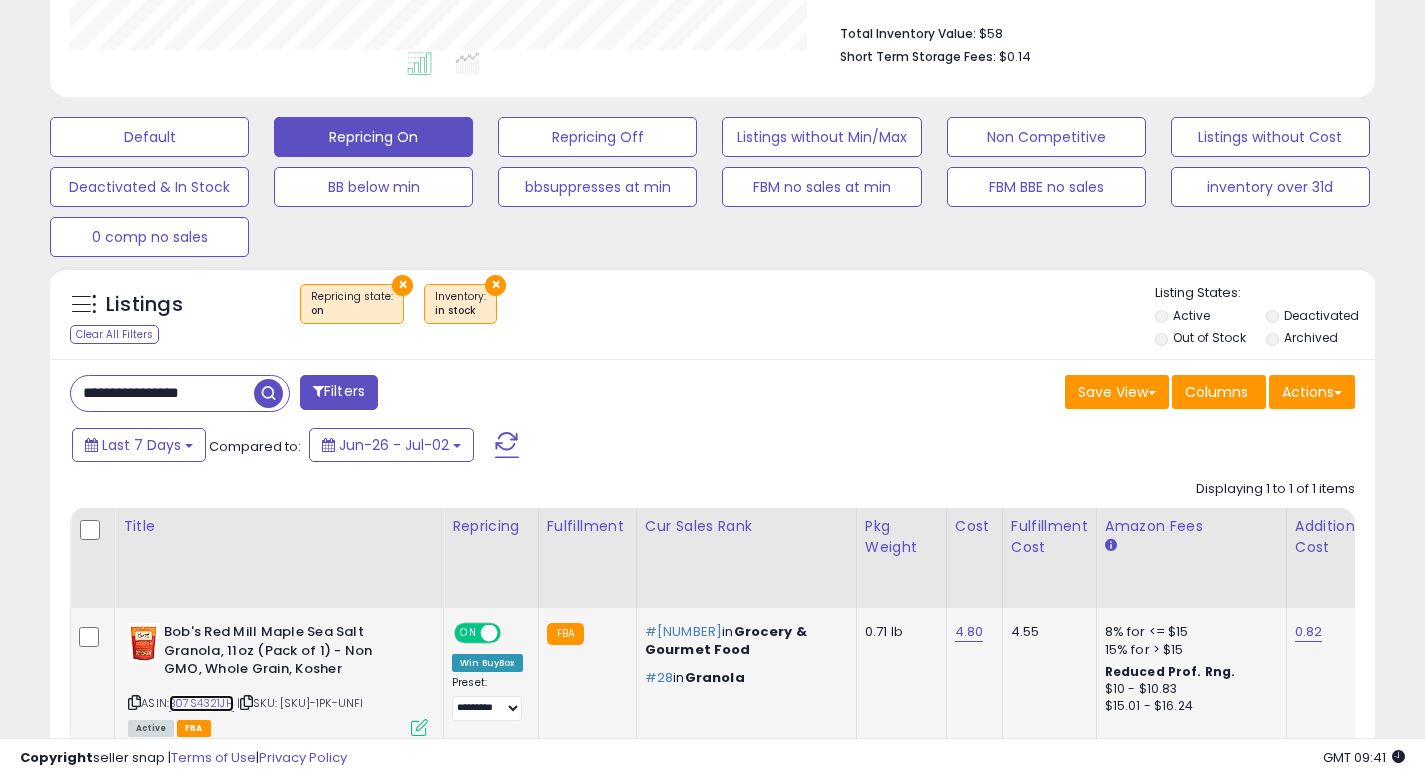 scroll, scrollTop: 999590, scrollLeft: 999233, axis: both 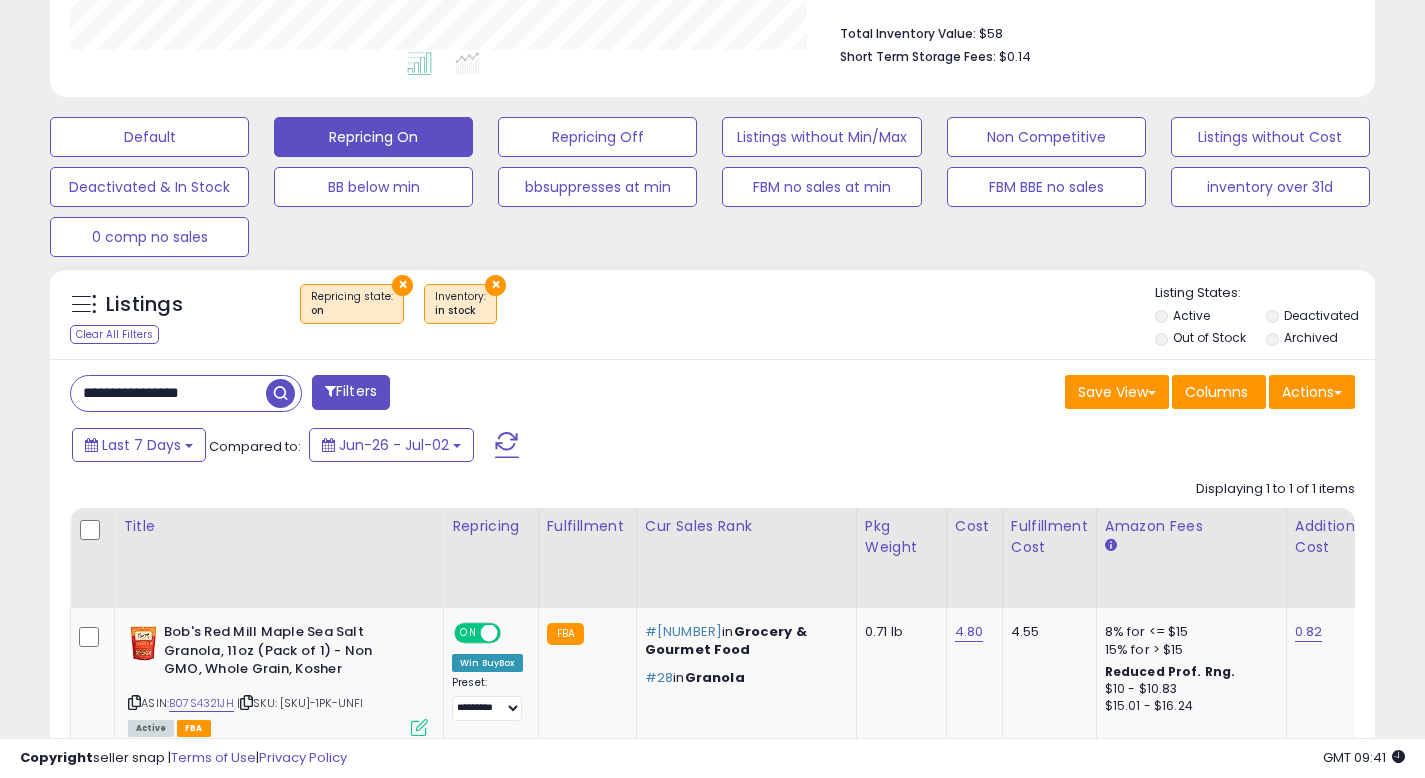 click on "**********" at bounding box center (168, 393) 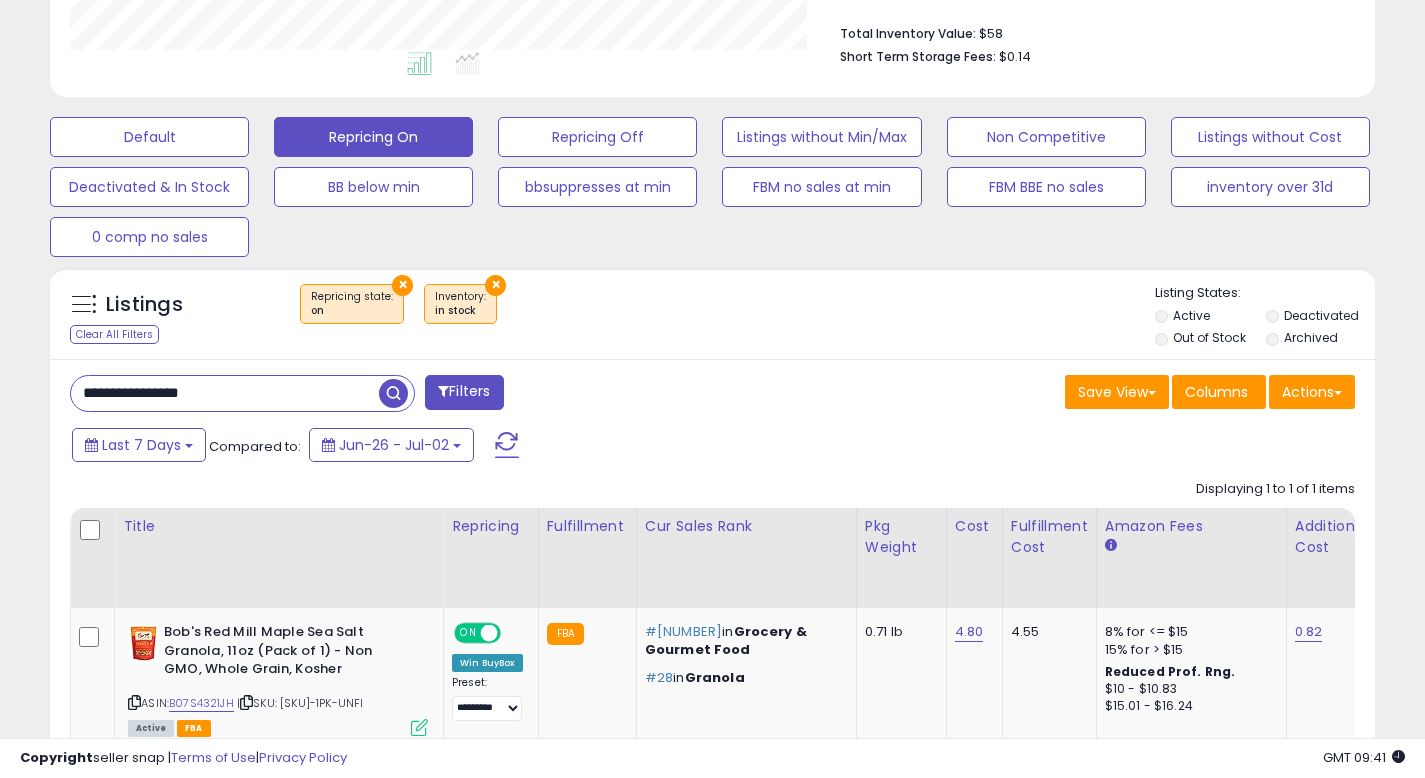 click on "**********" at bounding box center [225, 393] 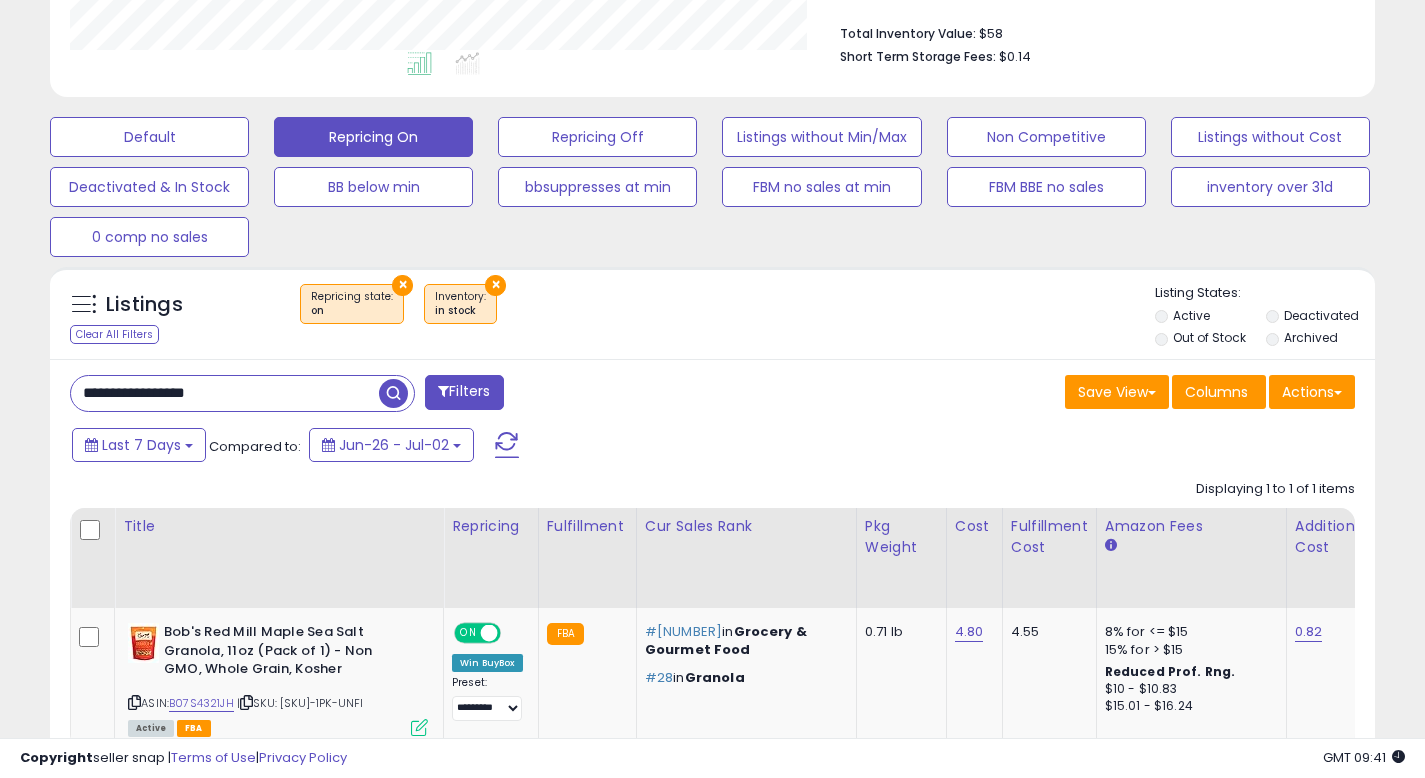 click at bounding box center (393, 393) 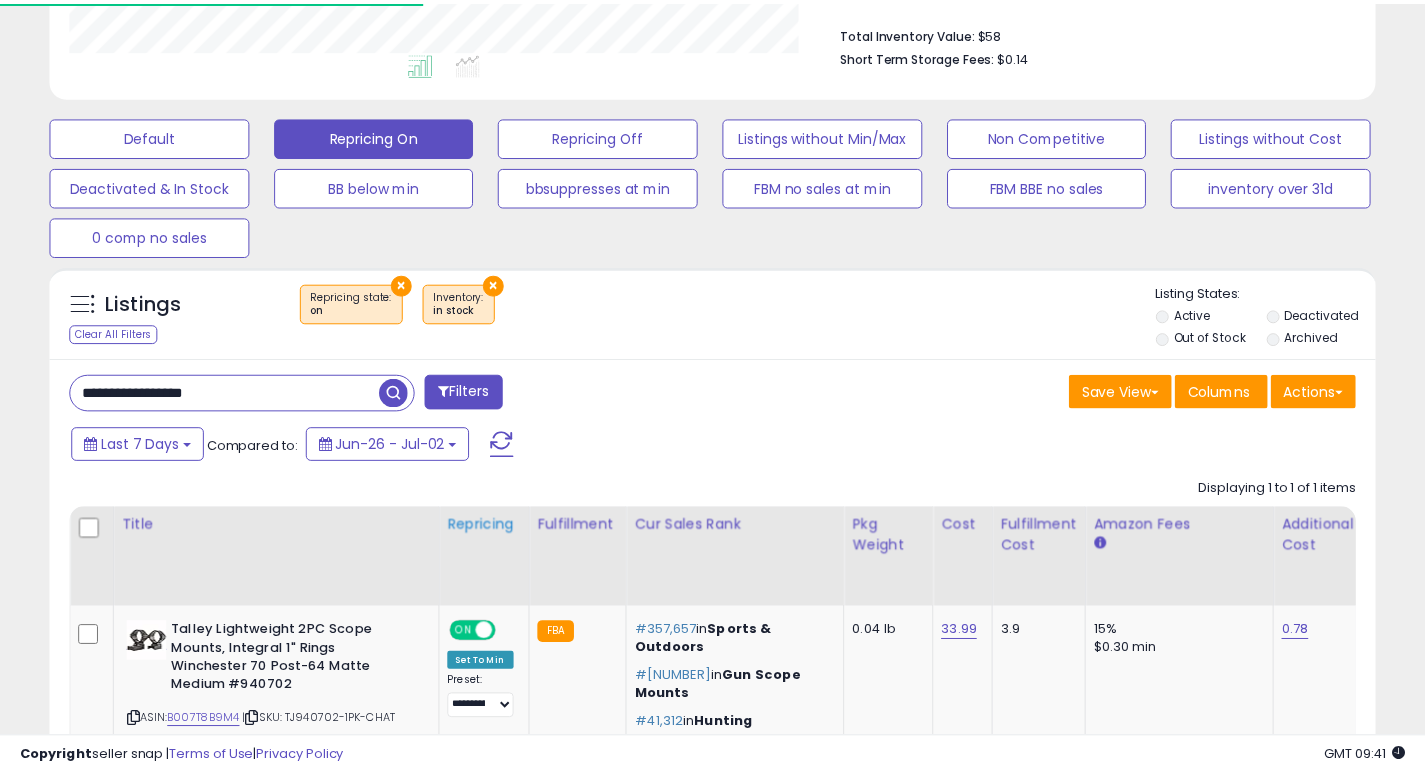 scroll, scrollTop: 410, scrollLeft: 767, axis: both 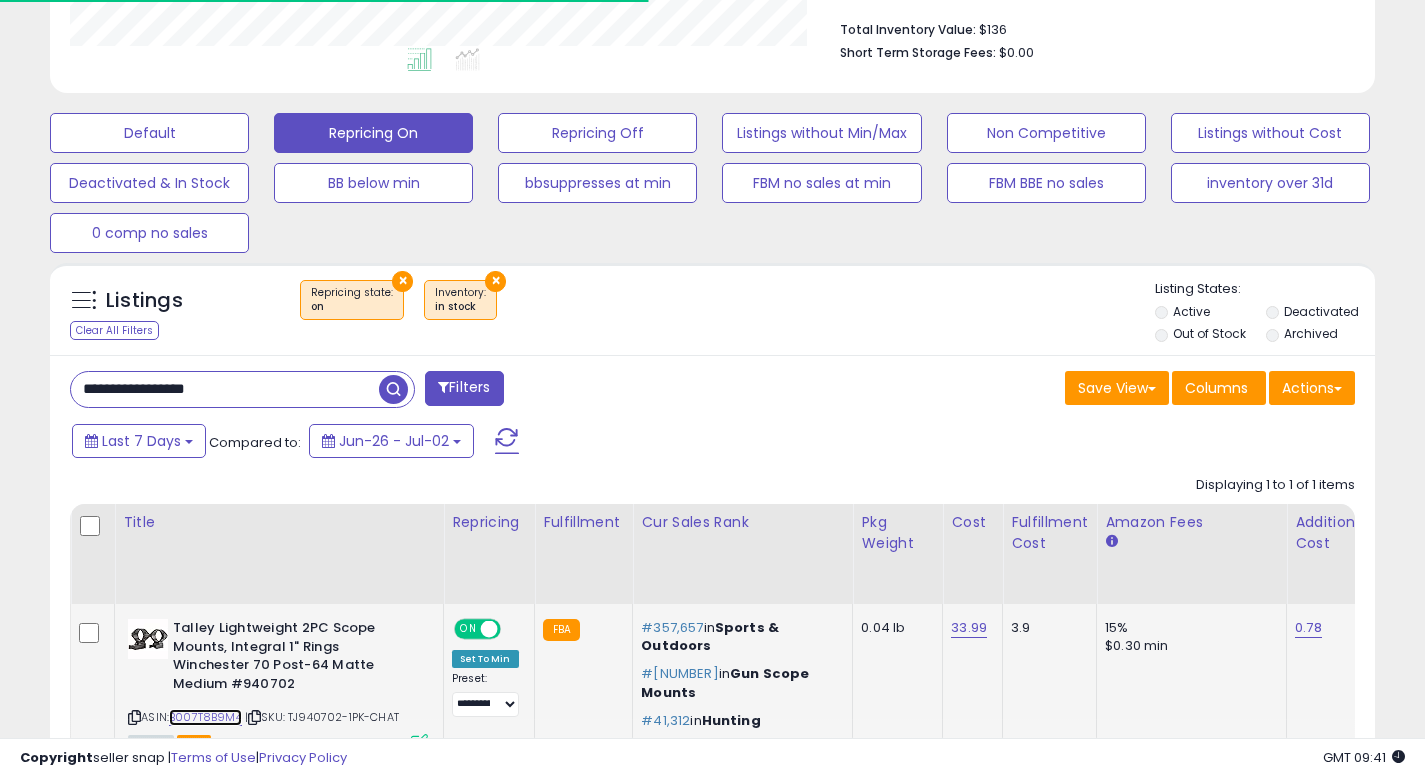 click on "B007T8B9M4" at bounding box center (205, 717) 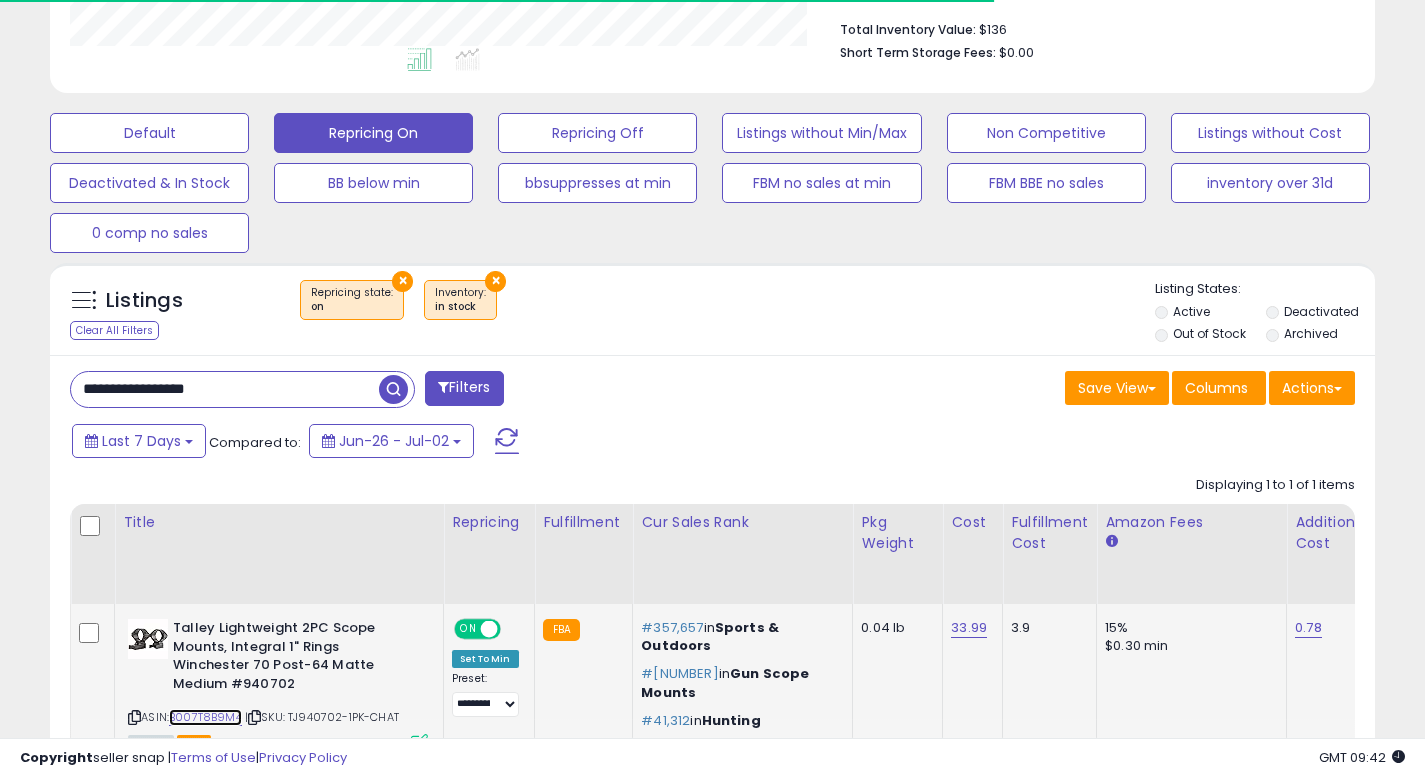 scroll, scrollTop: 999590, scrollLeft: 999233, axis: both 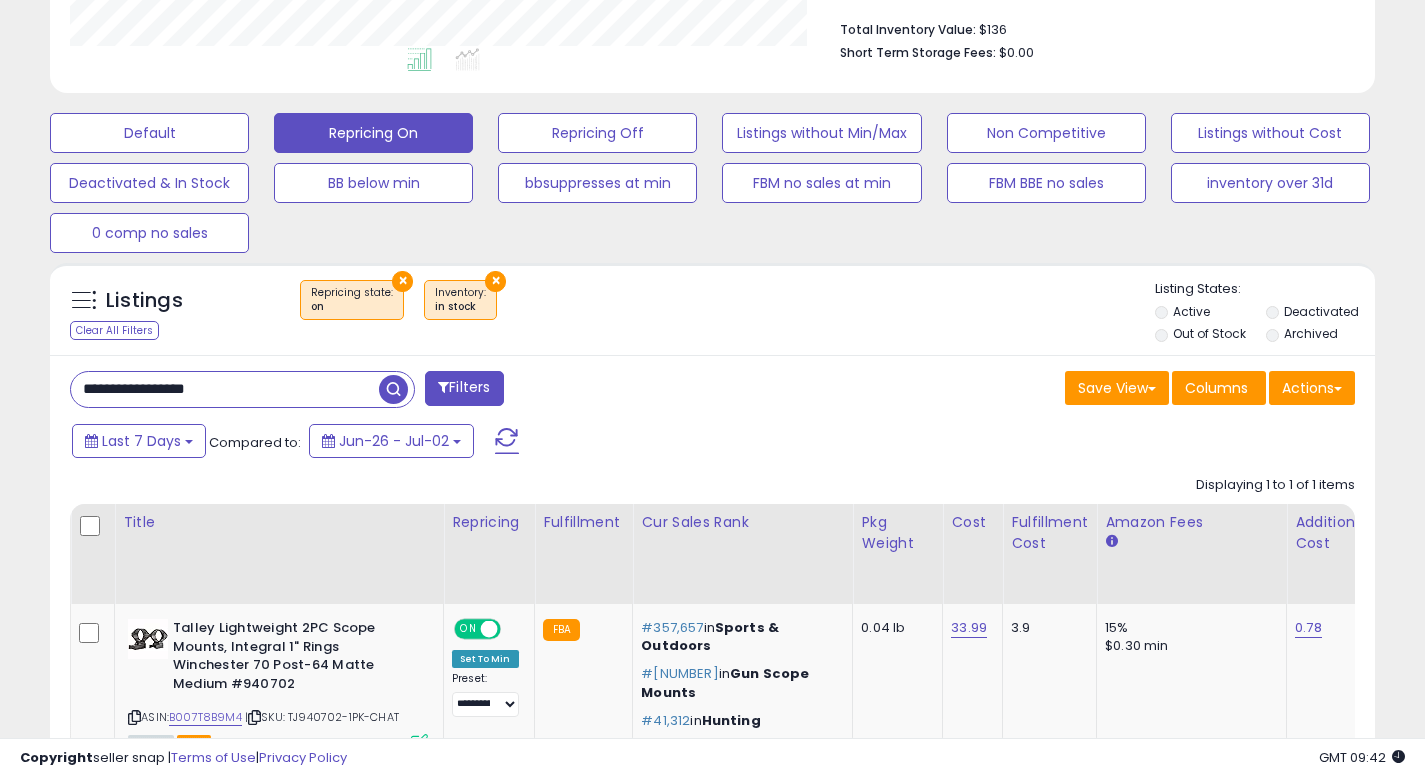 click on "**********" at bounding box center [225, 389] 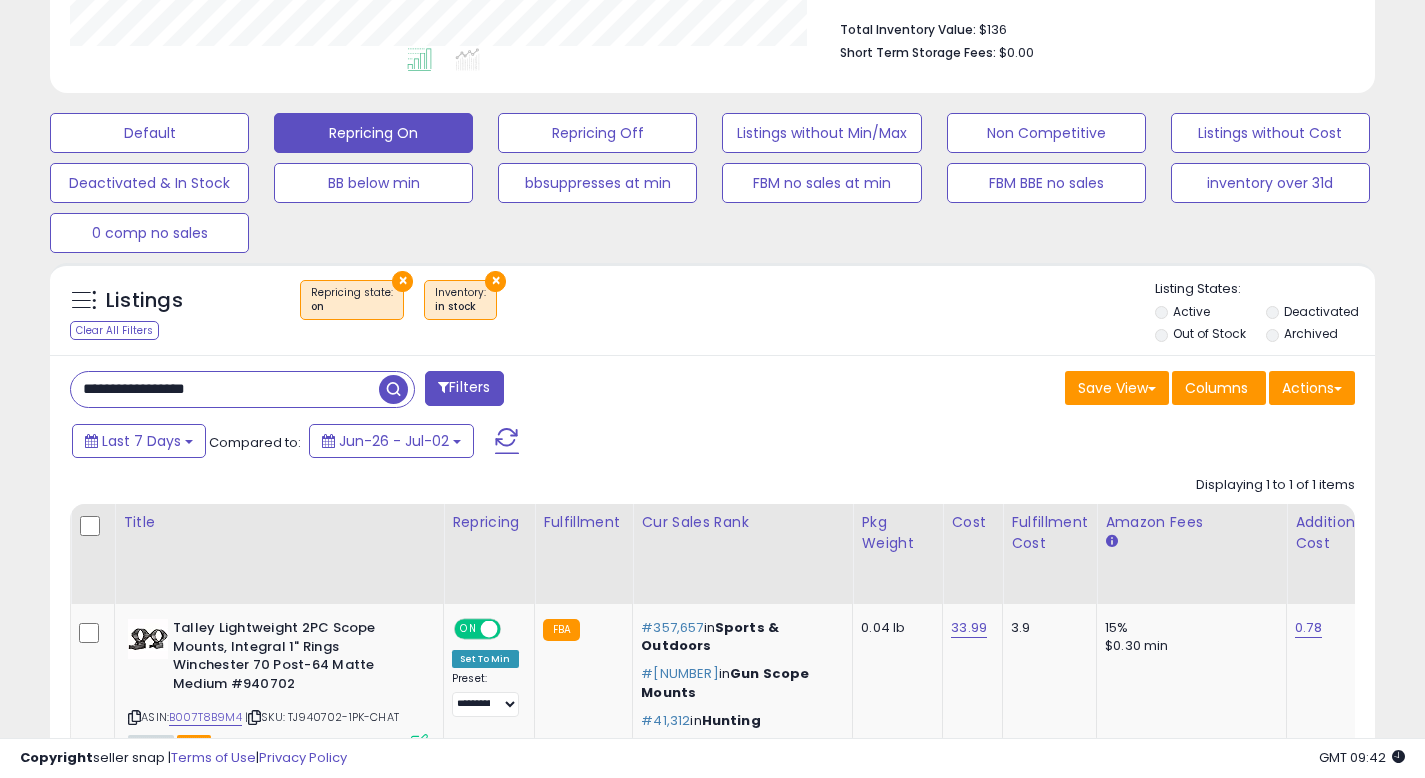 click on "**********" at bounding box center [225, 389] 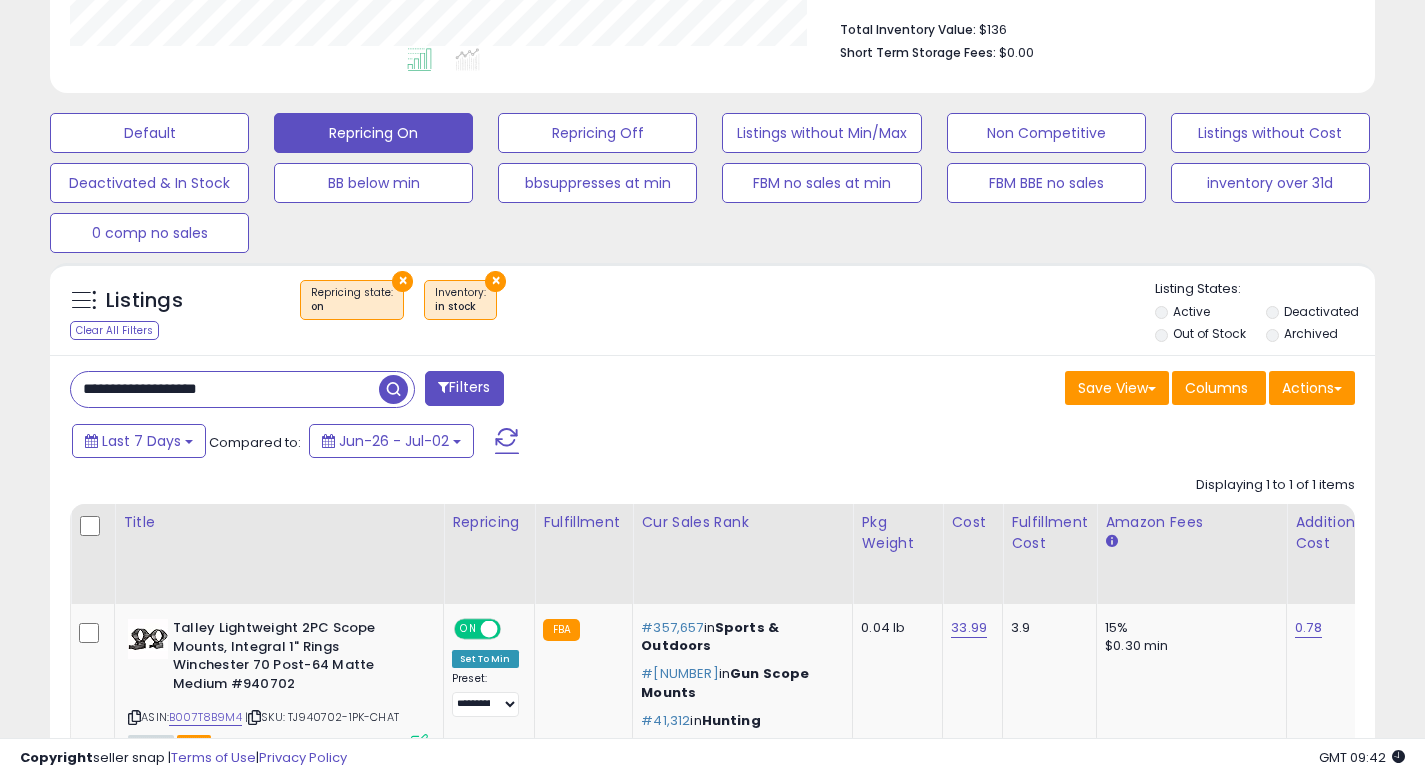 drag, startPoint x: 387, startPoint y: 380, endPoint x: 566, endPoint y: 417, distance: 182.78403 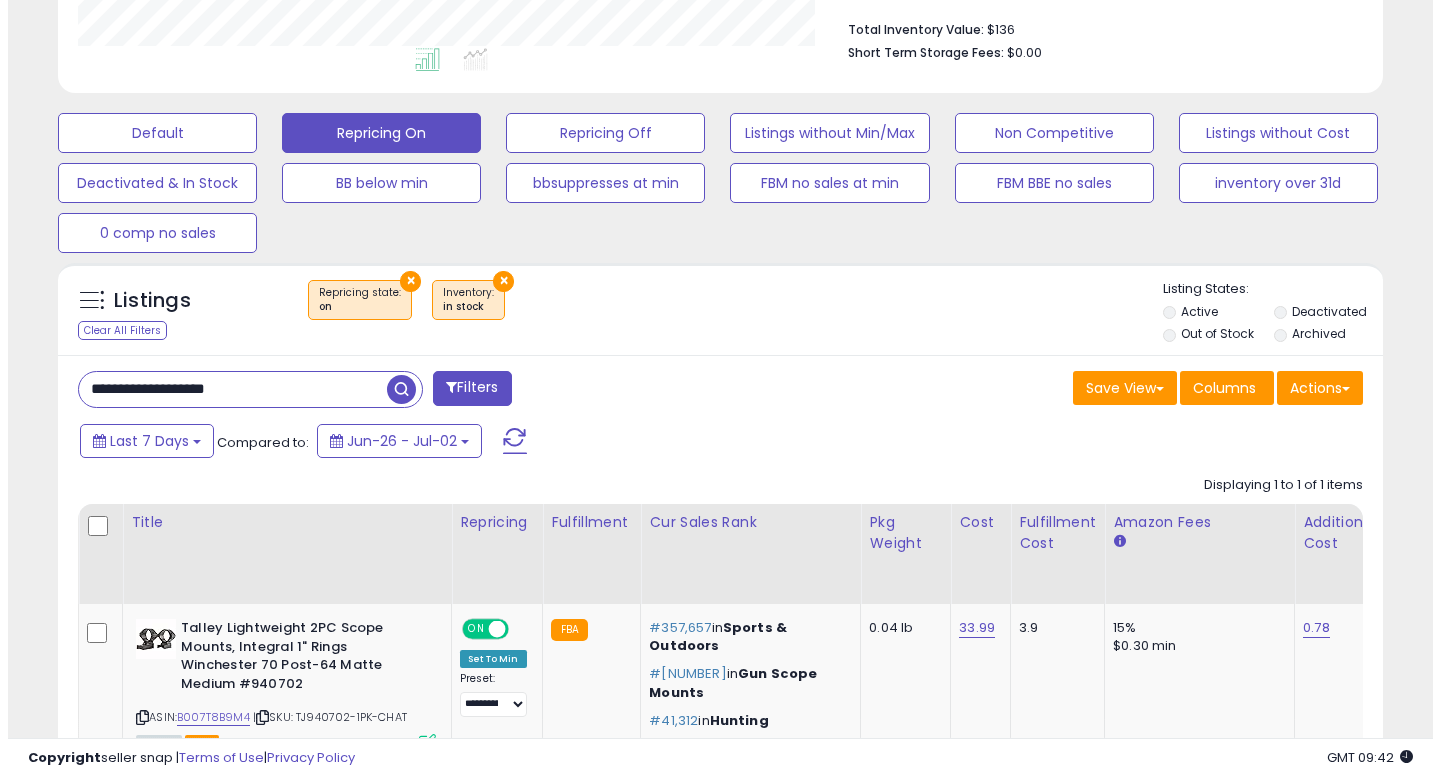 scroll, scrollTop: 513, scrollLeft: 0, axis: vertical 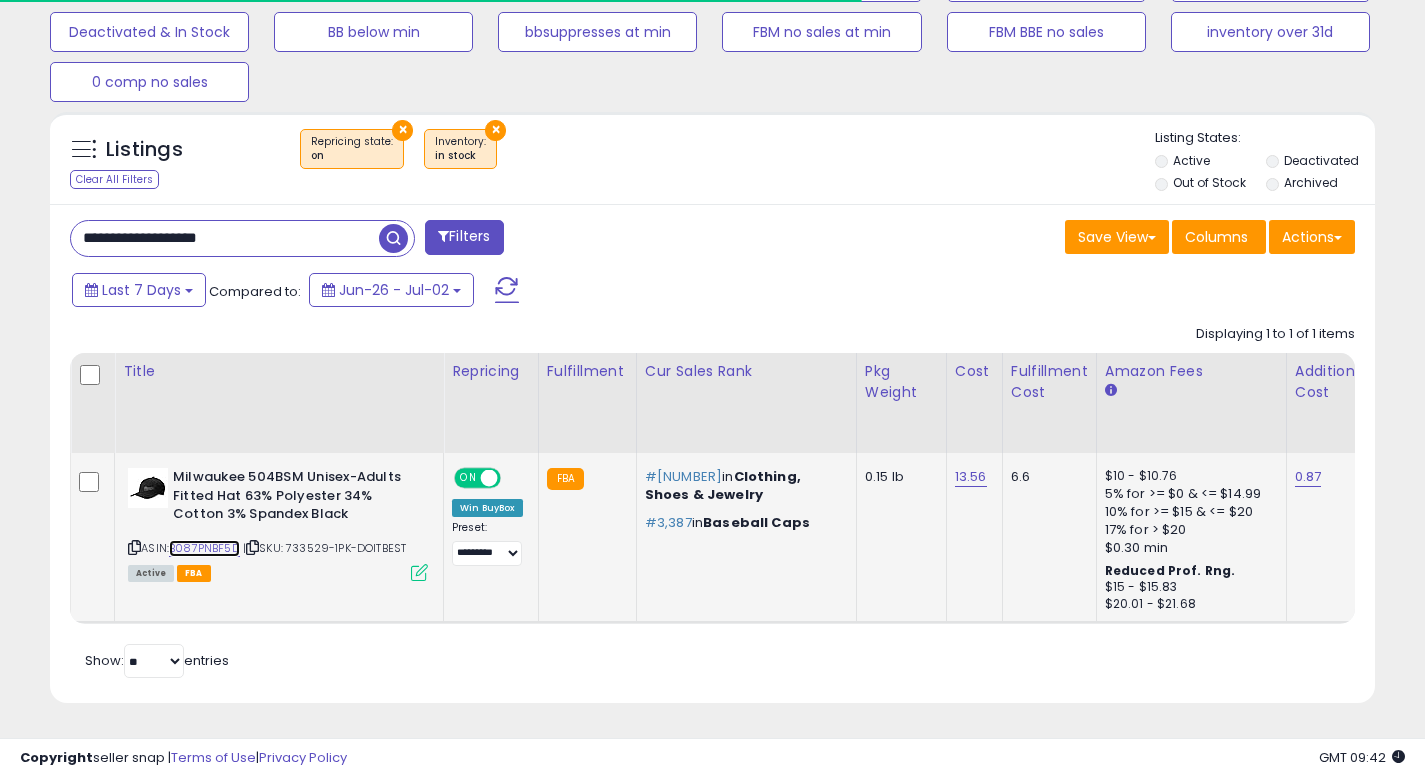 click on "B087PNBF5D" at bounding box center (204, 548) 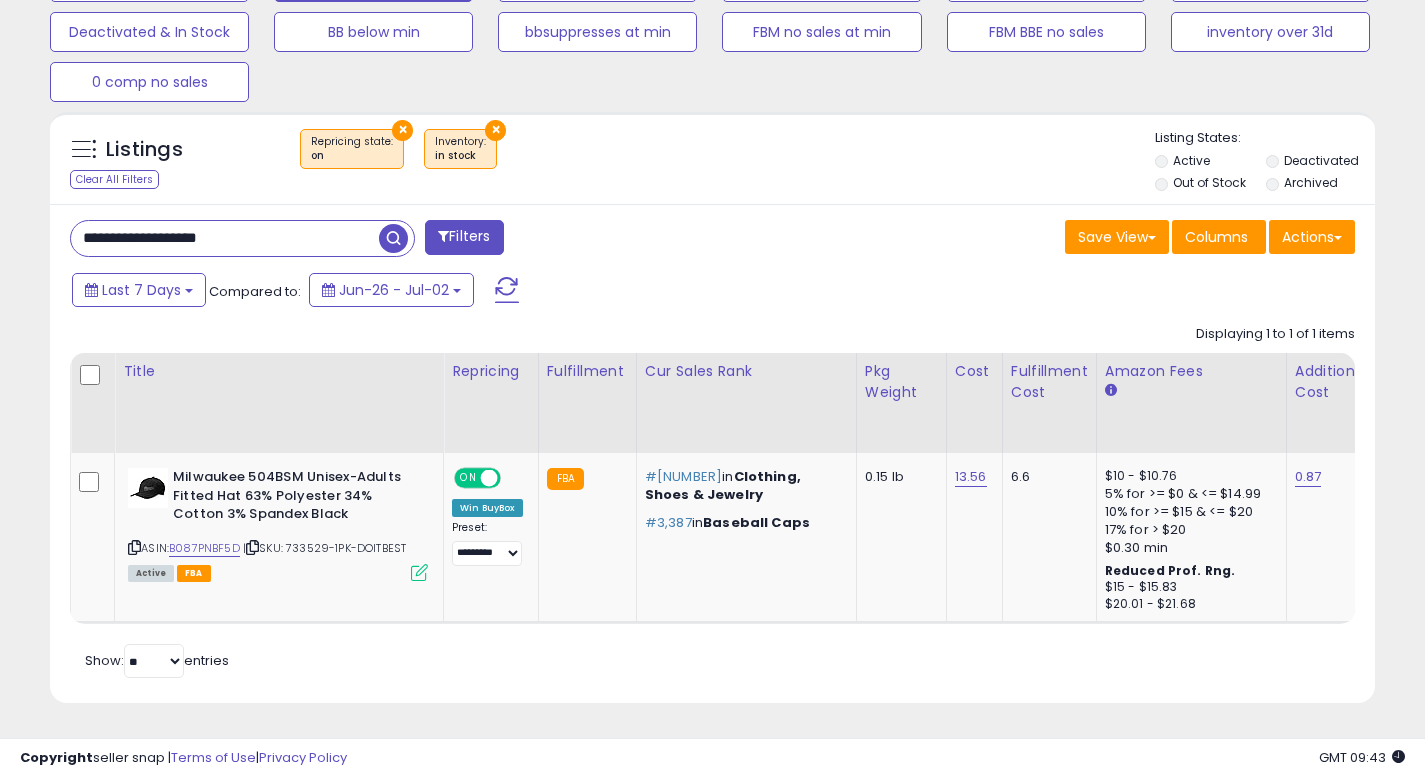 click on "**********" at bounding box center (384, 240) 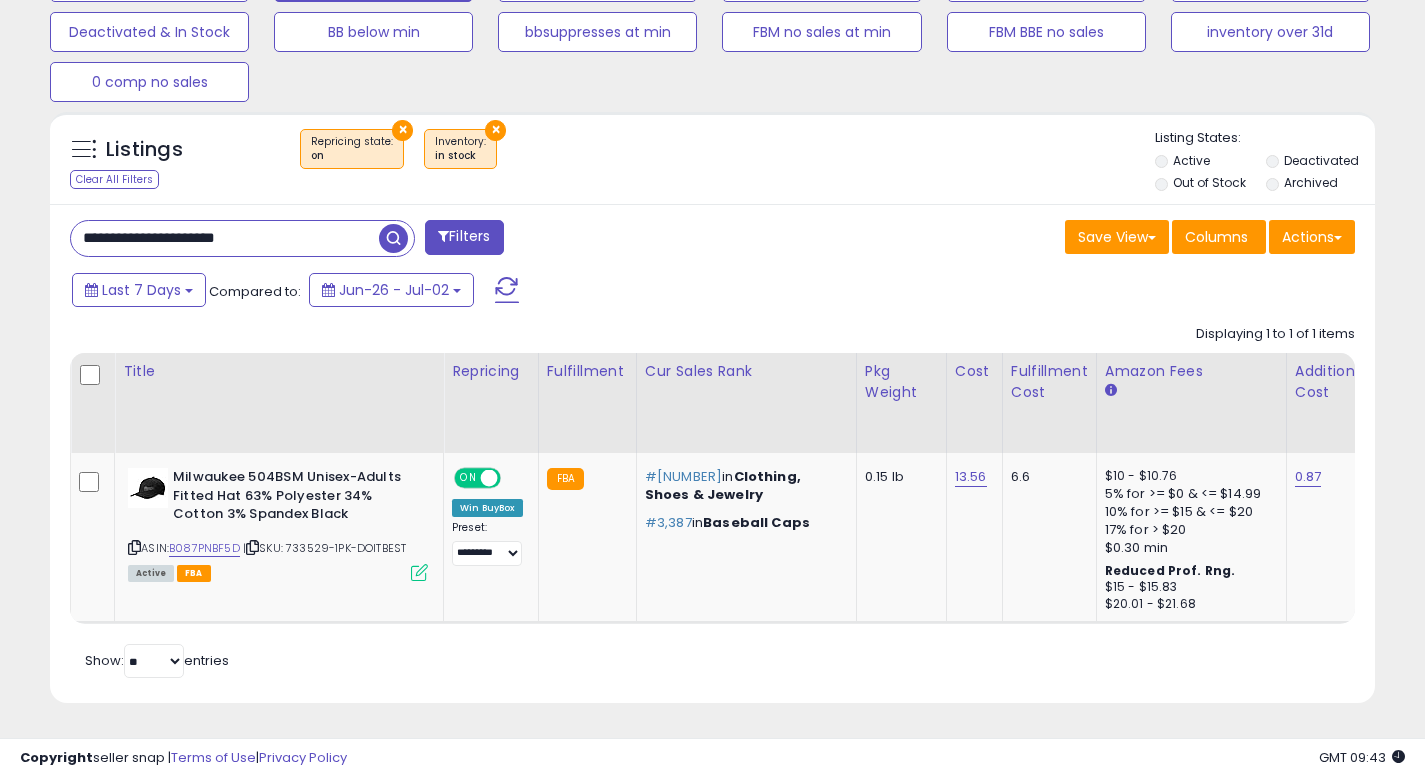 click at bounding box center (393, 238) 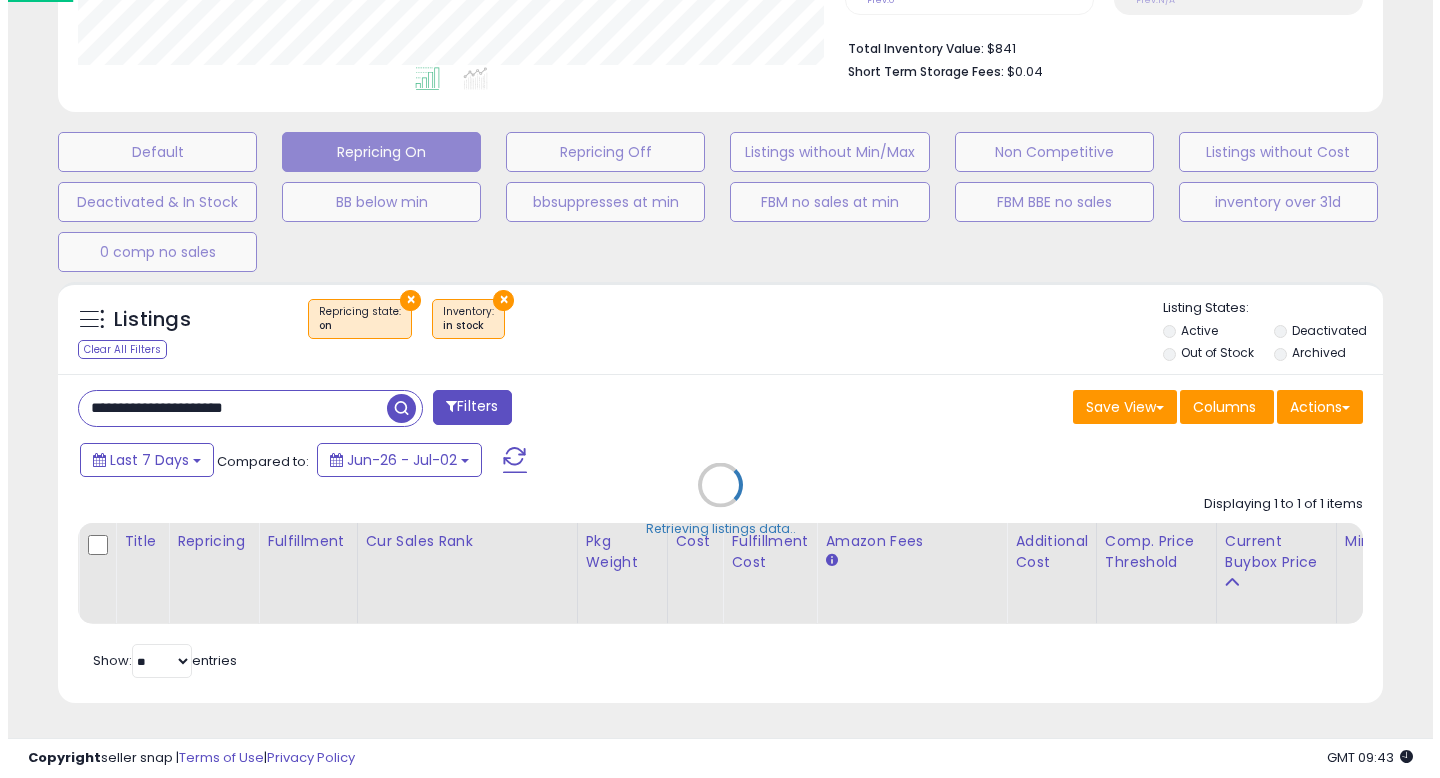 scroll, scrollTop: 513, scrollLeft: 0, axis: vertical 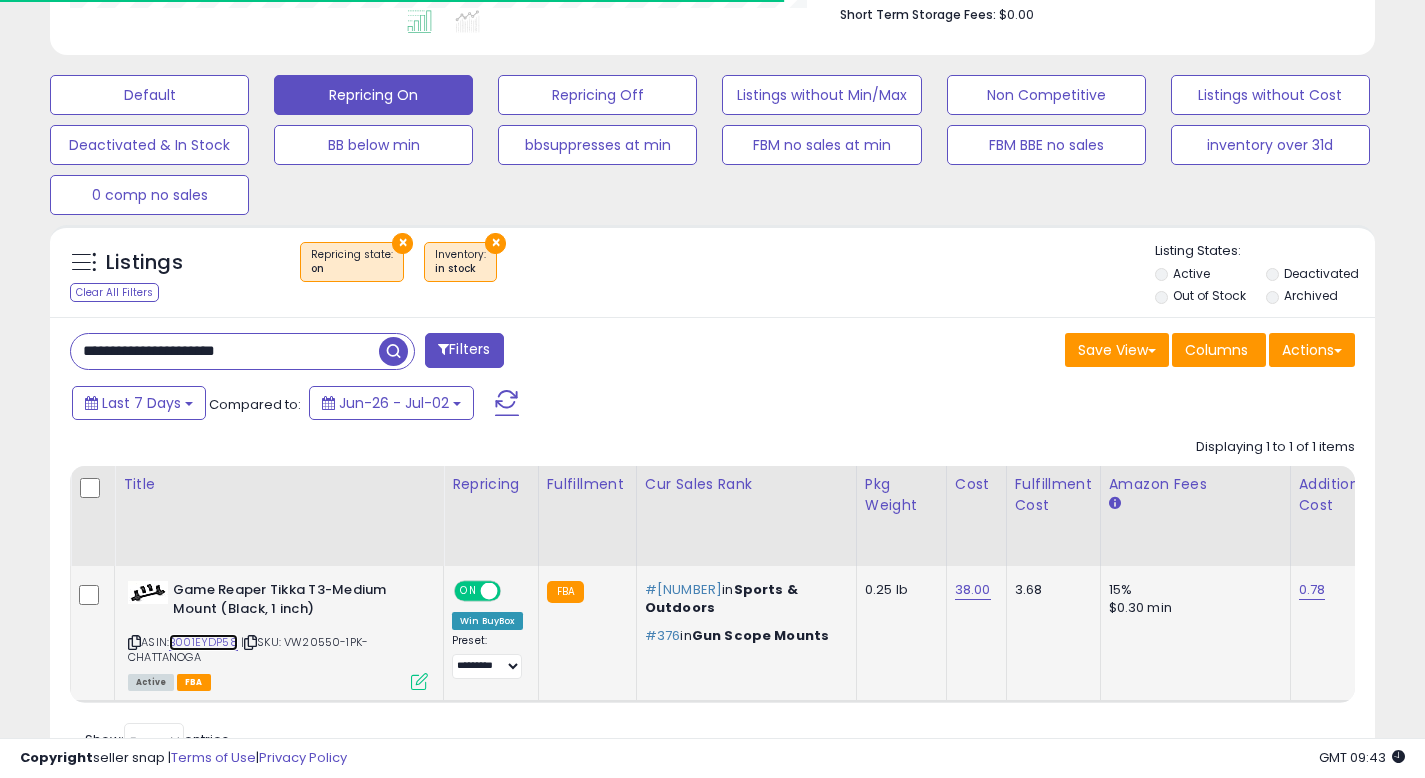 click on "B001EYDP58" at bounding box center (203, 642) 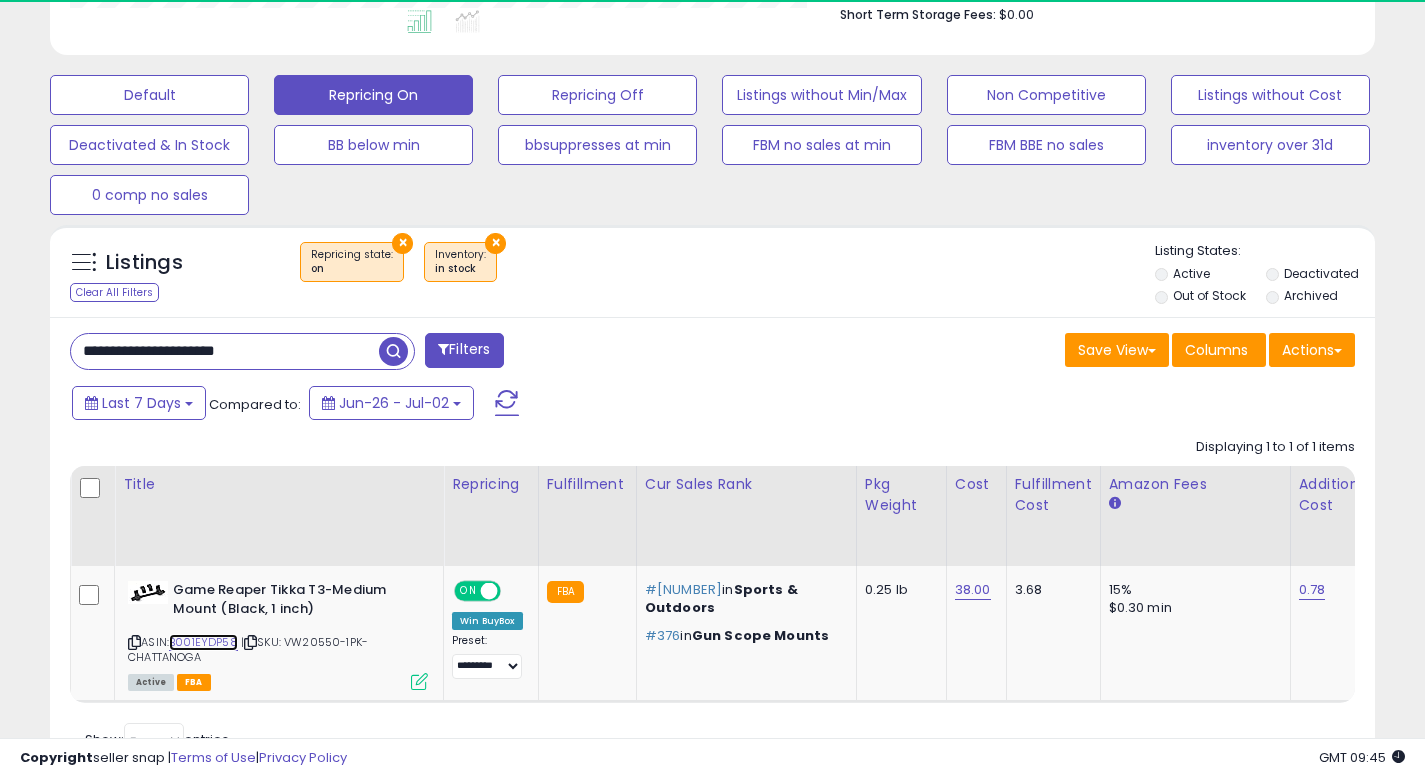 scroll, scrollTop: 999590, scrollLeft: 999233, axis: both 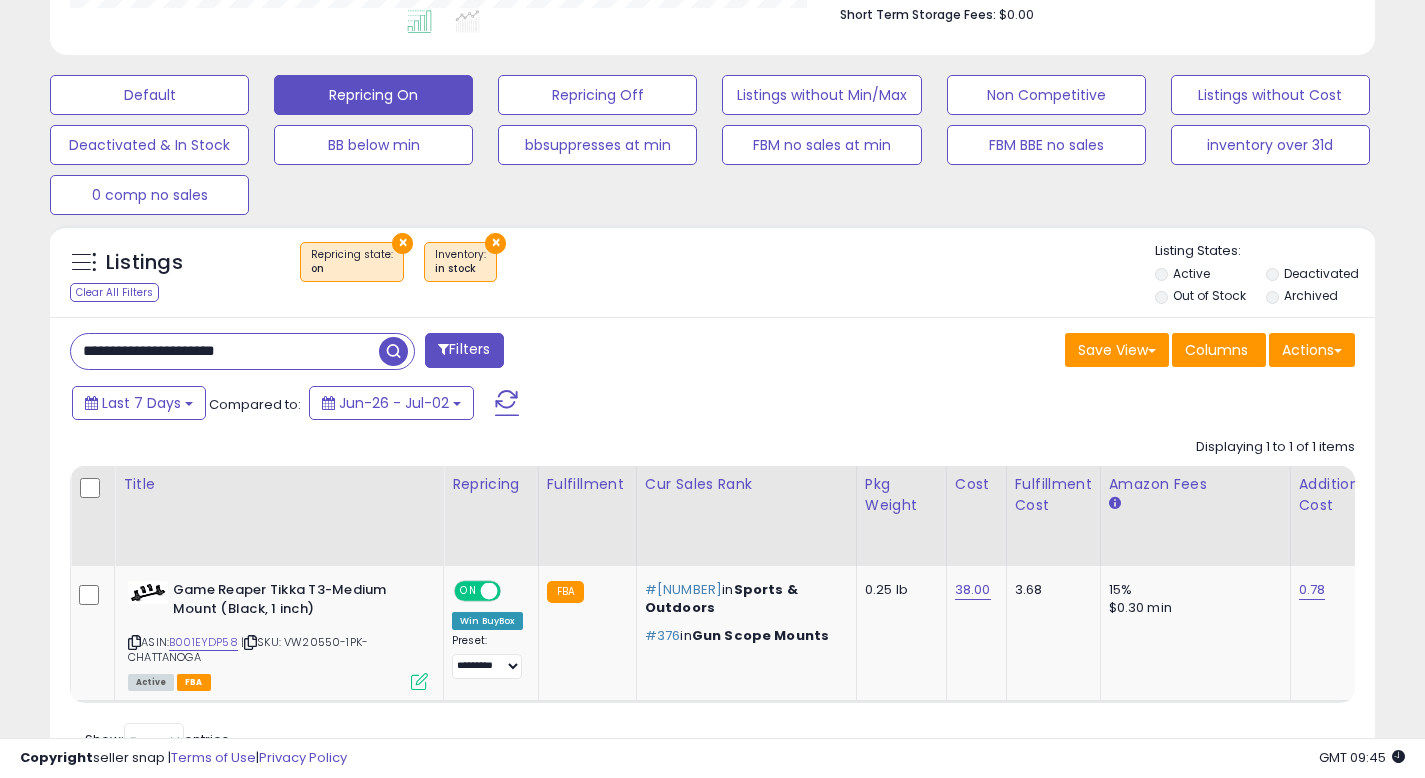 click on "**********" at bounding box center (225, 351) 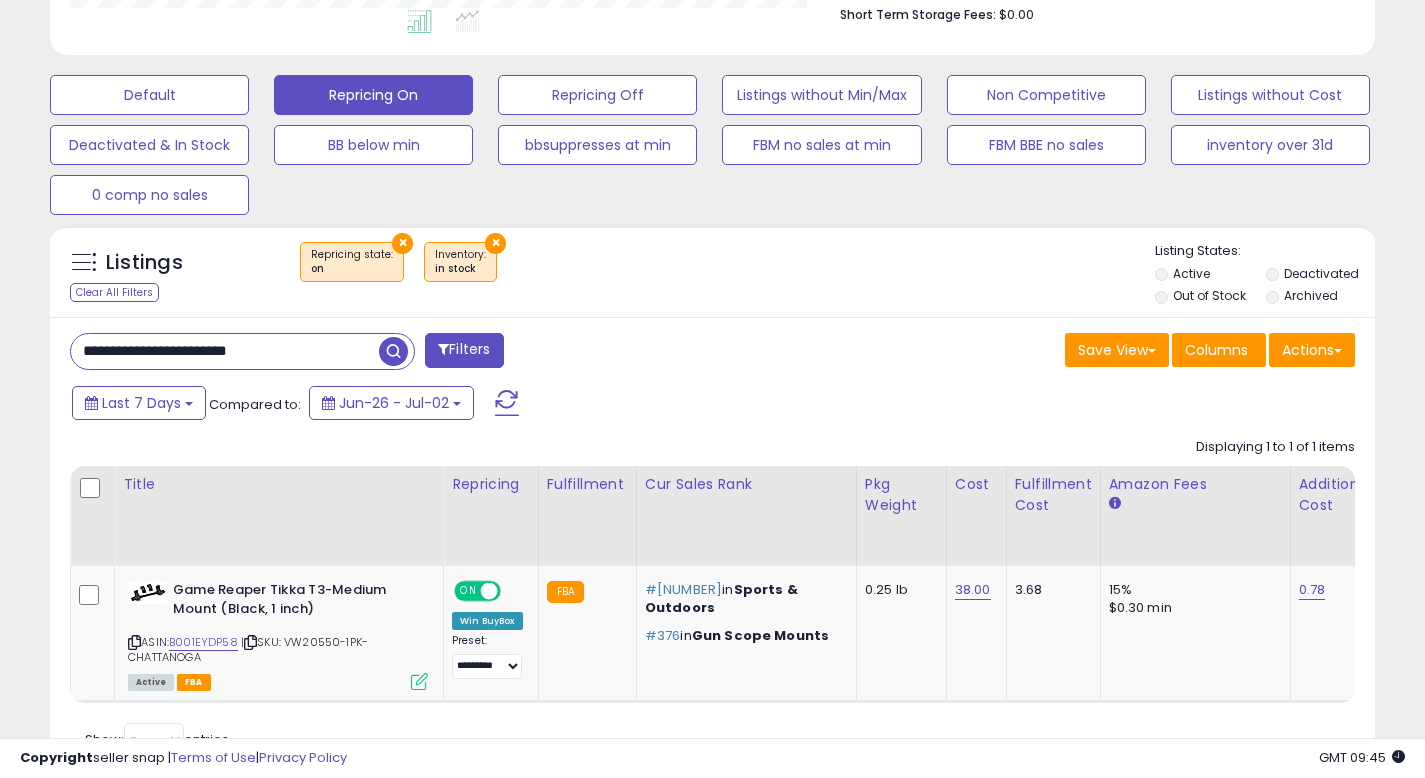 click at bounding box center [393, 351] 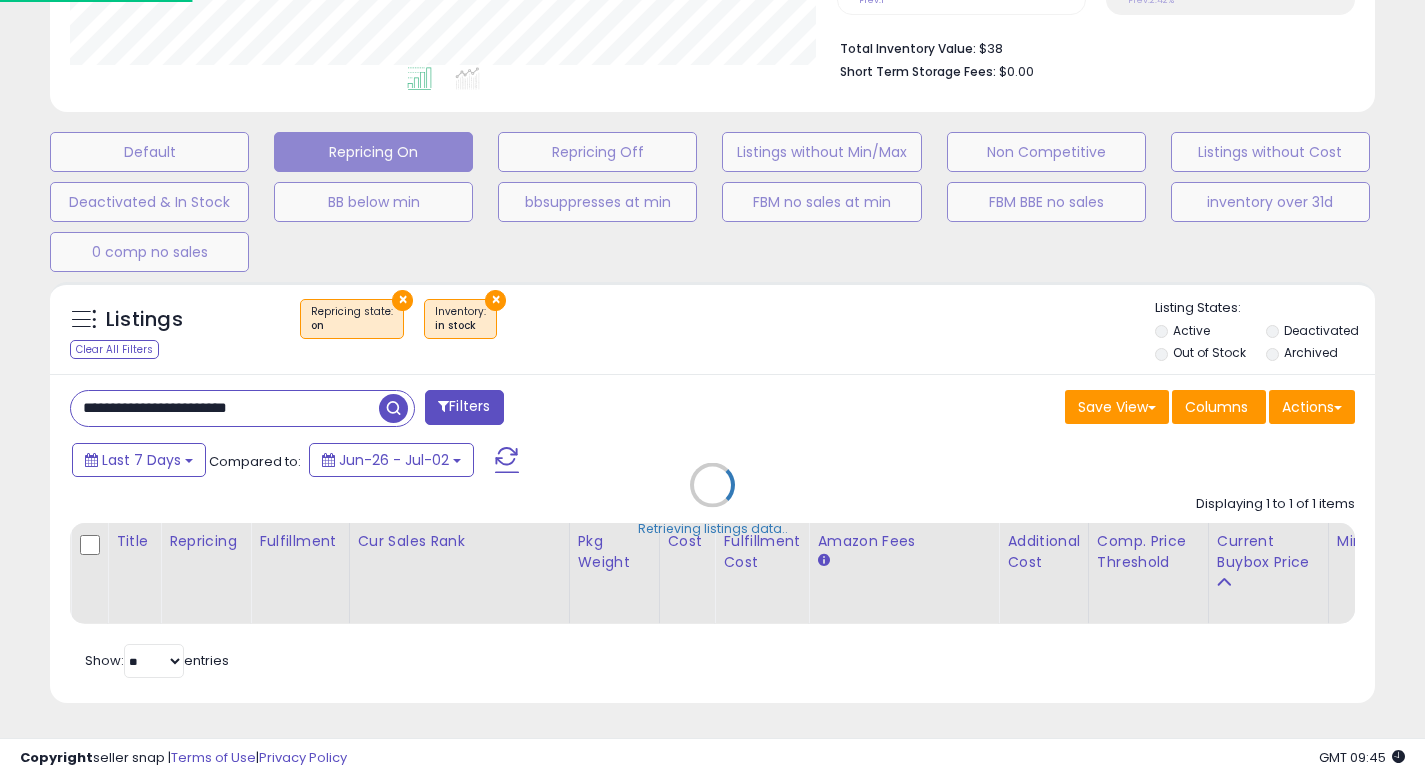 scroll, scrollTop: 999590, scrollLeft: 999224, axis: both 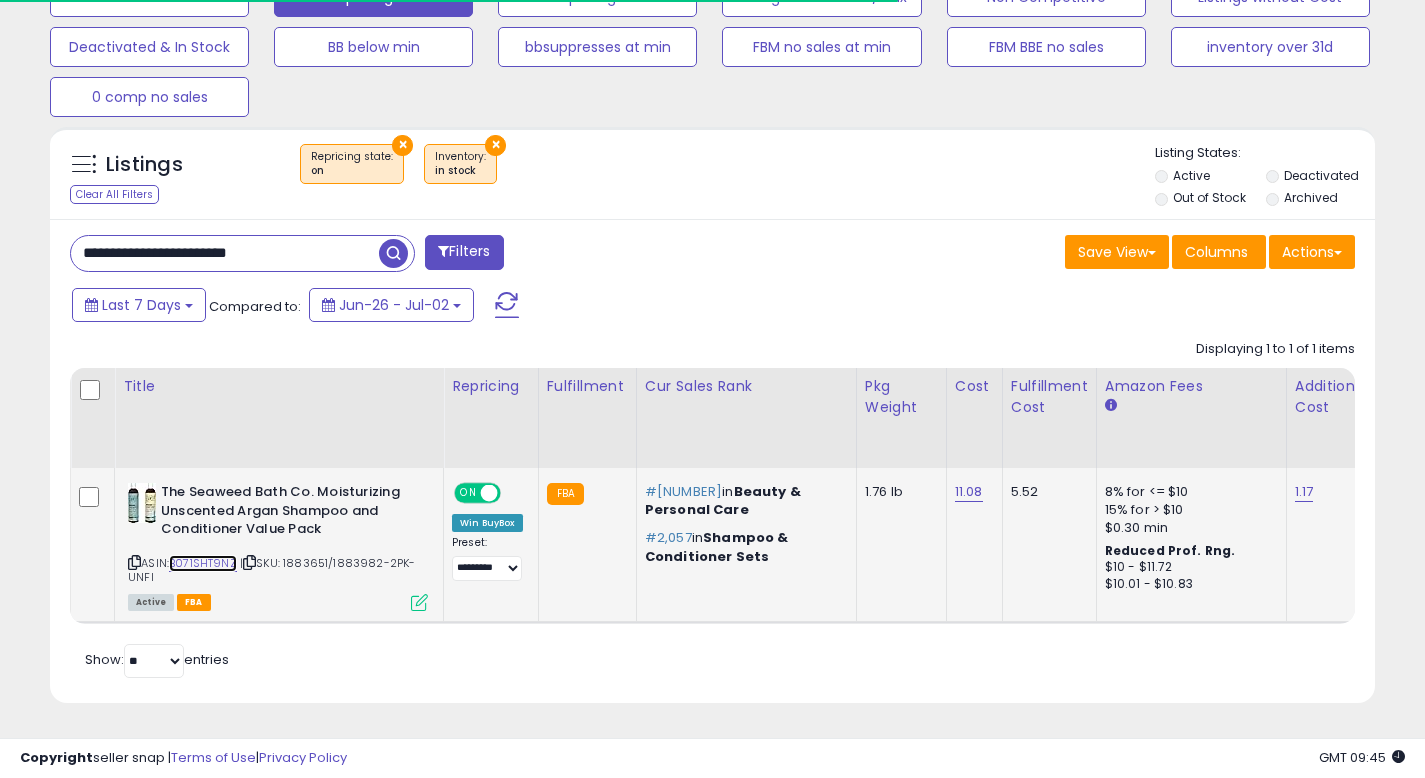click on "B071SHT9NZ" at bounding box center [203, 563] 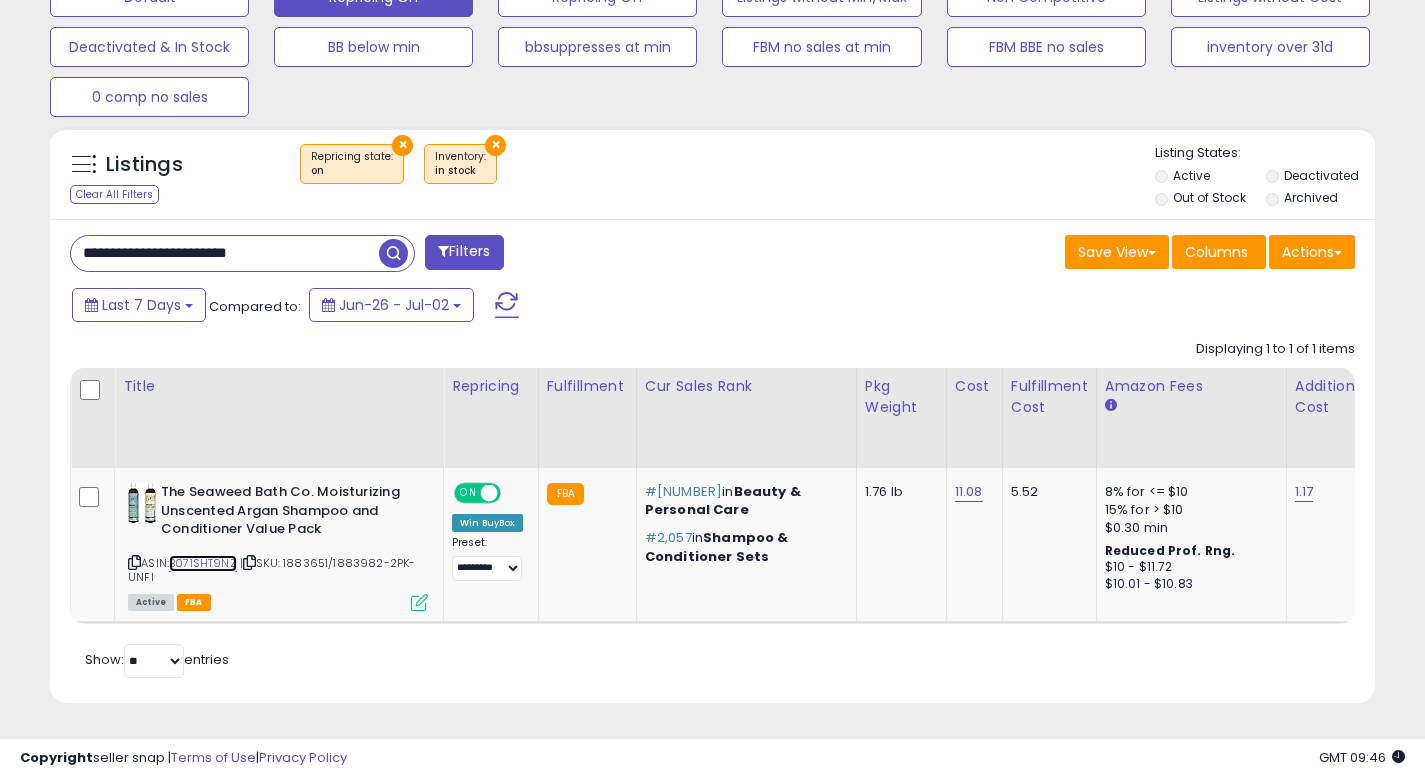 scroll, scrollTop: 999590, scrollLeft: 999233, axis: both 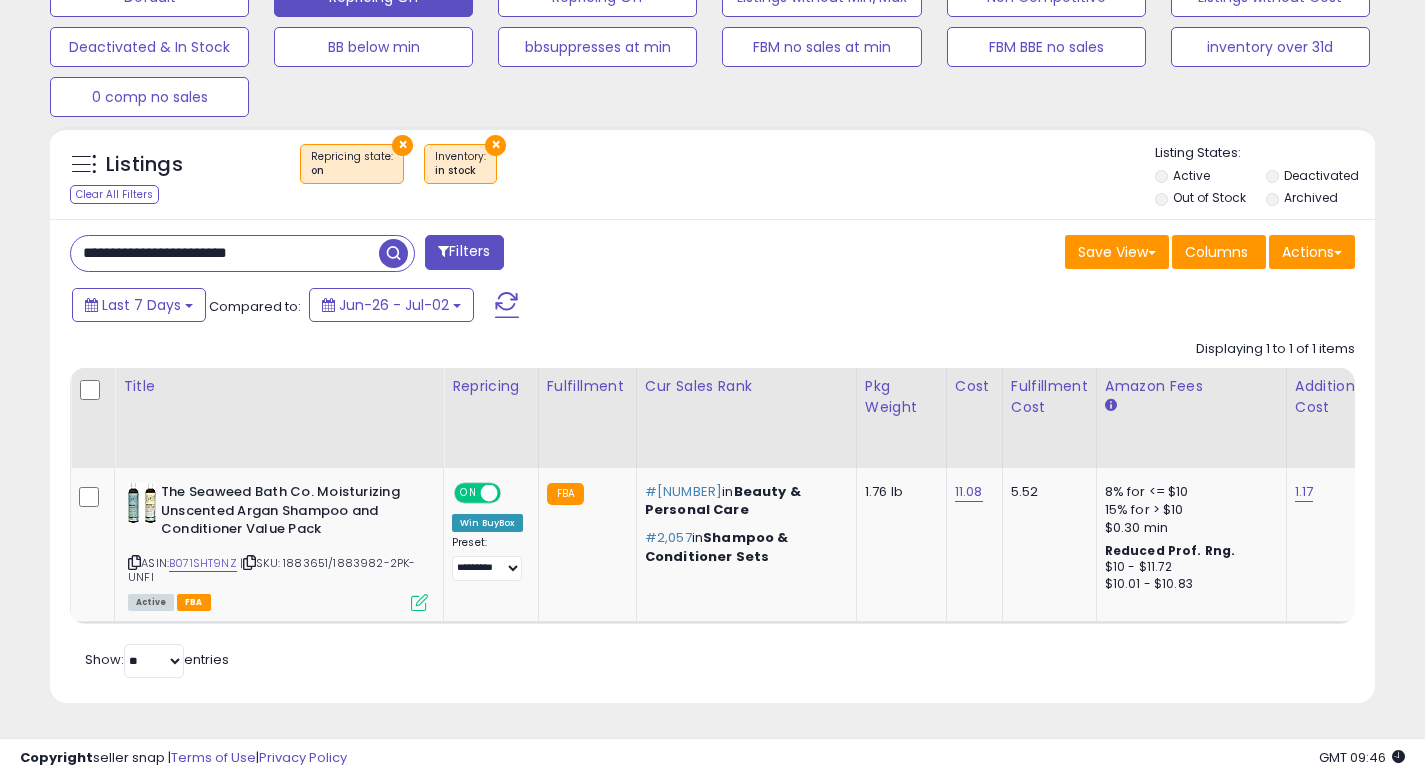 click on "**********" at bounding box center (225, 253) 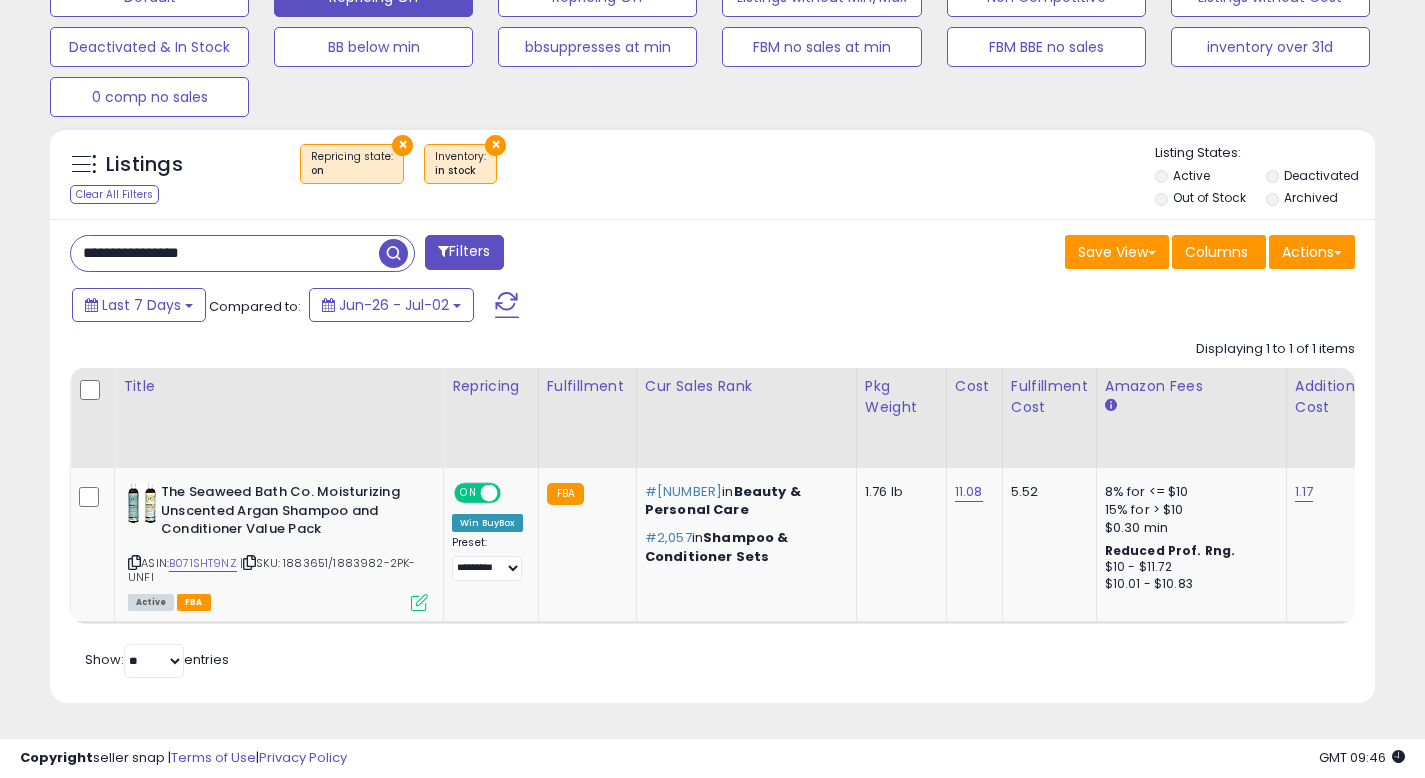 click at bounding box center [393, 253] 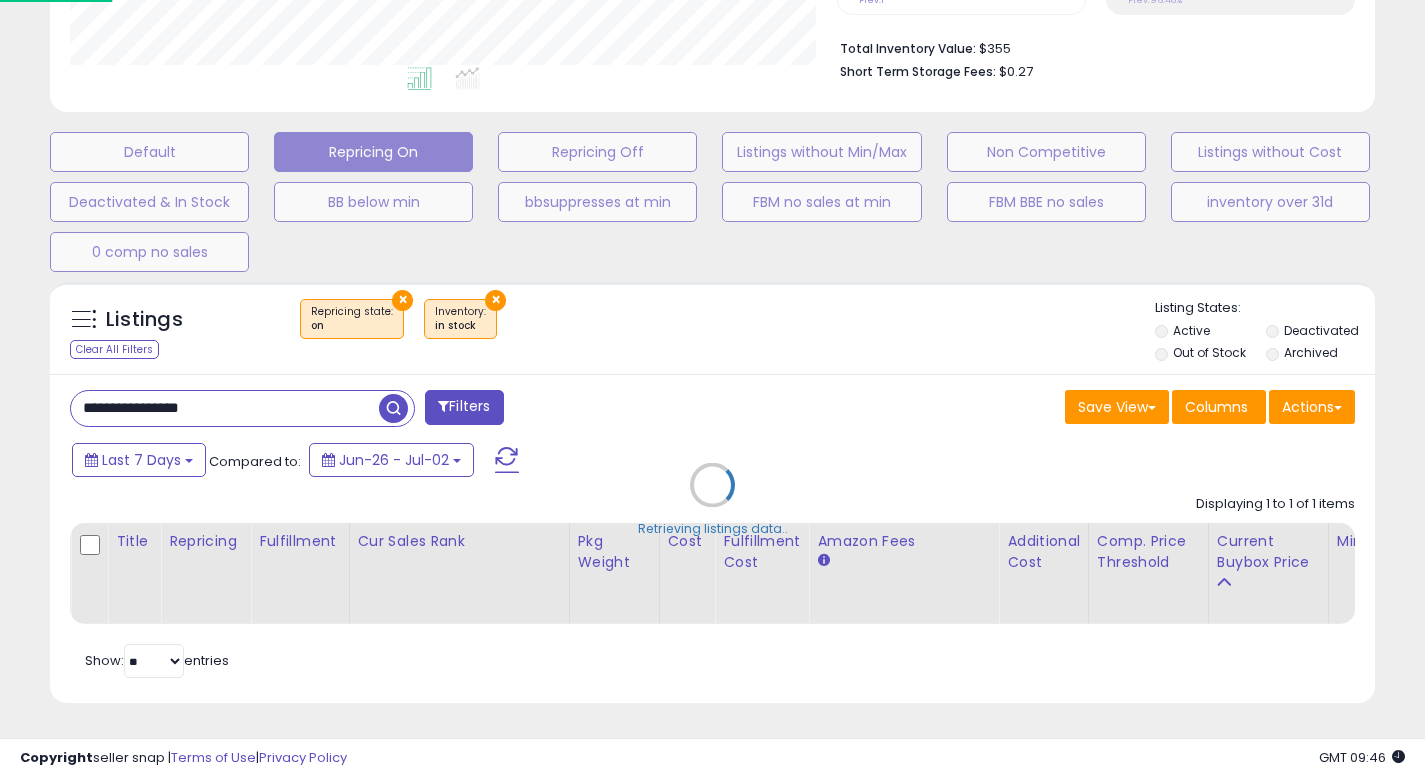 scroll, scrollTop: 999590, scrollLeft: 999224, axis: both 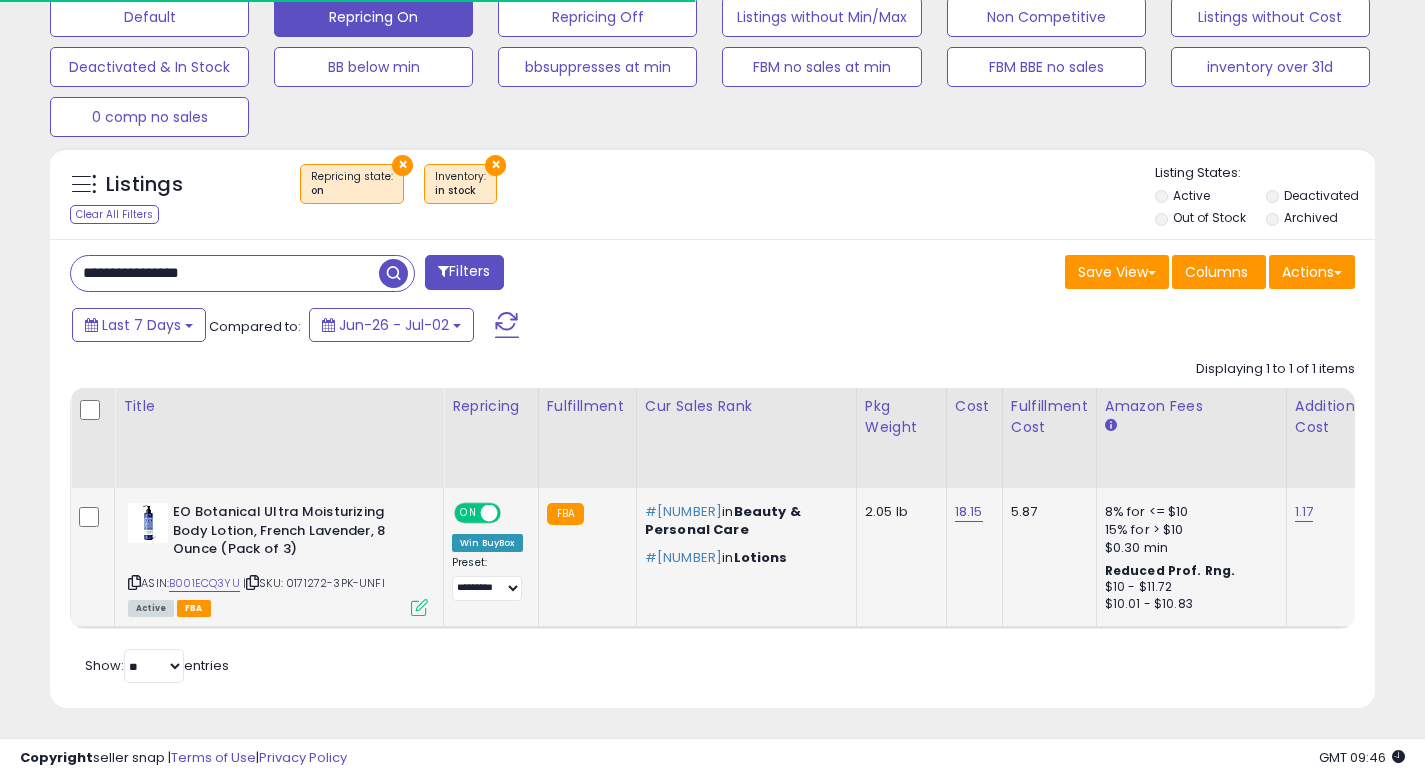 click on "ASIN:  B001ECQ3YU    |   SKU: 0171272-3PK-UNFI Active FBA" at bounding box center [278, 558] 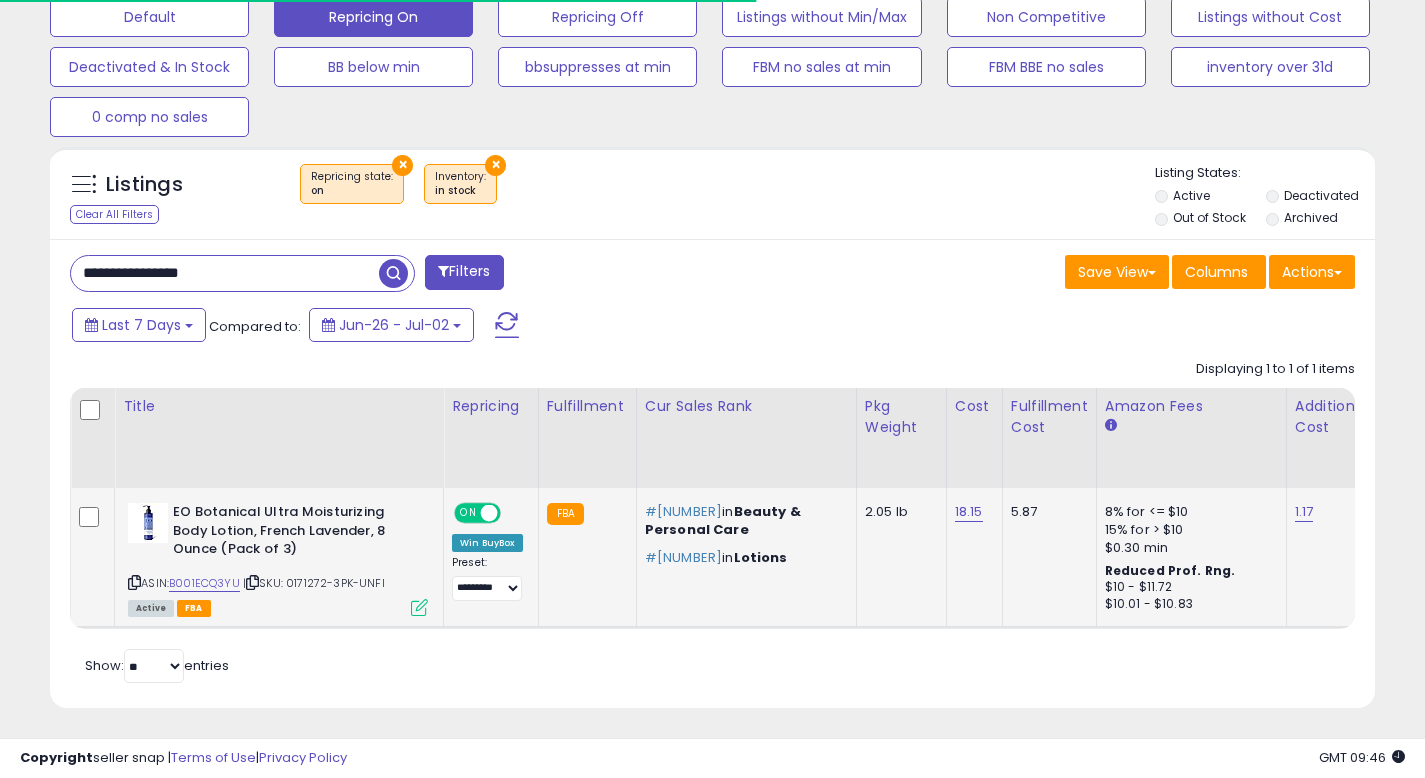 click on "ASIN:  B001ECQ3YU    |   SKU: 0171272-3PK-UNFI Active FBA" at bounding box center [278, 558] 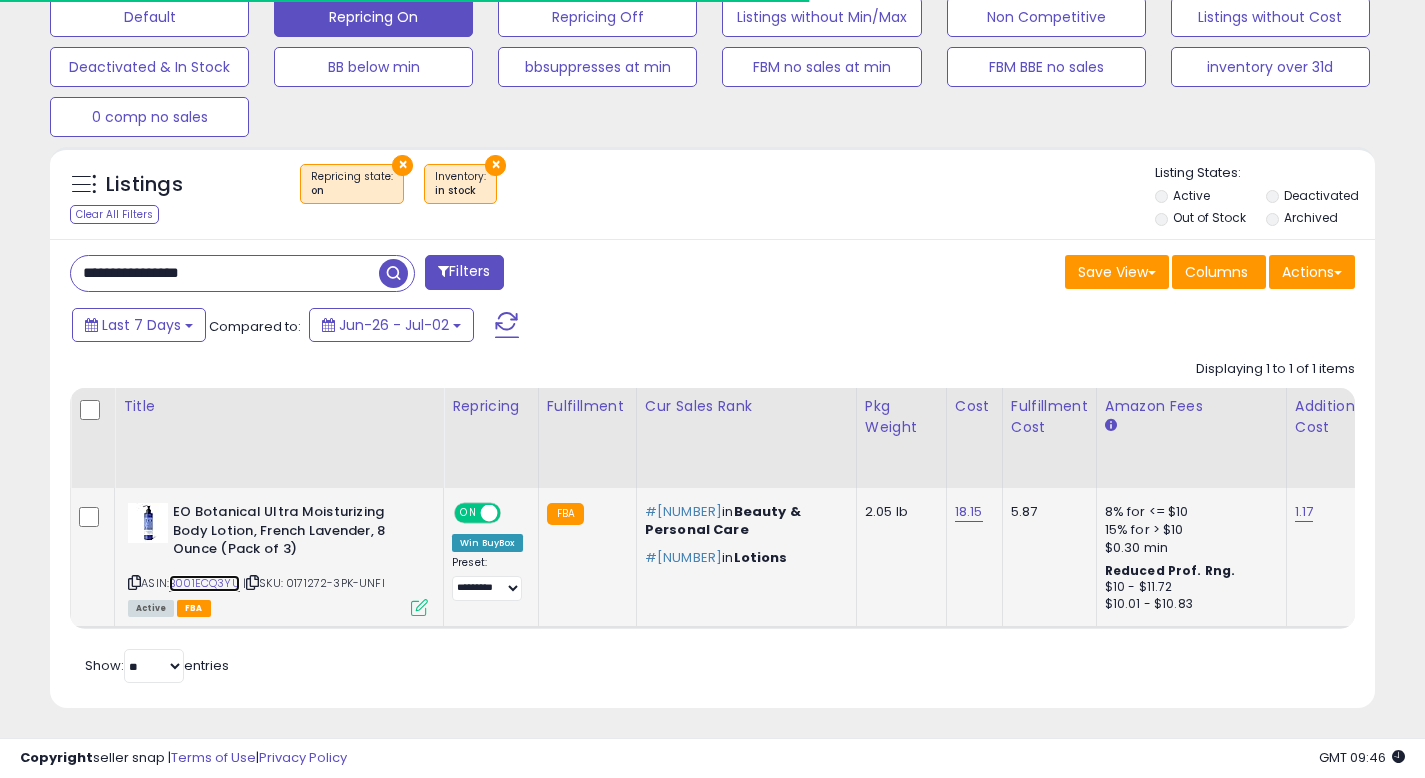 click on "B001ECQ3YU" at bounding box center [204, 583] 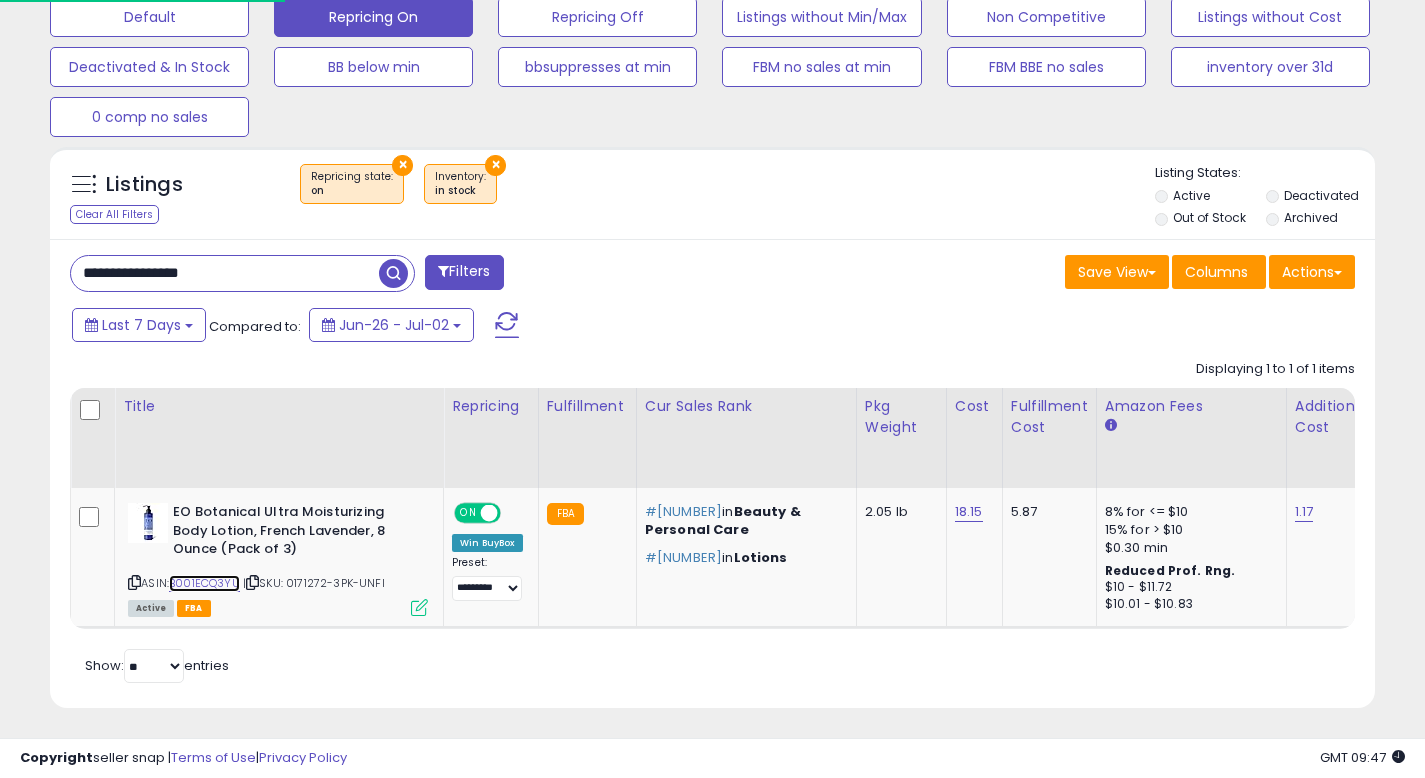scroll, scrollTop: 999590, scrollLeft: 999233, axis: both 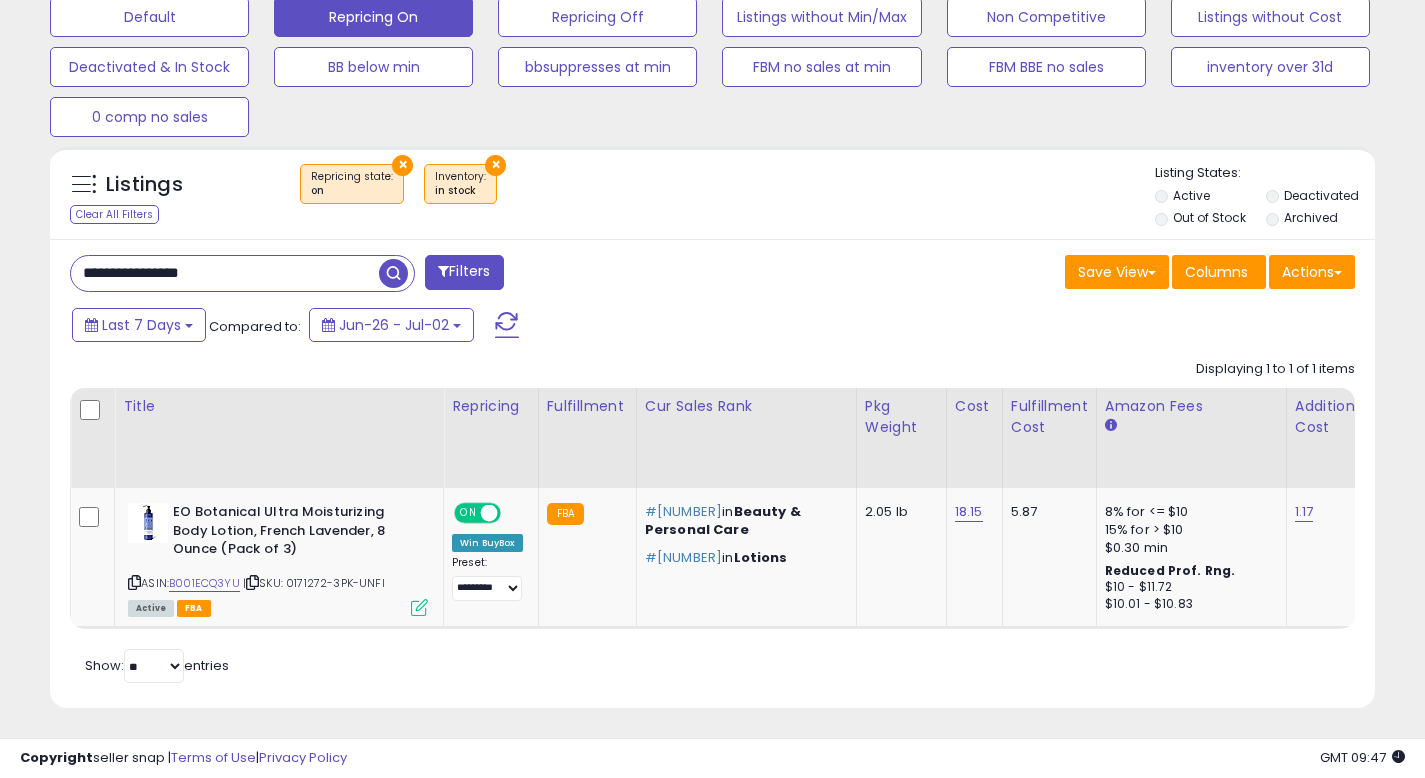 click on "**********" at bounding box center [225, 273] 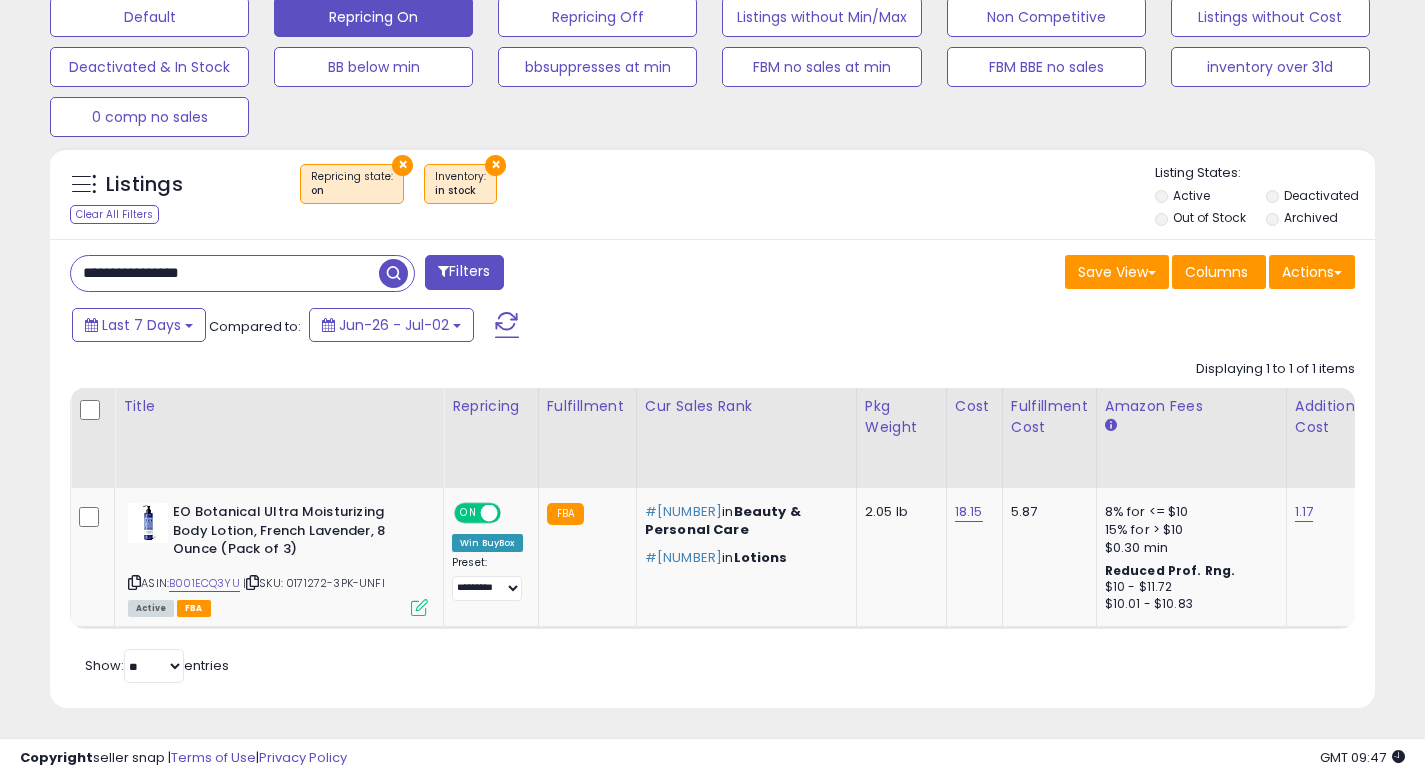 click on "**********" at bounding box center [225, 273] 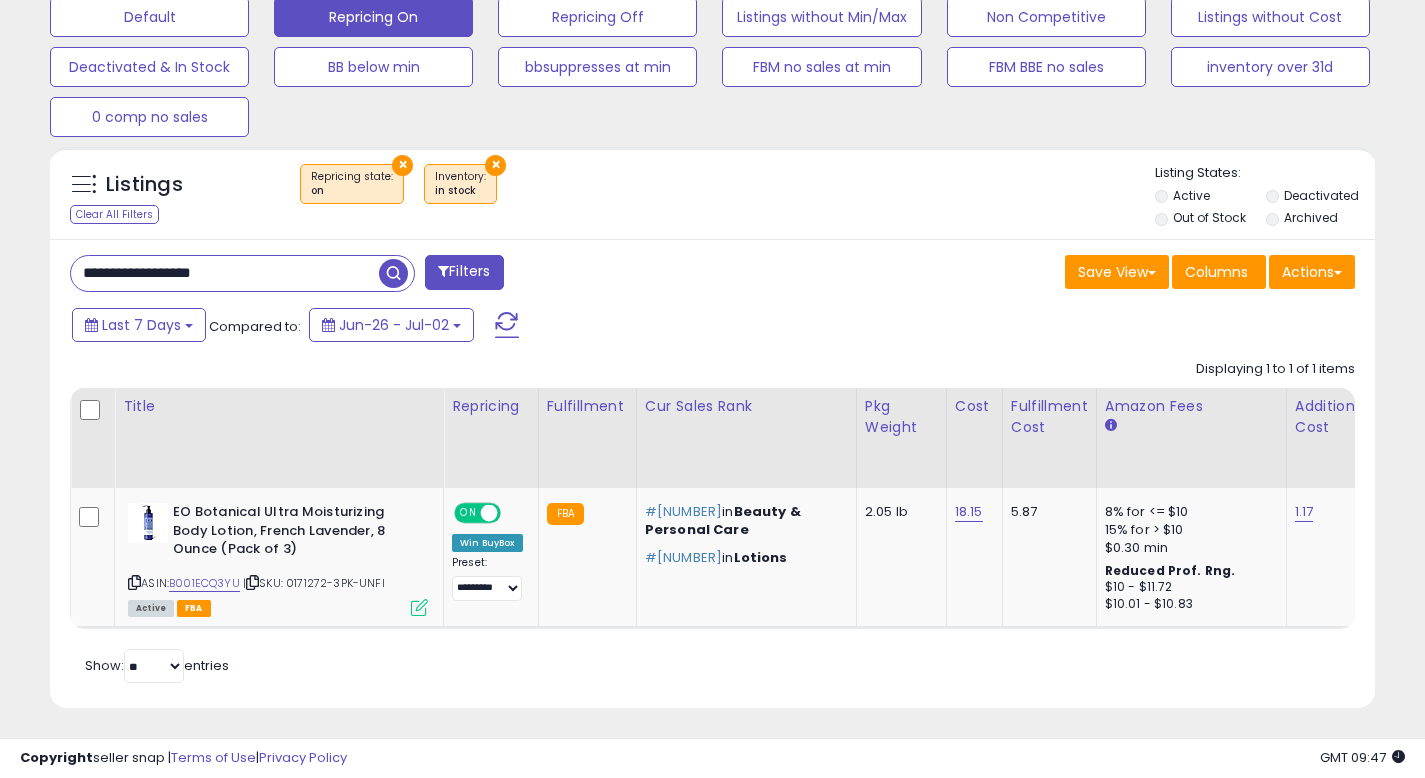 click at bounding box center [393, 273] 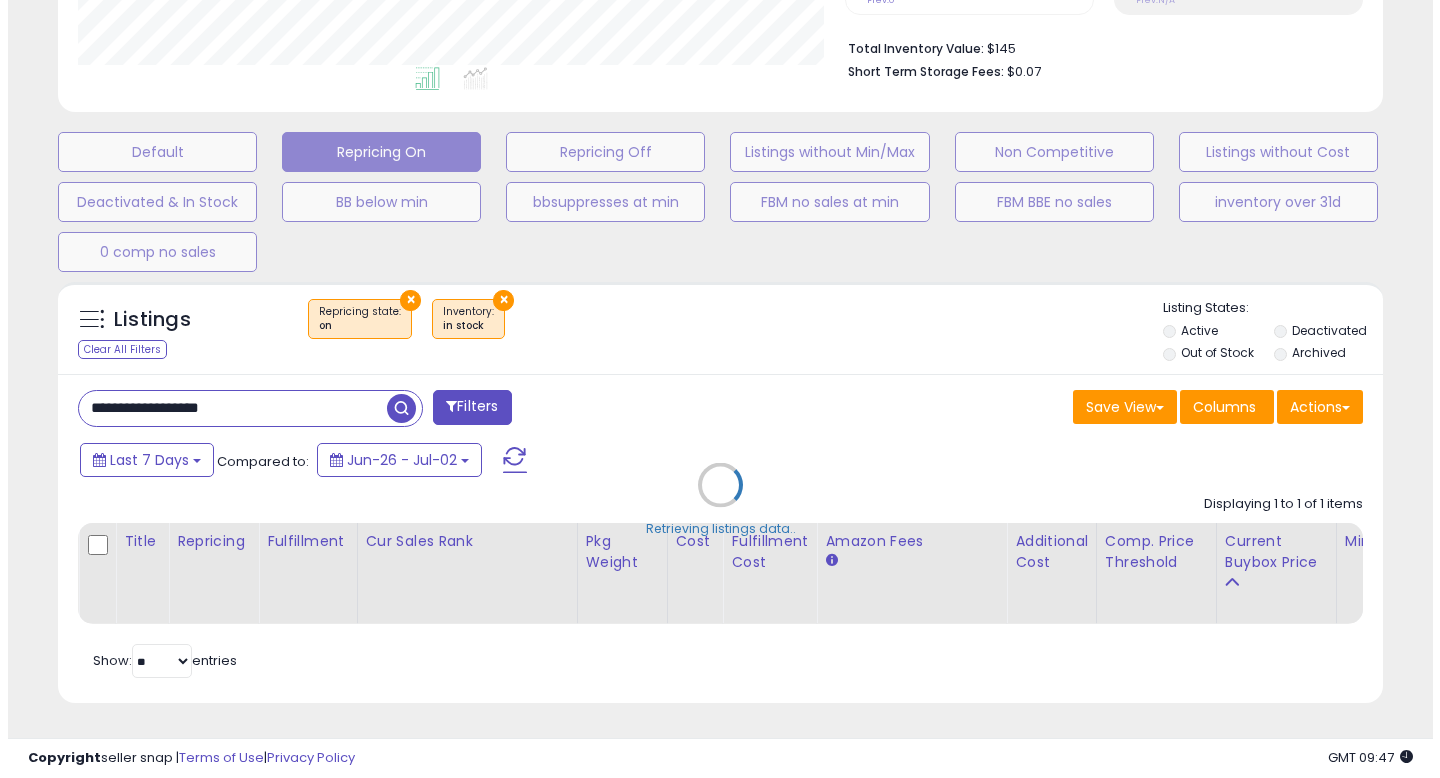 scroll, scrollTop: 513, scrollLeft: 0, axis: vertical 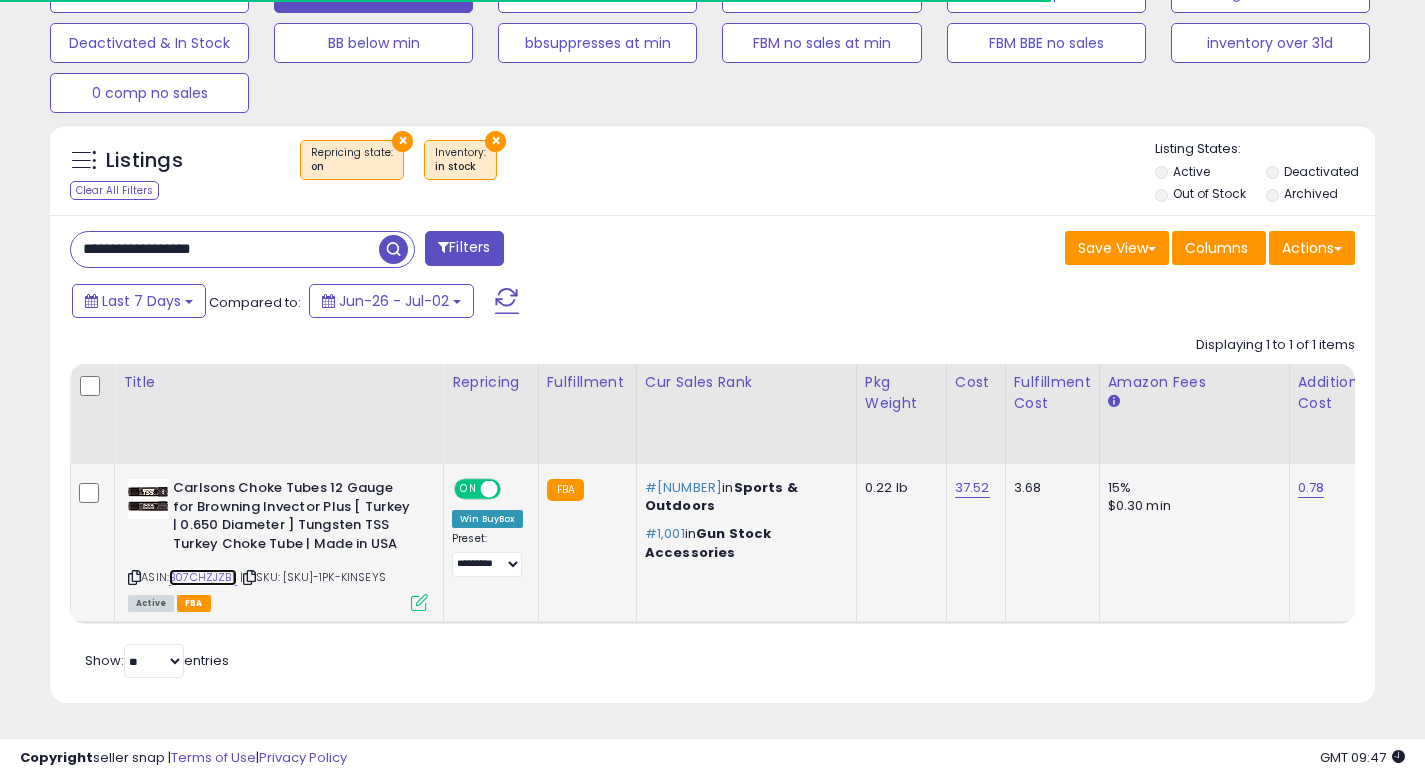 click on "B07CHZJZBL" at bounding box center [203, 577] 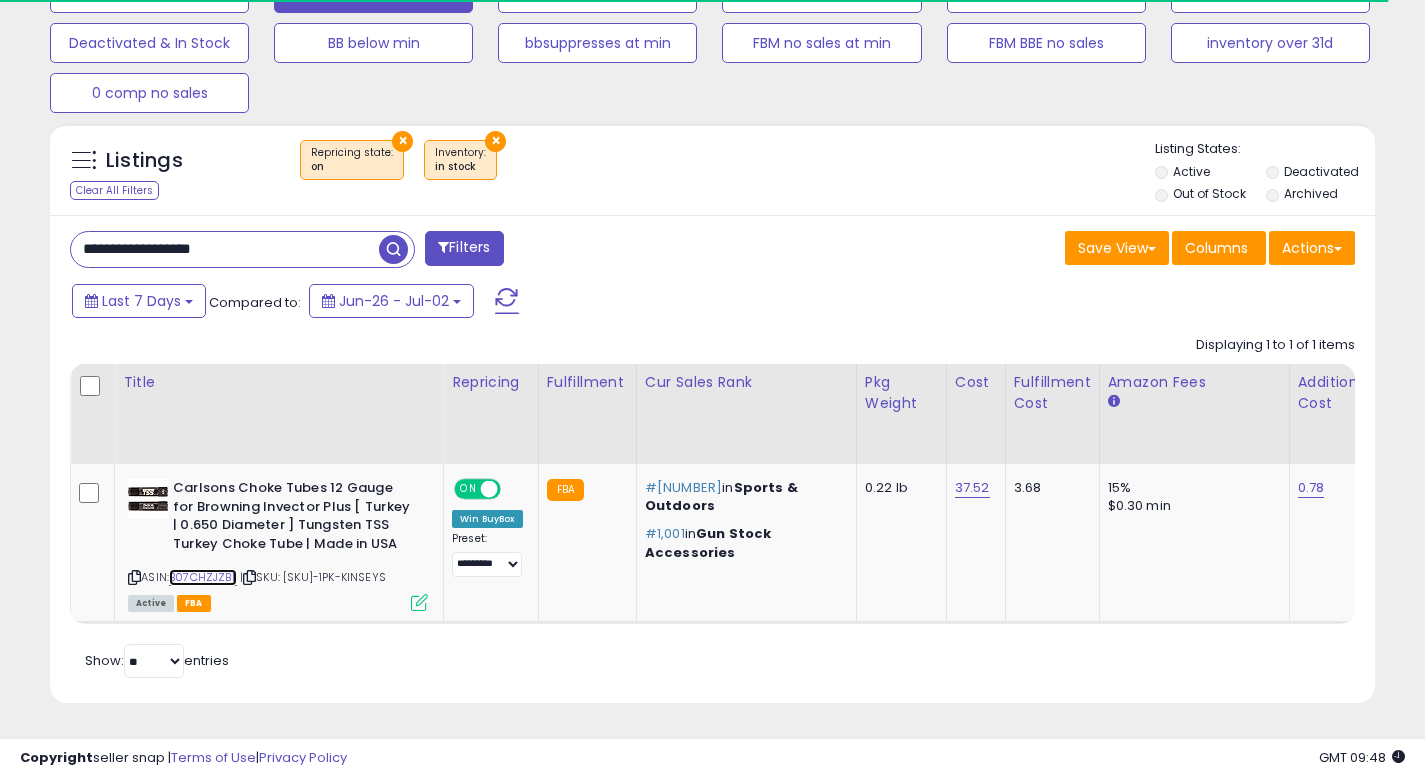 scroll, scrollTop: 999590, scrollLeft: 999233, axis: both 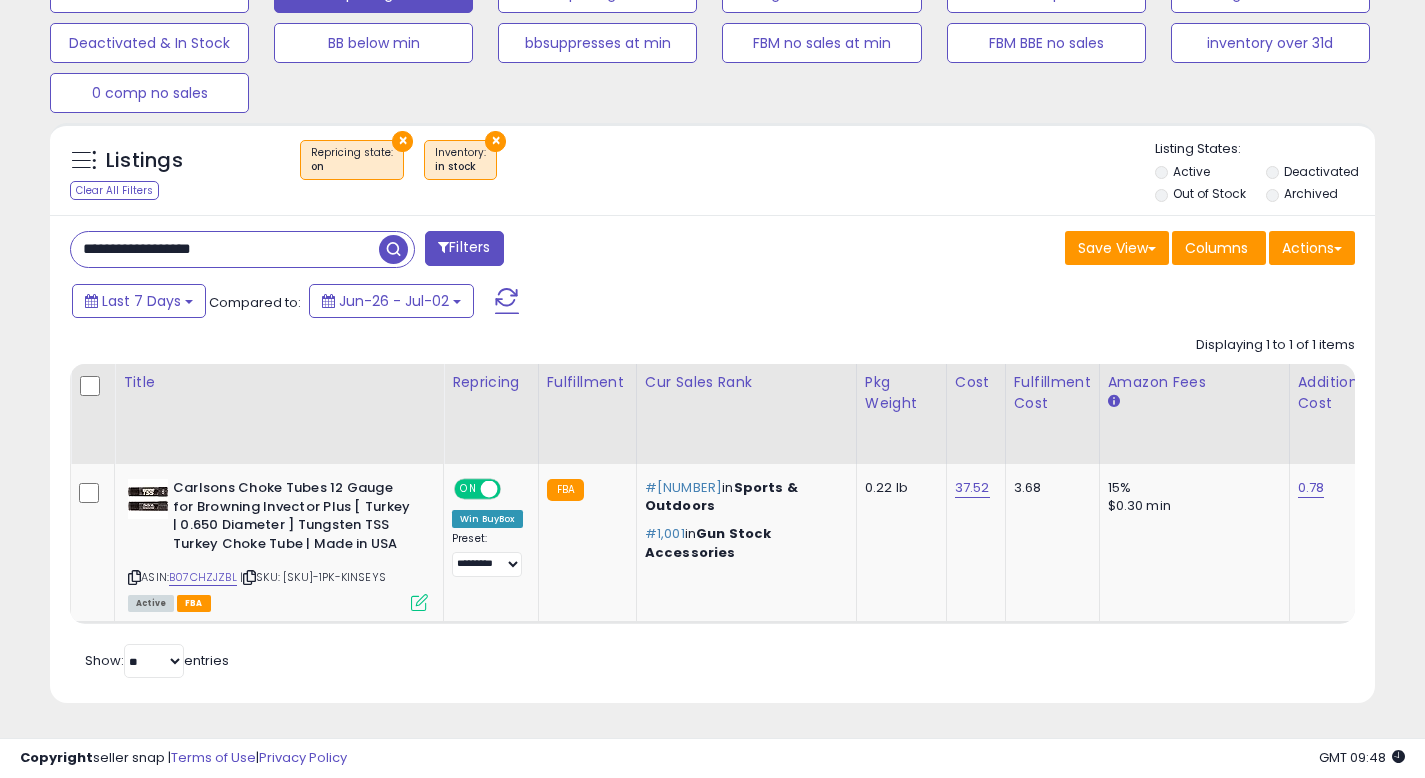 click on "**********" at bounding box center (225, 249) 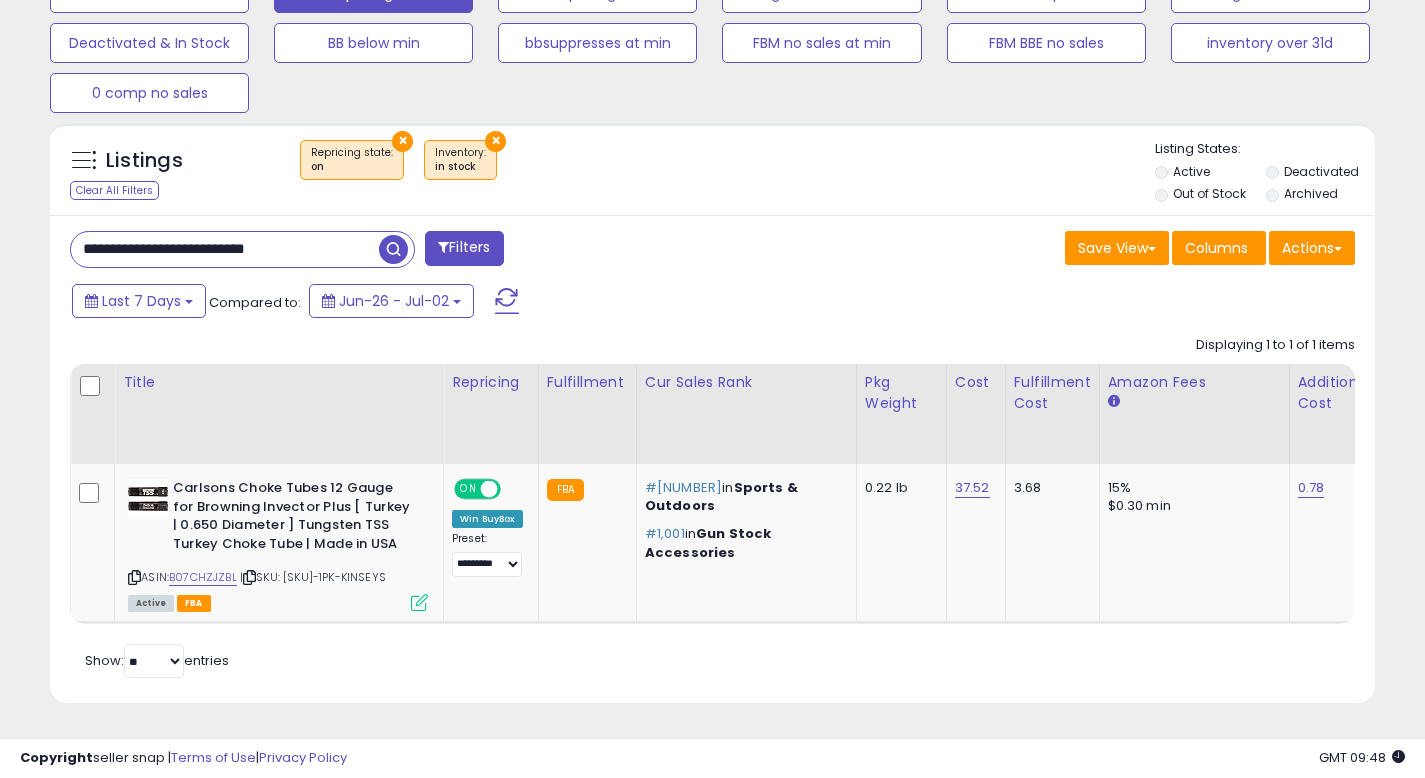 click at bounding box center (393, 249) 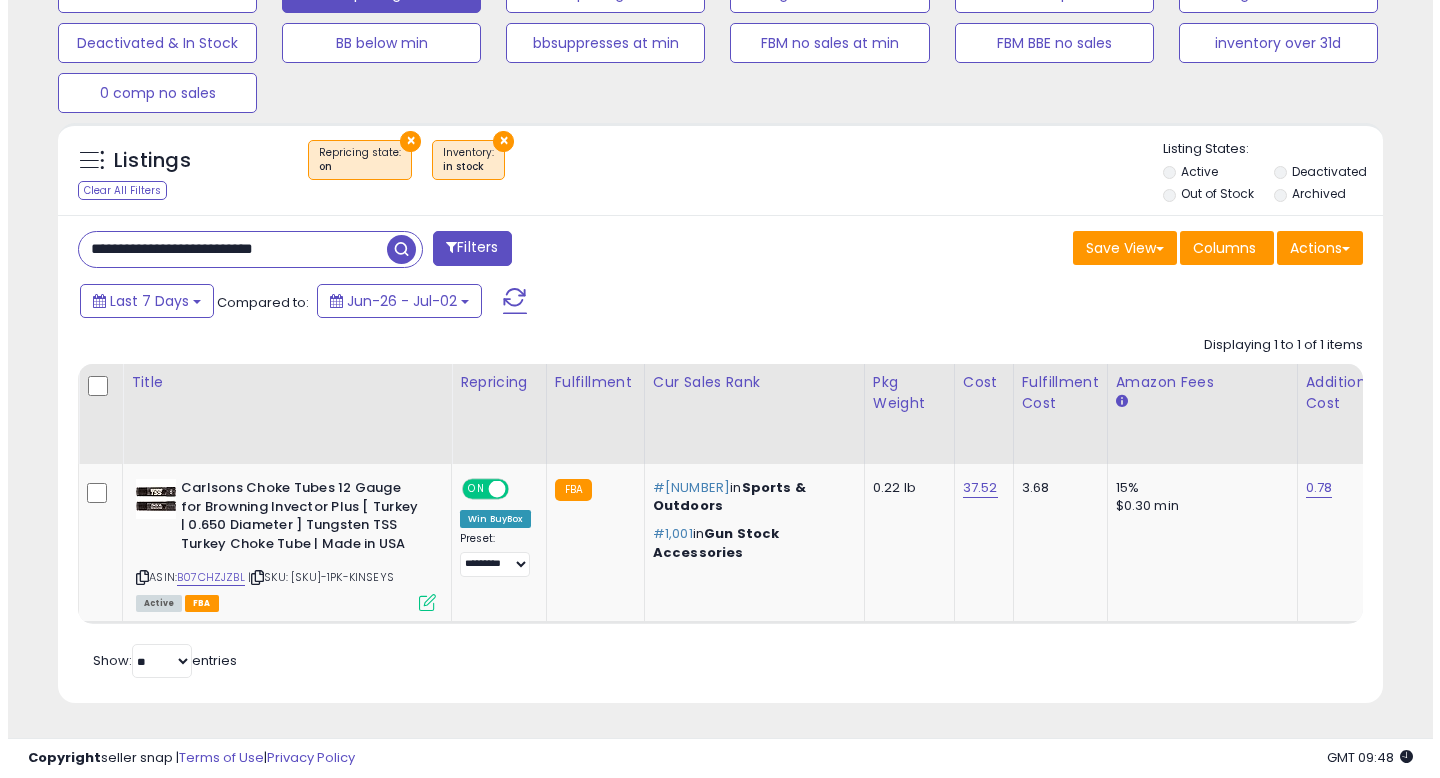 scroll, scrollTop: 513, scrollLeft: 0, axis: vertical 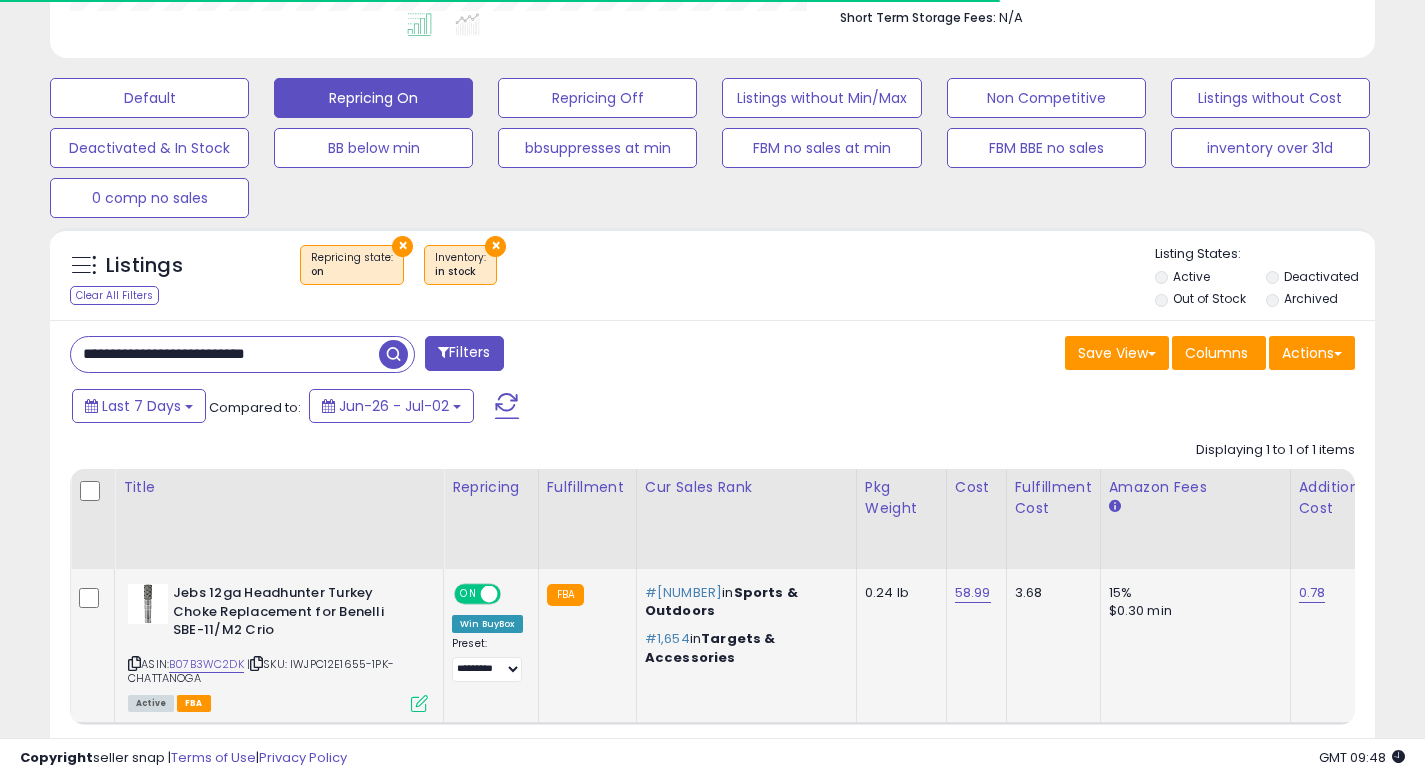 click on "ASIN:  B07B3WC2DK    |   SKU: IWJPC12E1655-1PK-CHATTANOGA Active FBA" at bounding box center [278, 647] 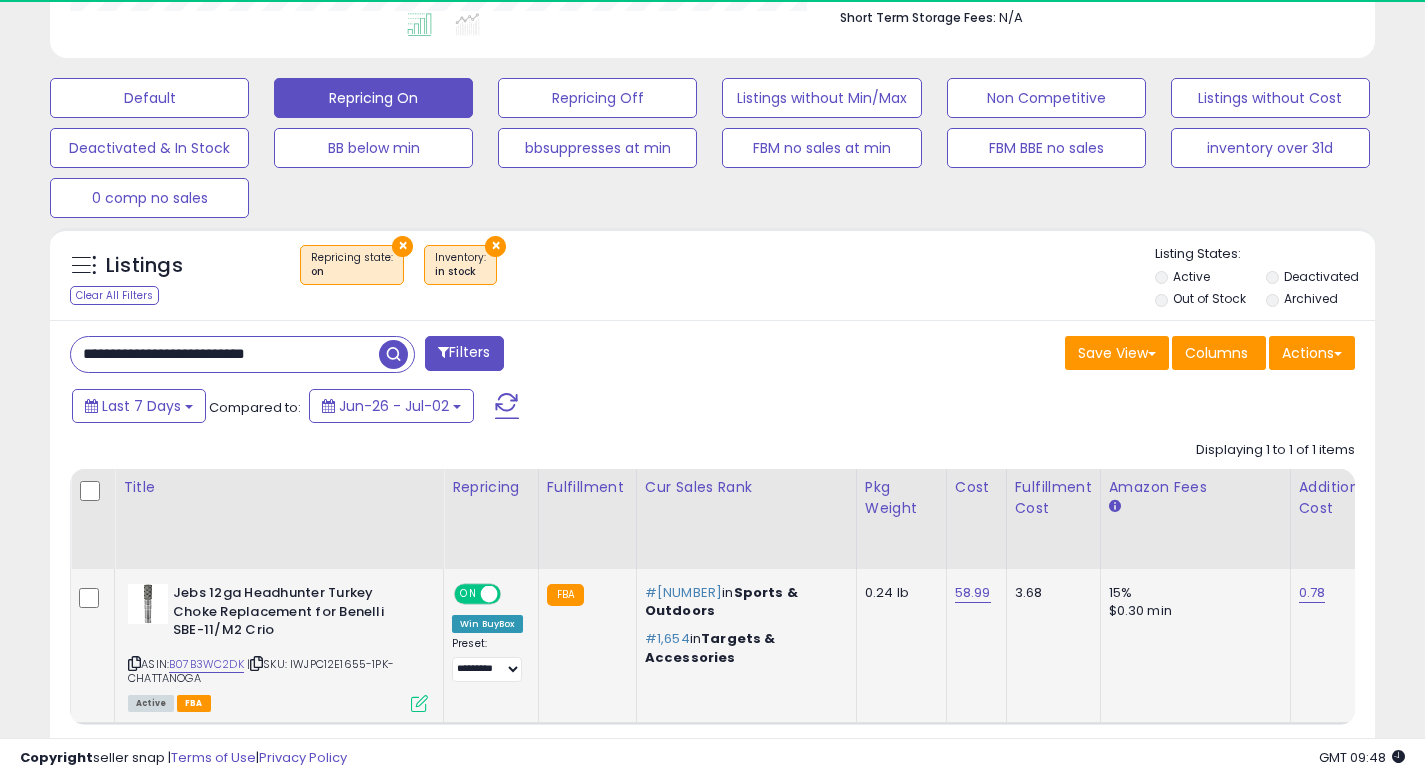 scroll, scrollTop: 999590, scrollLeft: 999233, axis: both 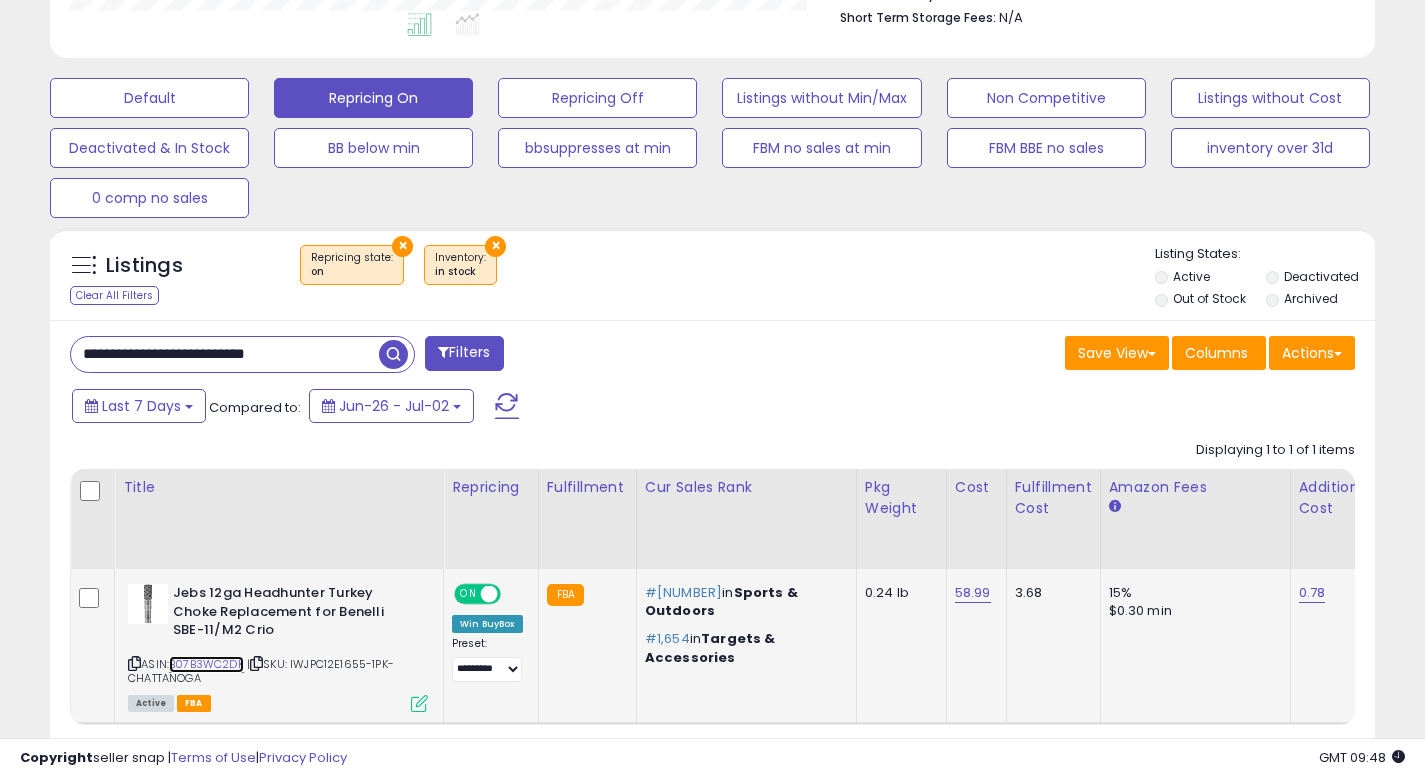click on "B07B3WC2DK" at bounding box center [206, 664] 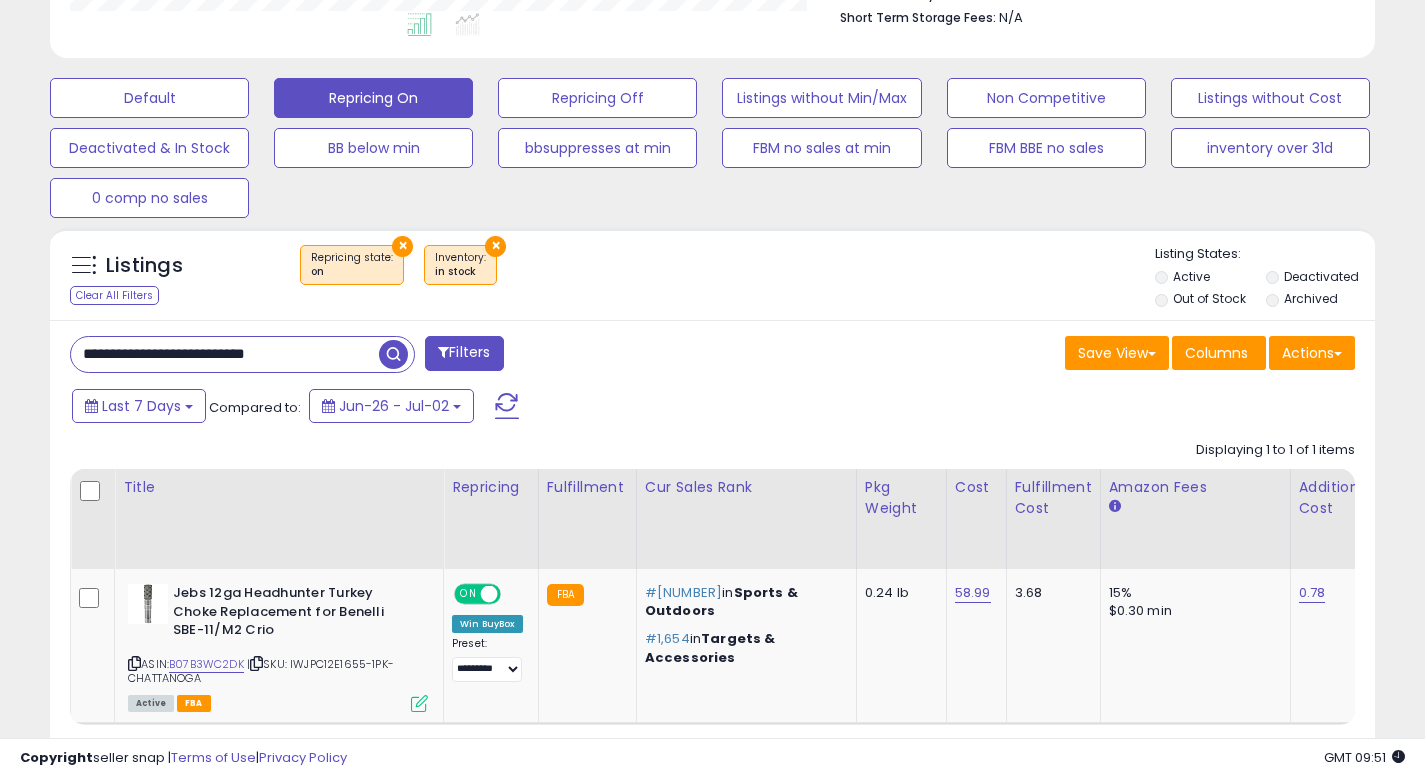 click on "**********" at bounding box center (225, 354) 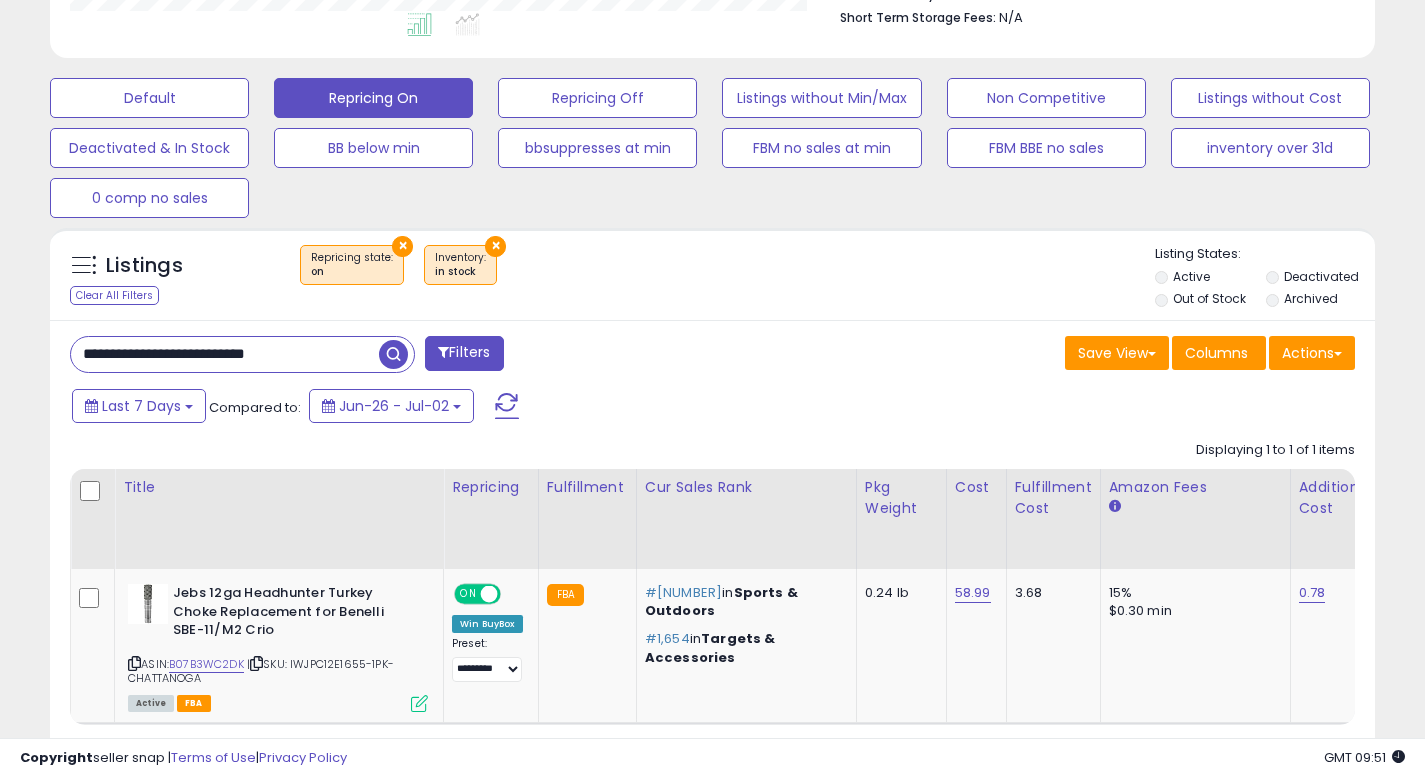 click on "**********" at bounding box center (225, 354) 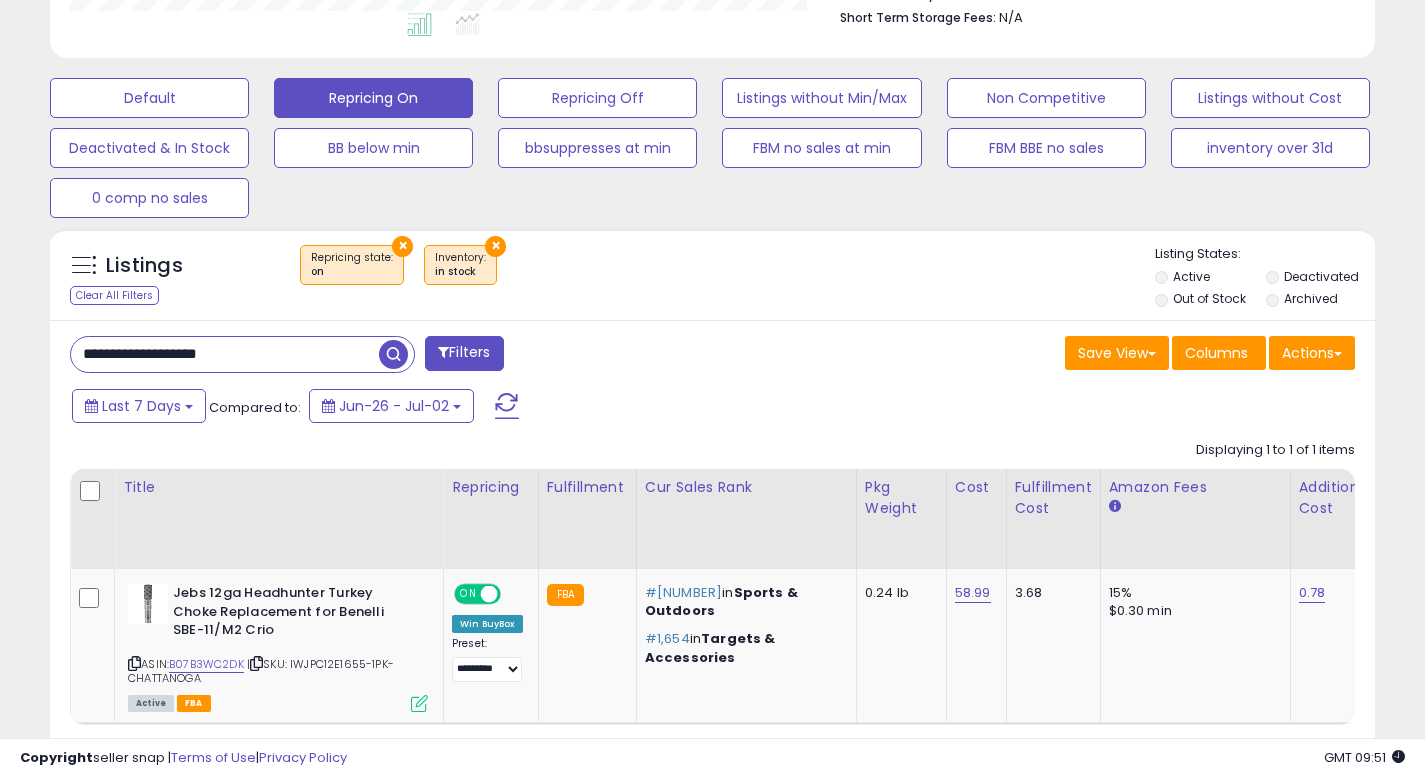 click at bounding box center [393, 354] 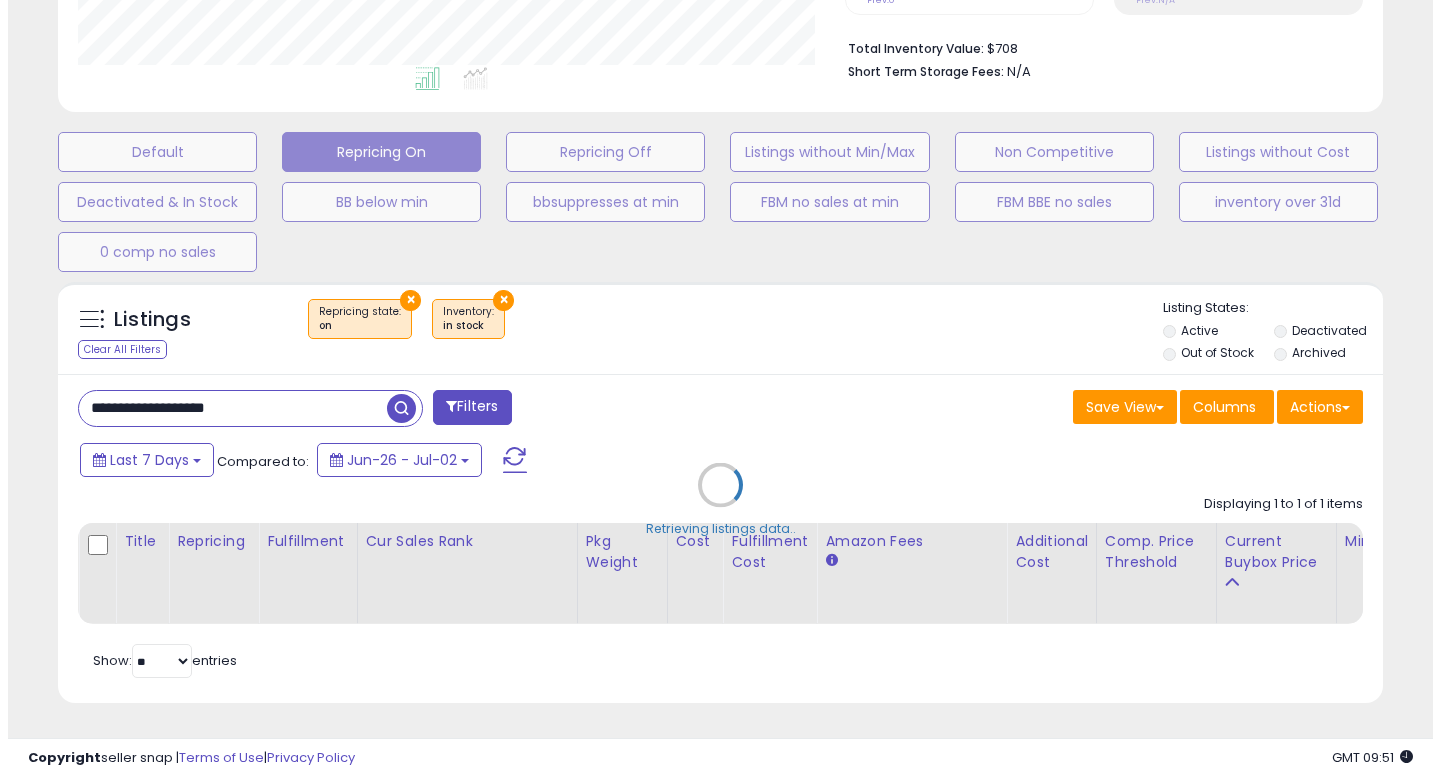 scroll, scrollTop: 513, scrollLeft: 0, axis: vertical 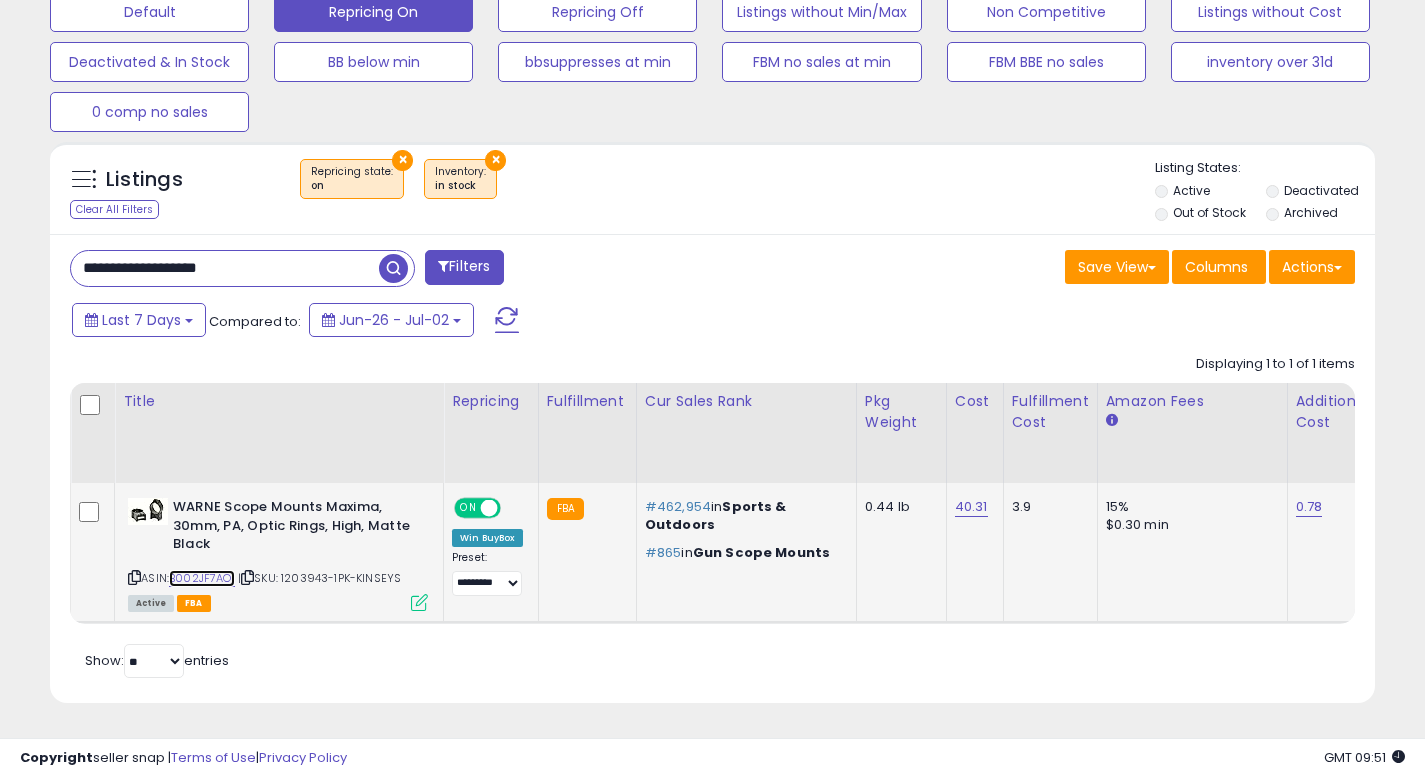 click on "B002JF7AOI" at bounding box center (202, 578) 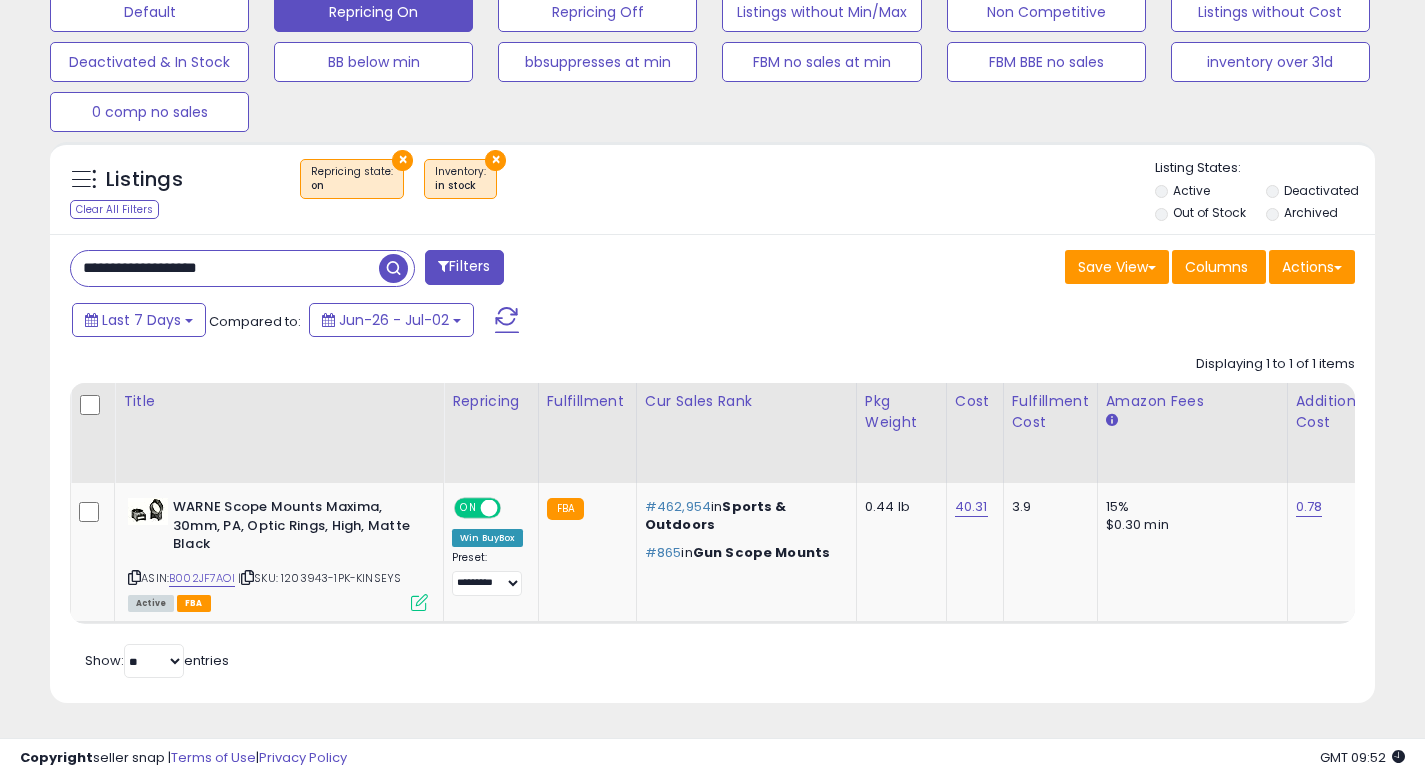 click on "**********" at bounding box center [225, 268] 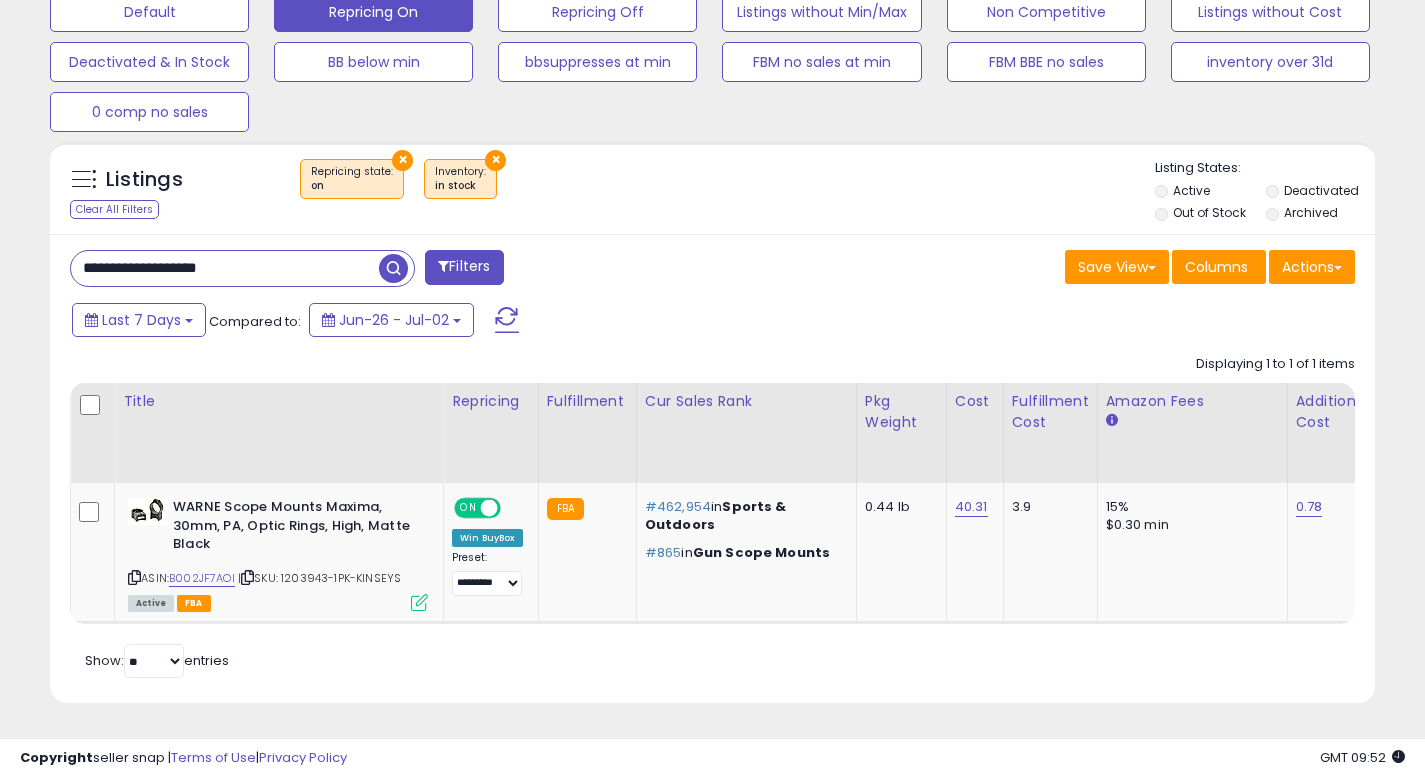 click on "**********" at bounding box center (225, 268) 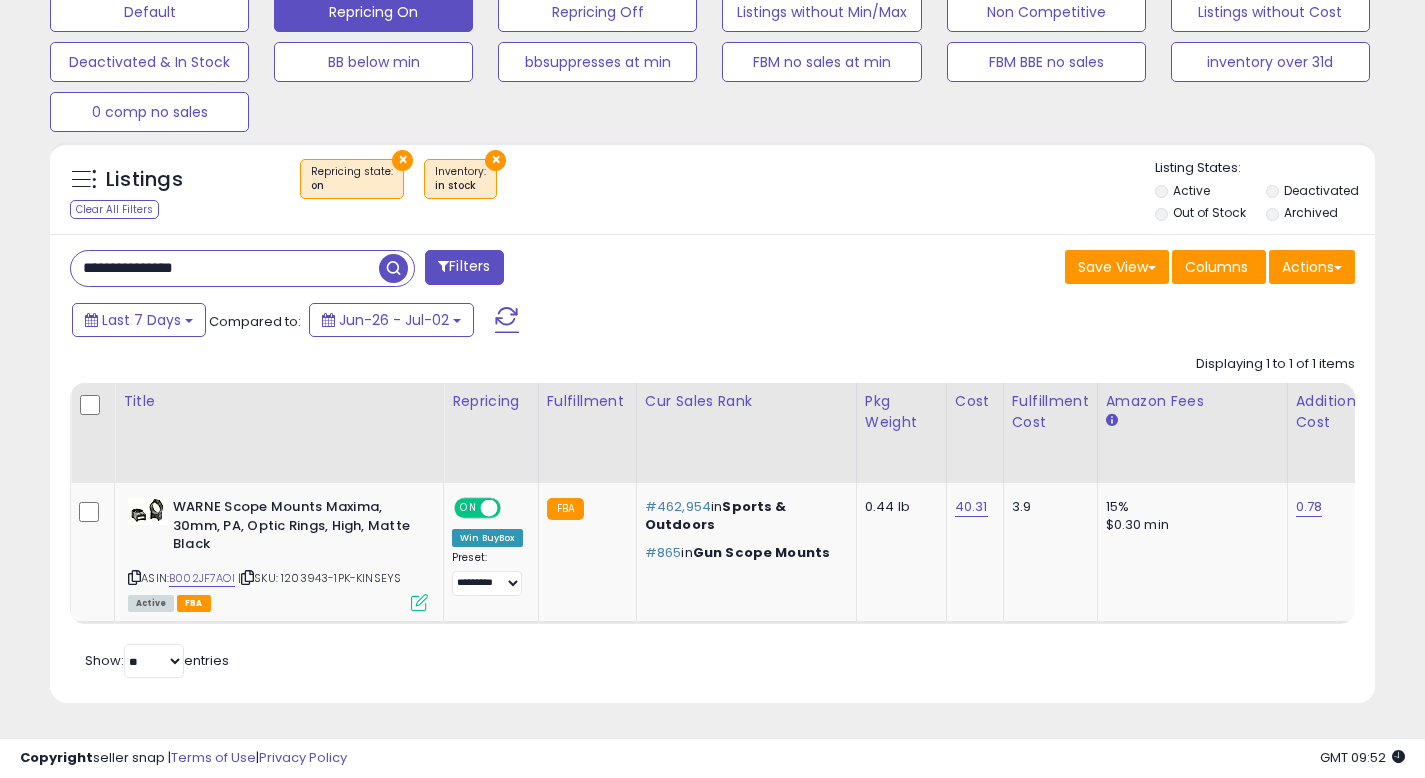 click at bounding box center [393, 268] 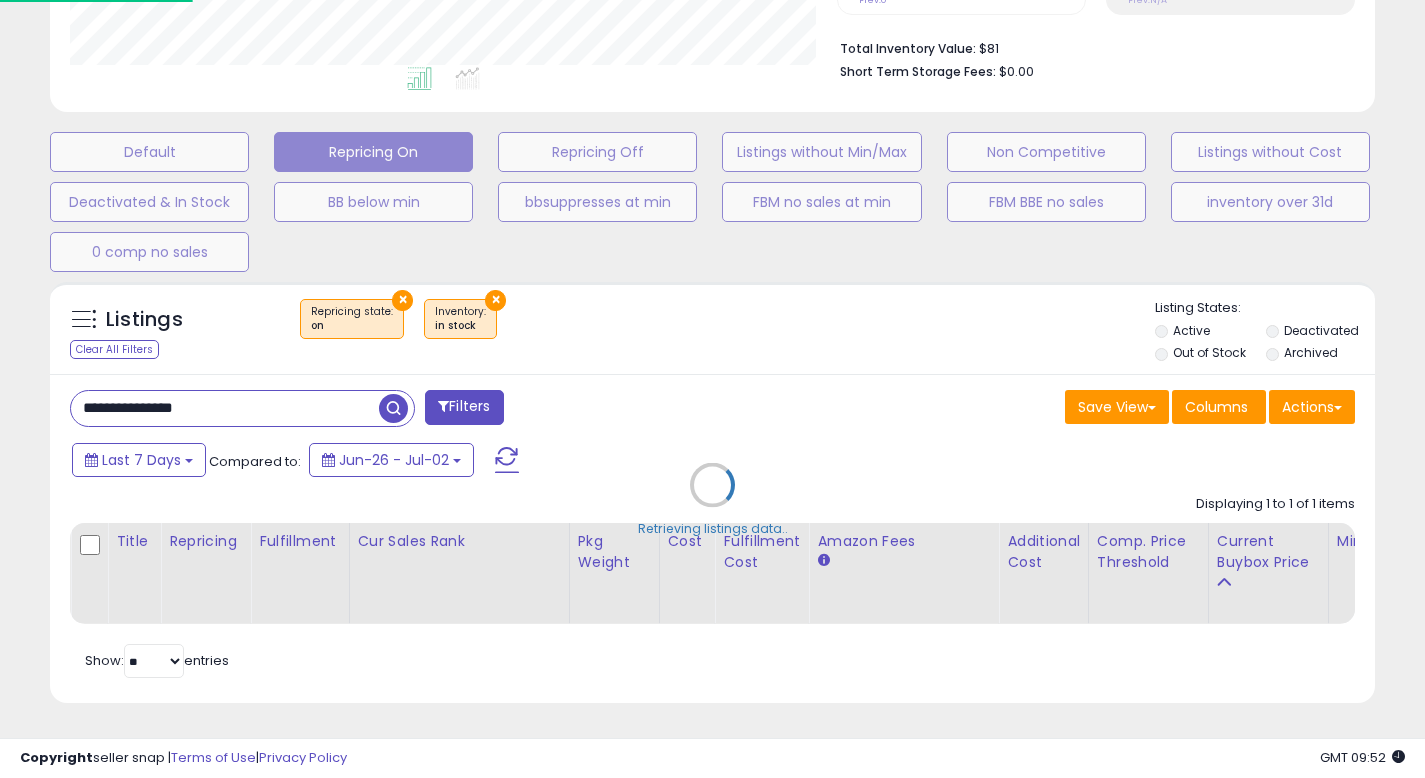 scroll, scrollTop: 999590, scrollLeft: 999224, axis: both 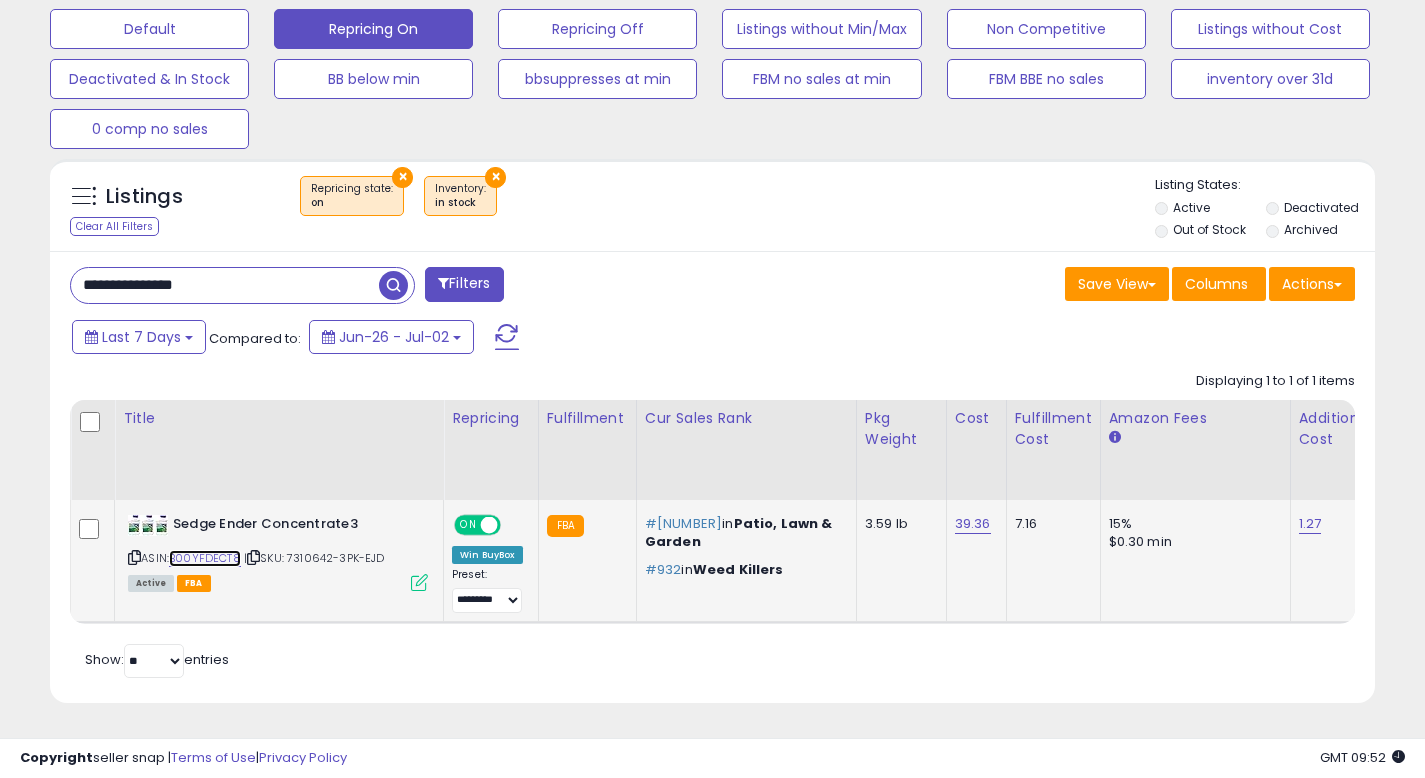 click on "B00YFDECT8" at bounding box center (205, 558) 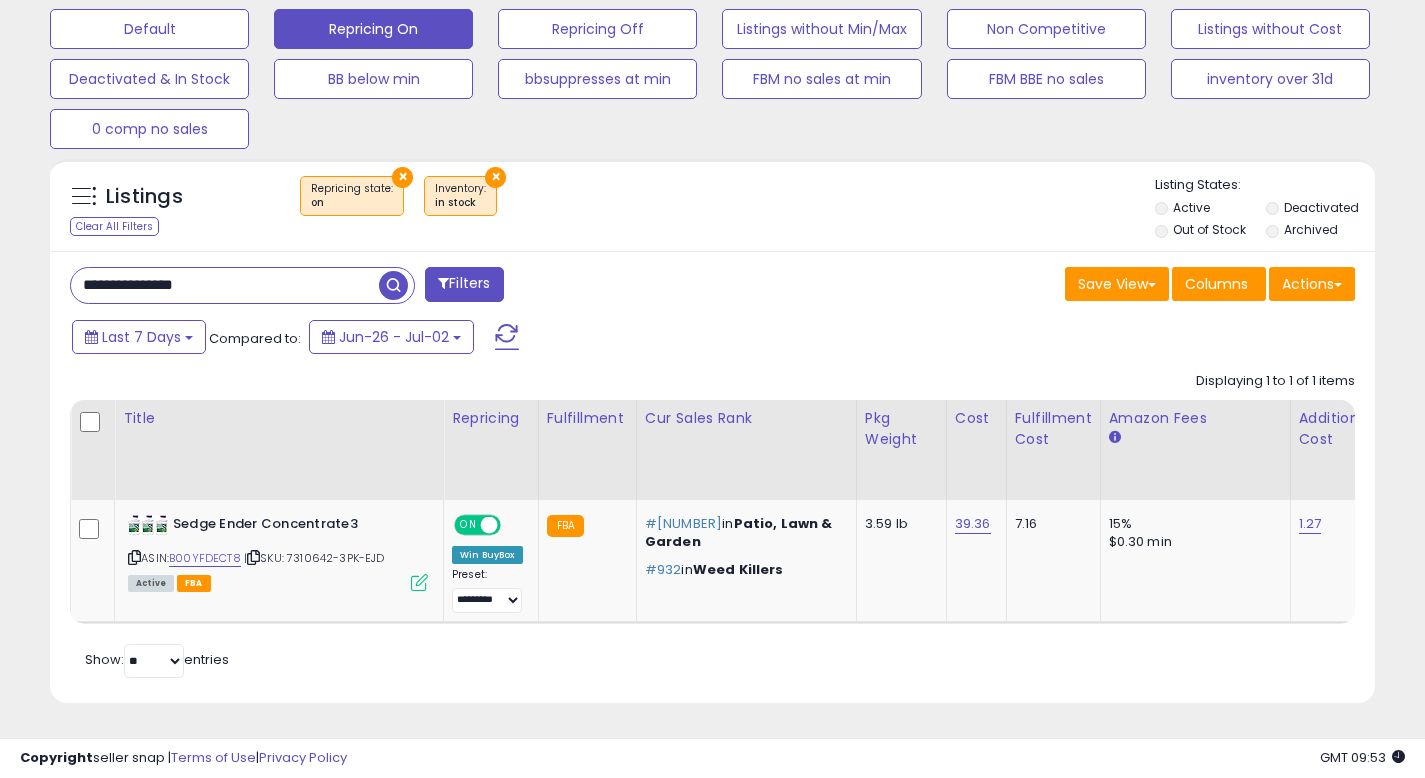 click on "**********" at bounding box center (225, 285) 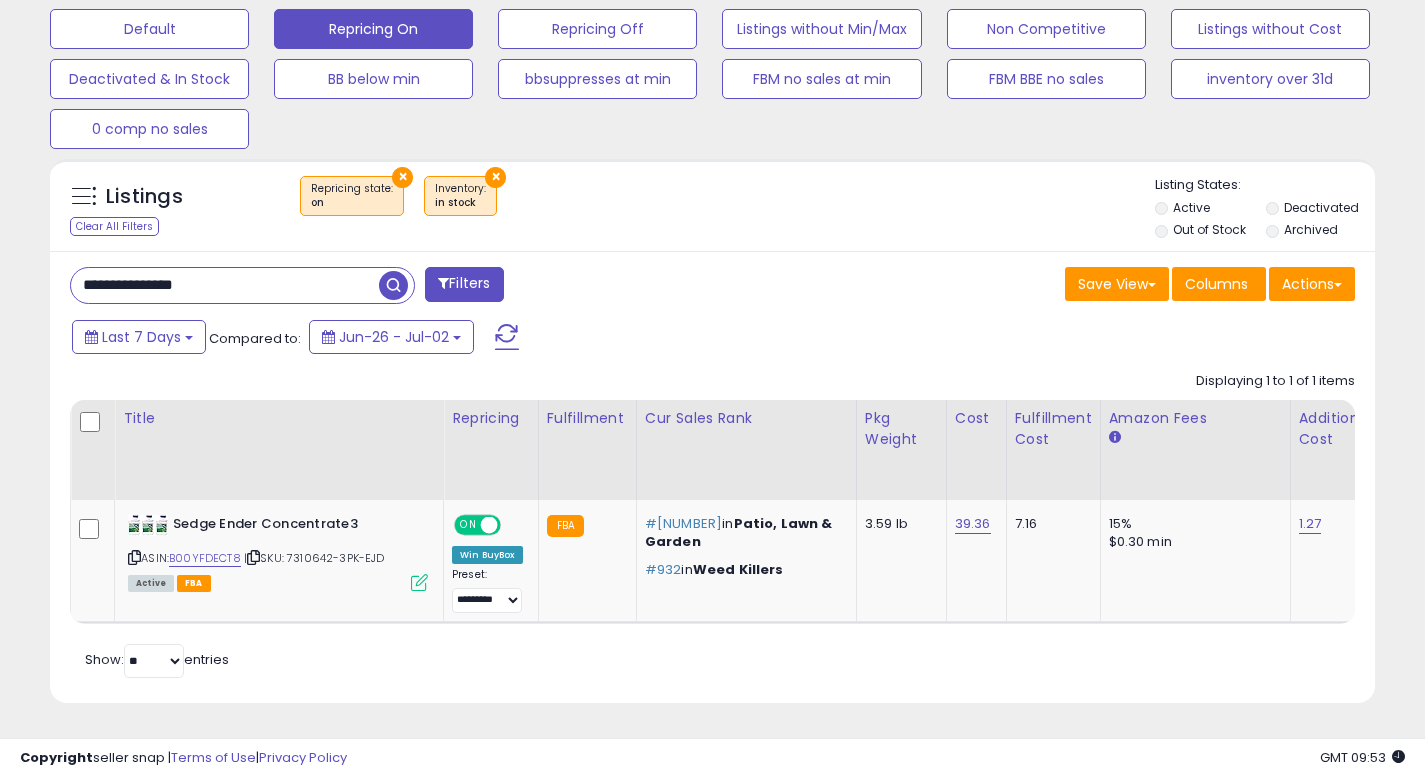 click on "**********" at bounding box center (225, 285) 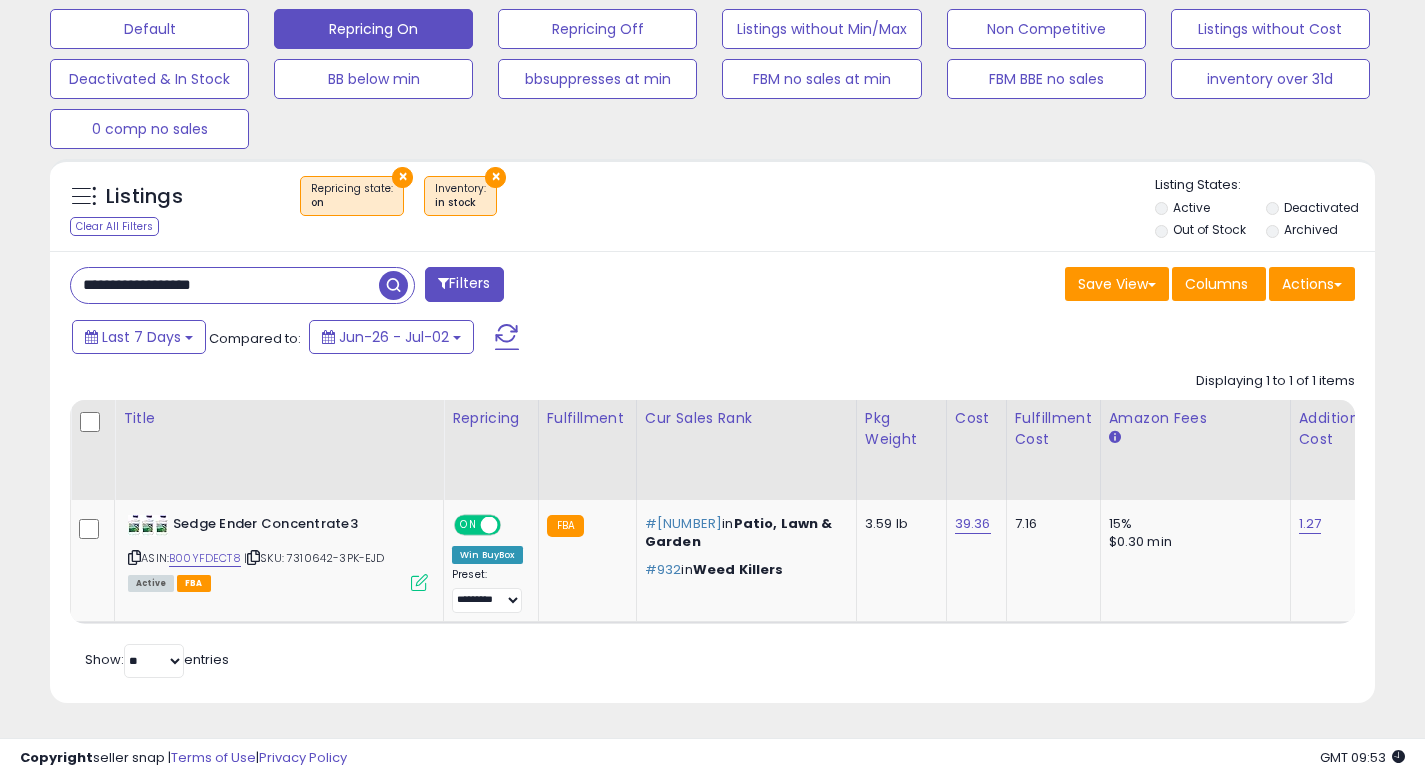 click at bounding box center [393, 285] 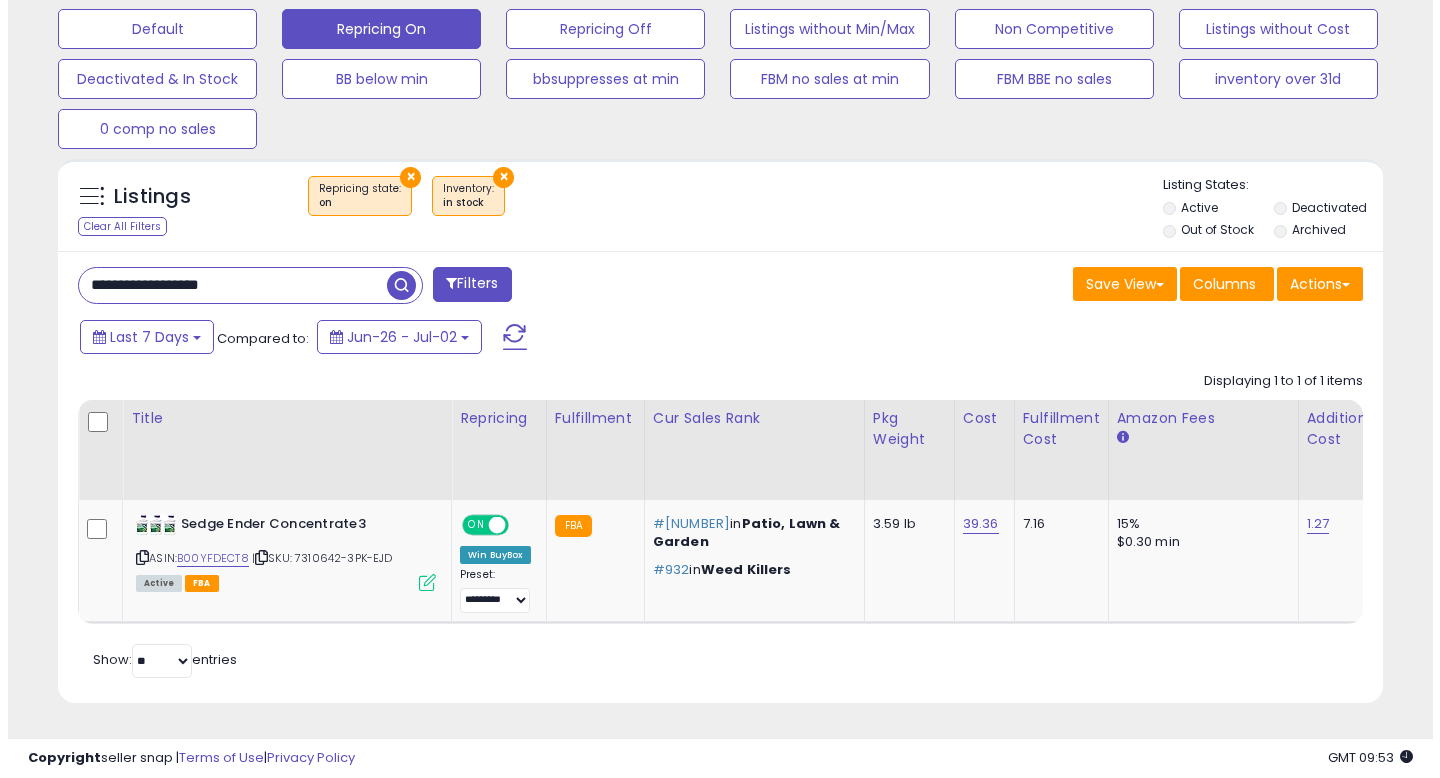 scroll, scrollTop: 513, scrollLeft: 0, axis: vertical 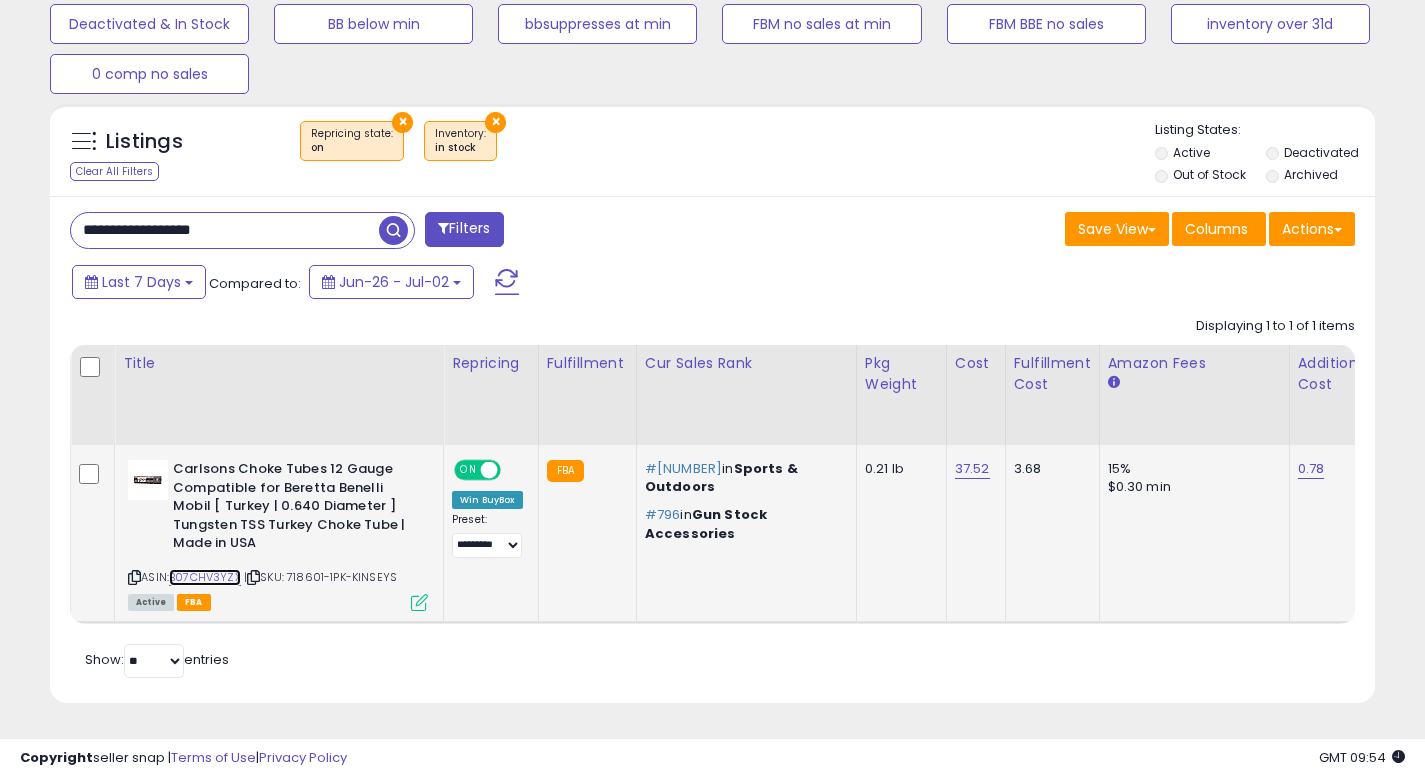 click on "B07CHV3YZX" at bounding box center [205, 577] 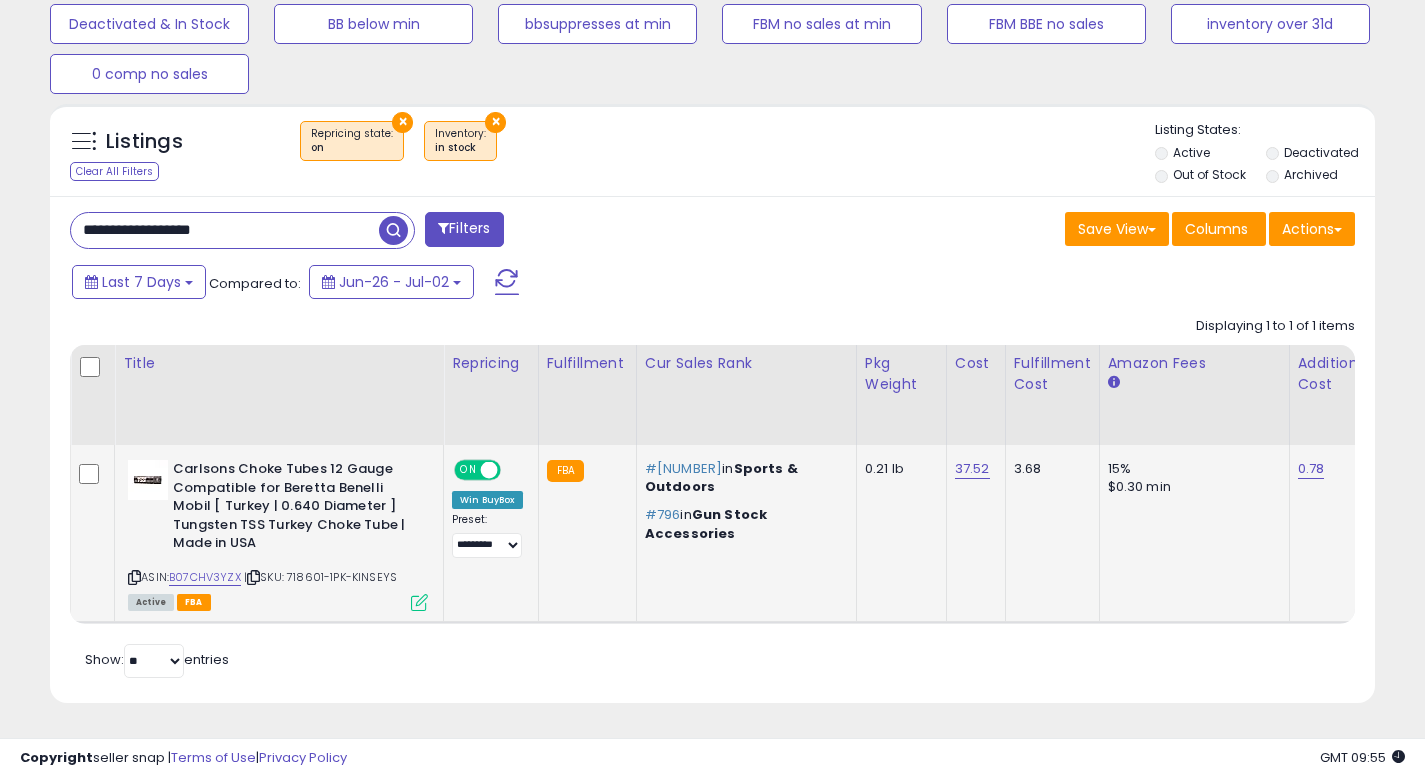 click at bounding box center [253, 577] 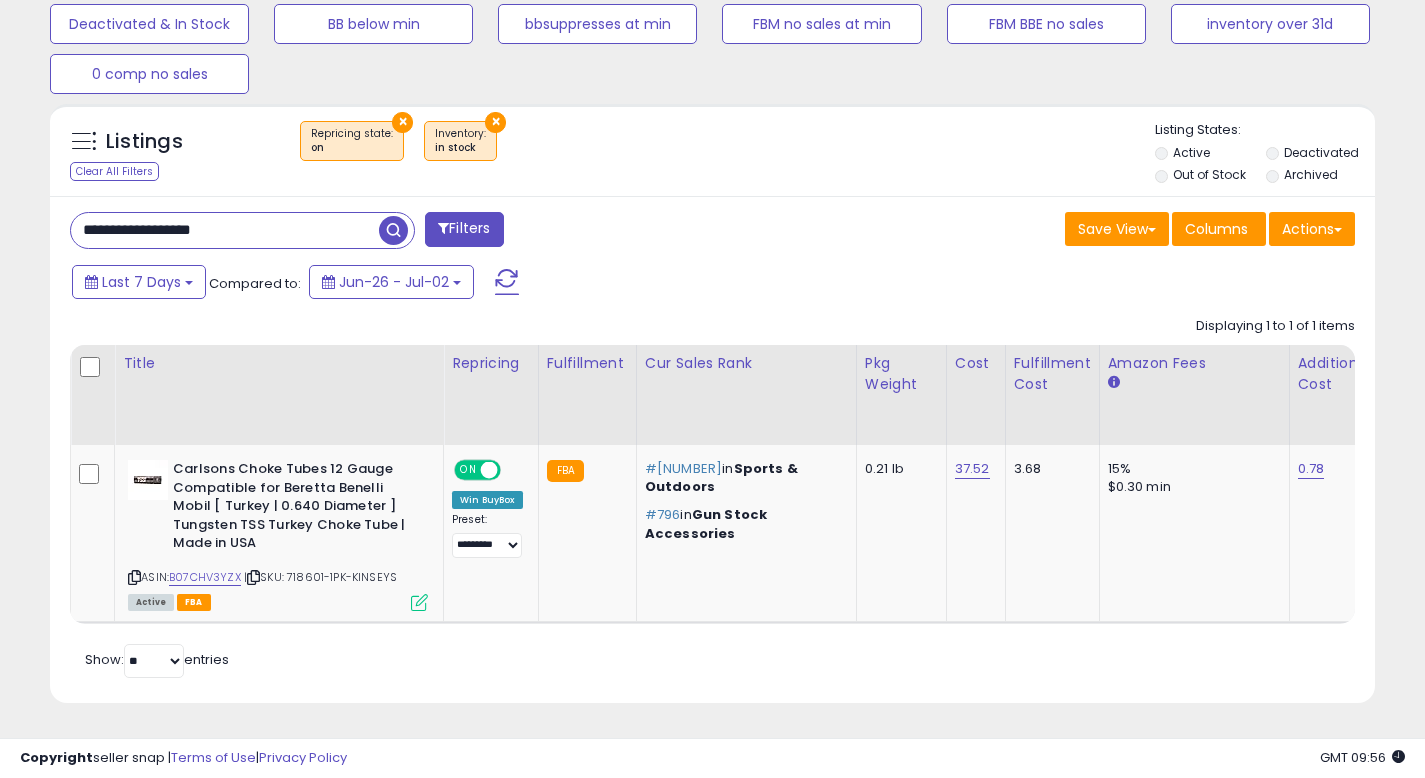 click on "**********" at bounding box center [225, 230] 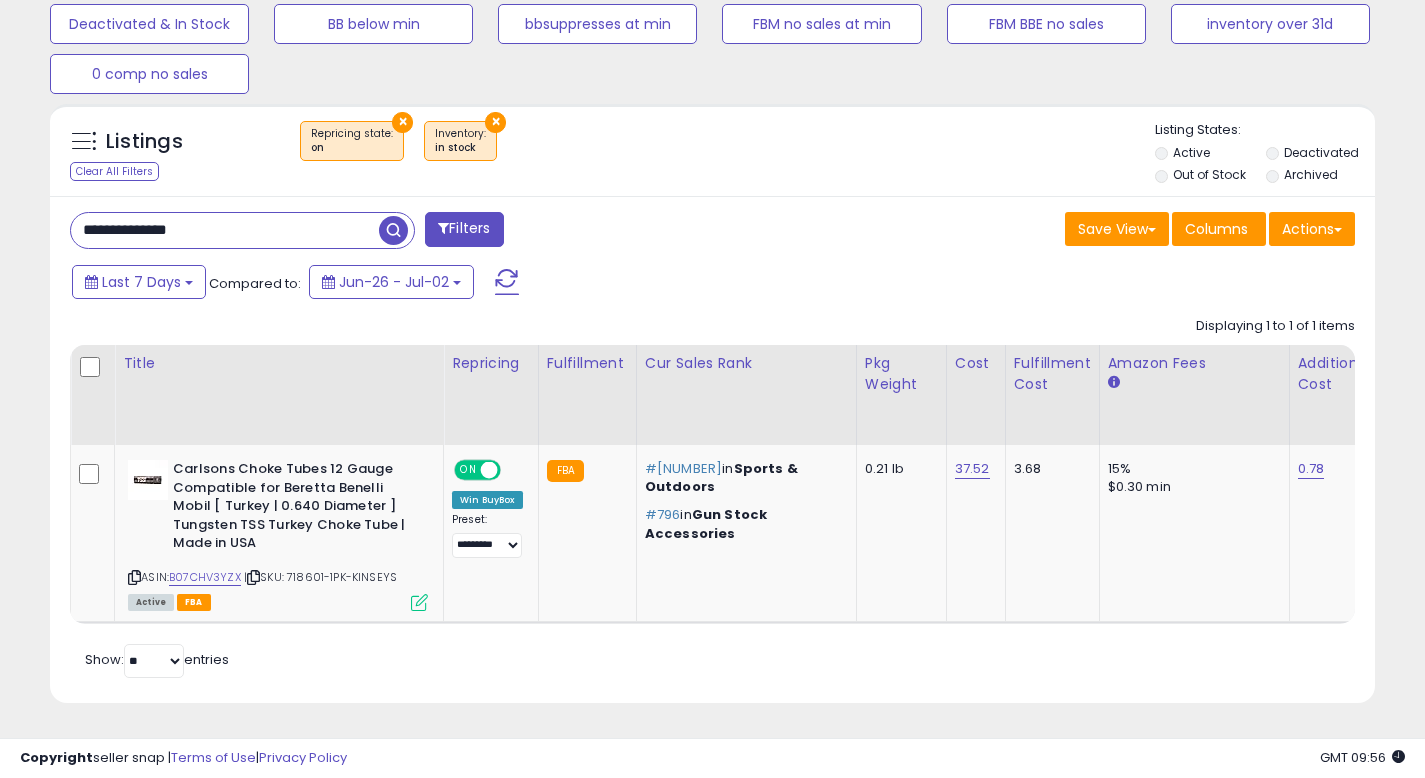 click at bounding box center (393, 230) 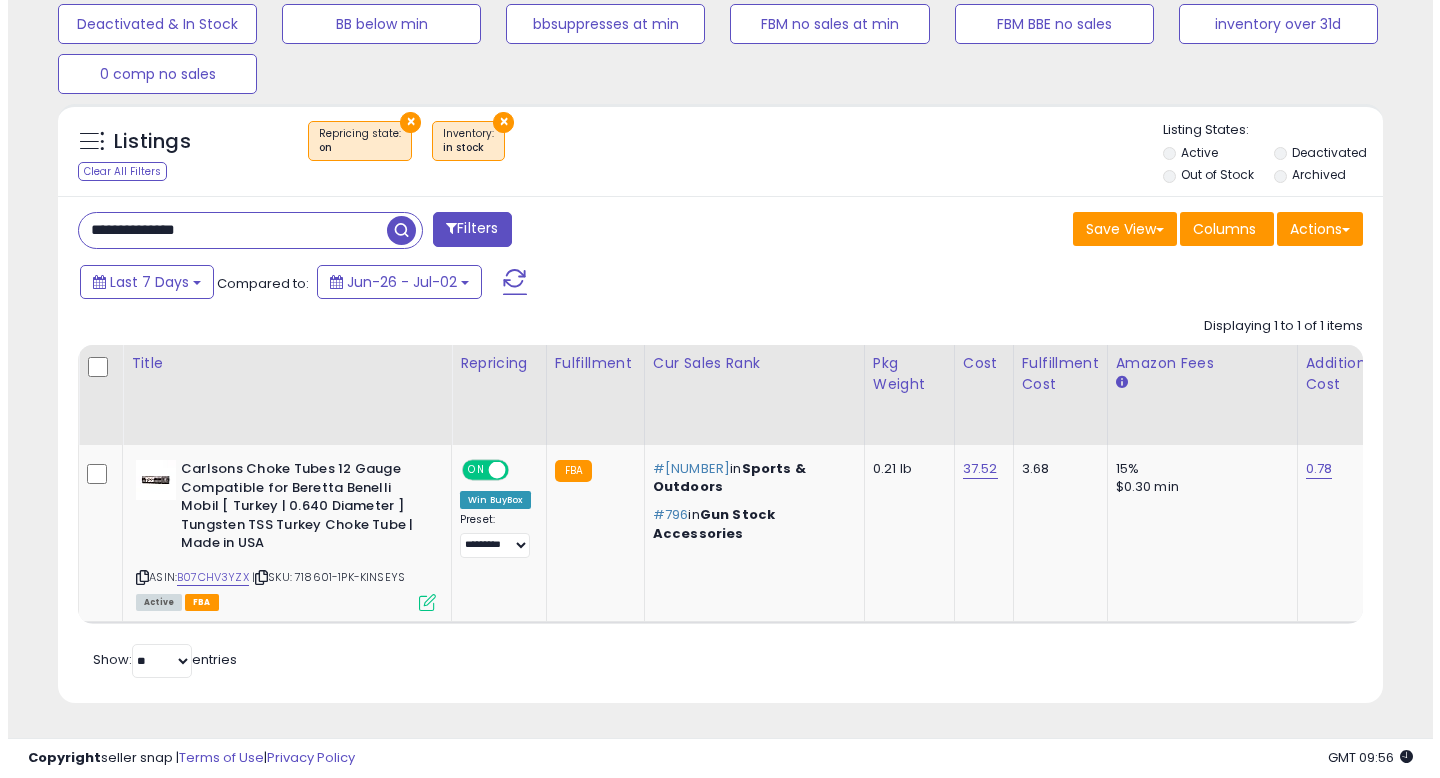 scroll, scrollTop: 513, scrollLeft: 0, axis: vertical 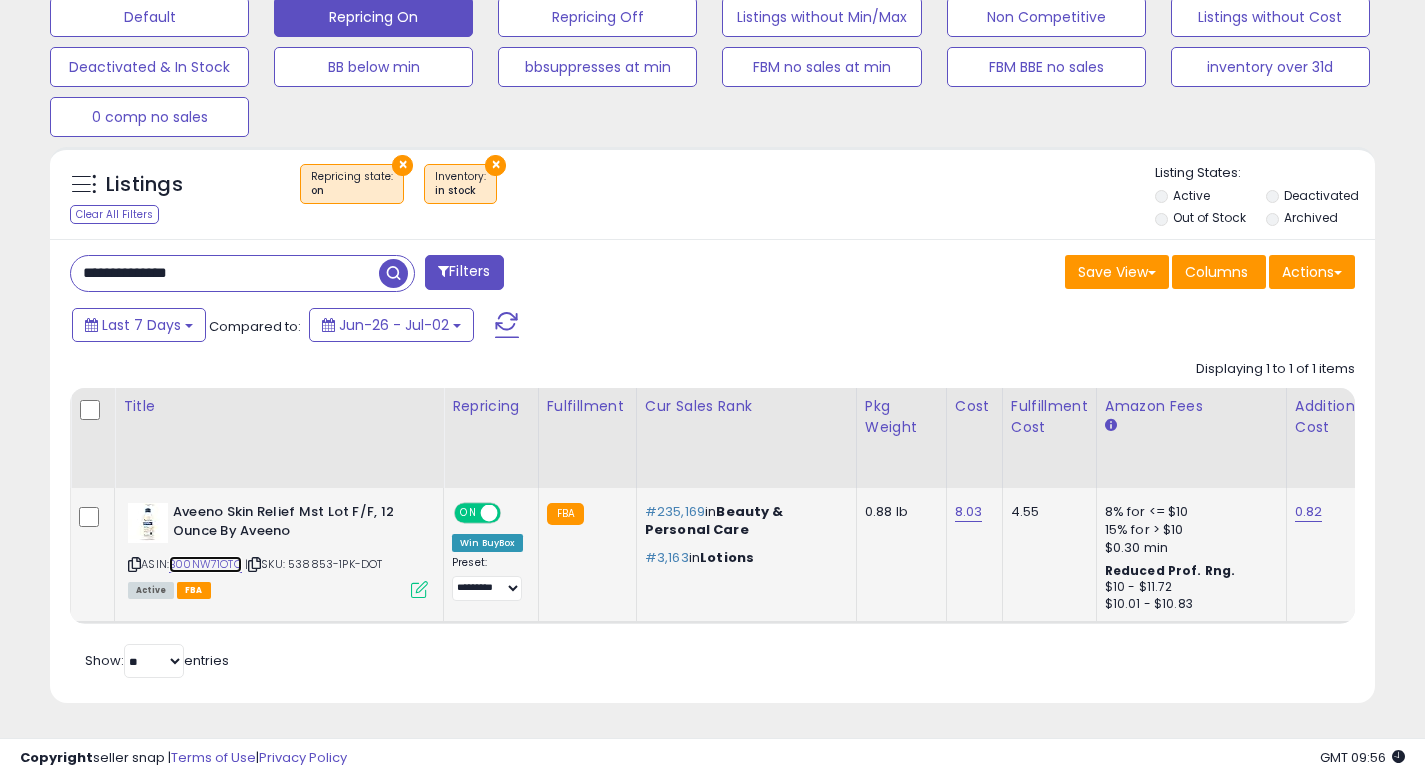 click on "B00NW71OTO" at bounding box center (205, 564) 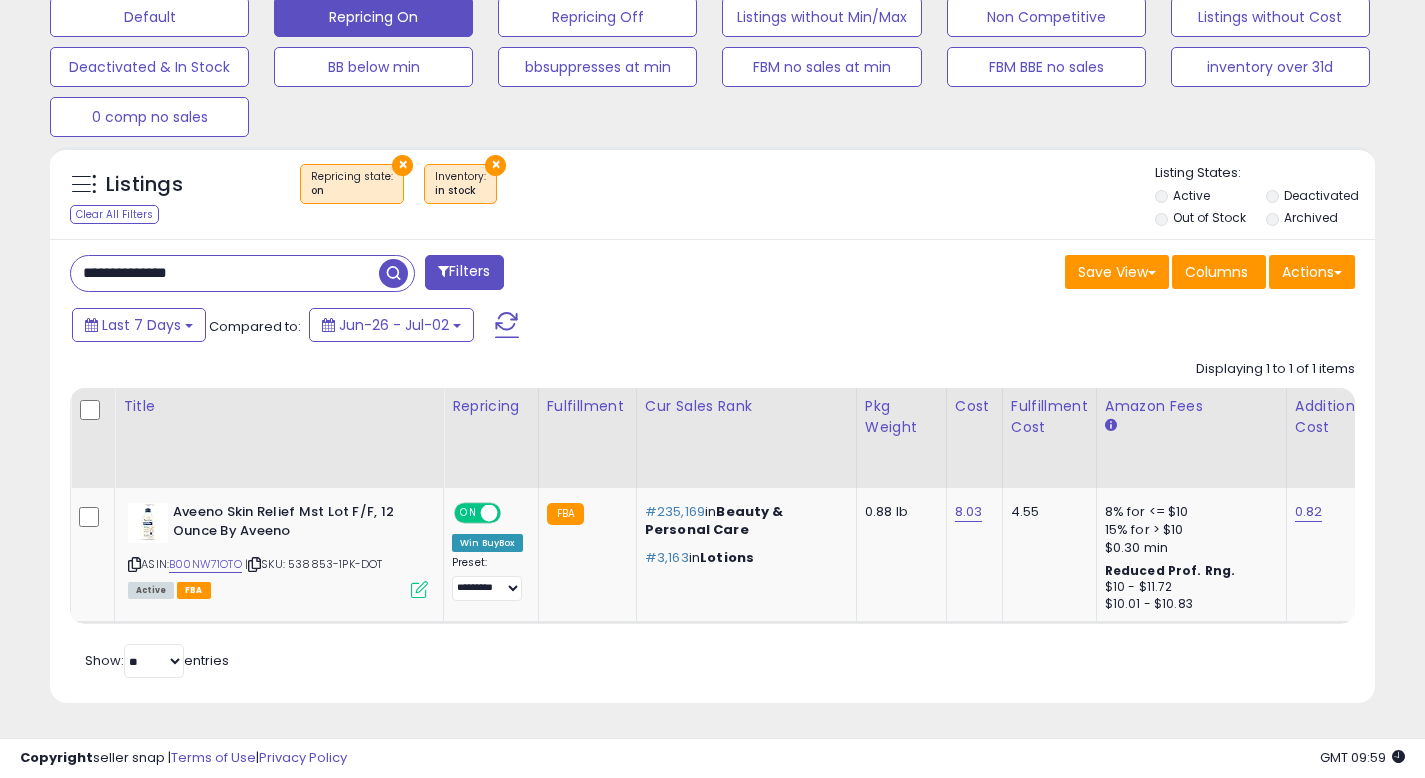 click on "**********" at bounding box center [225, 273] 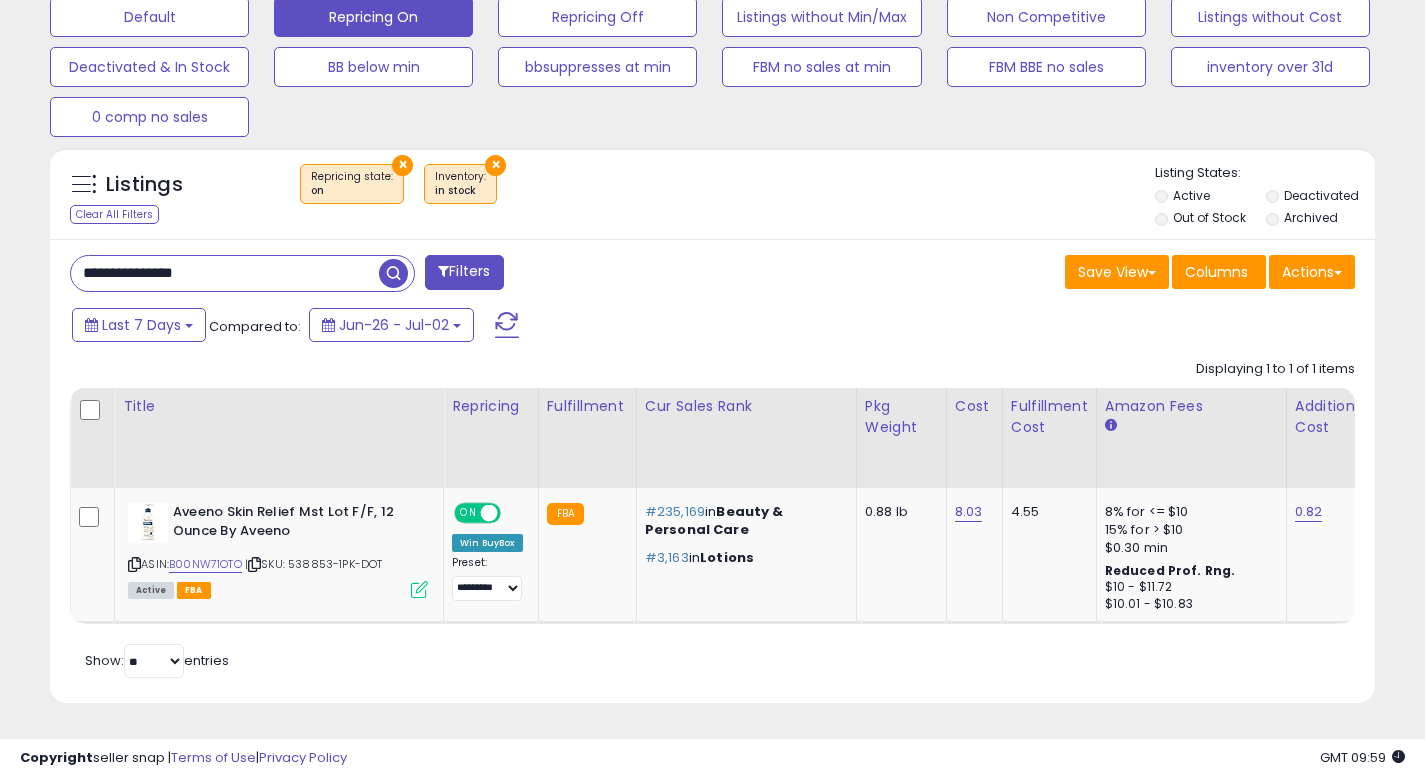 click at bounding box center [393, 273] 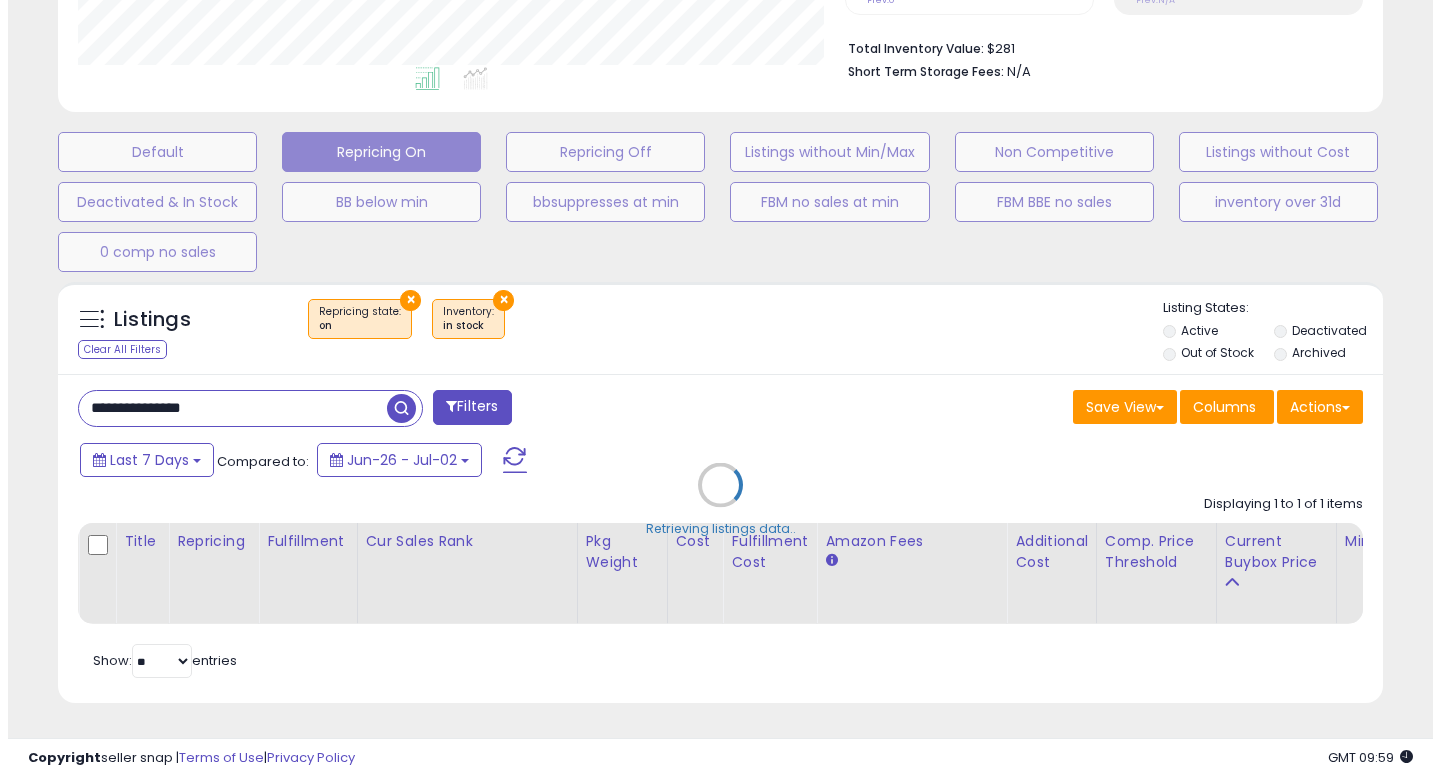 scroll, scrollTop: 513, scrollLeft: 0, axis: vertical 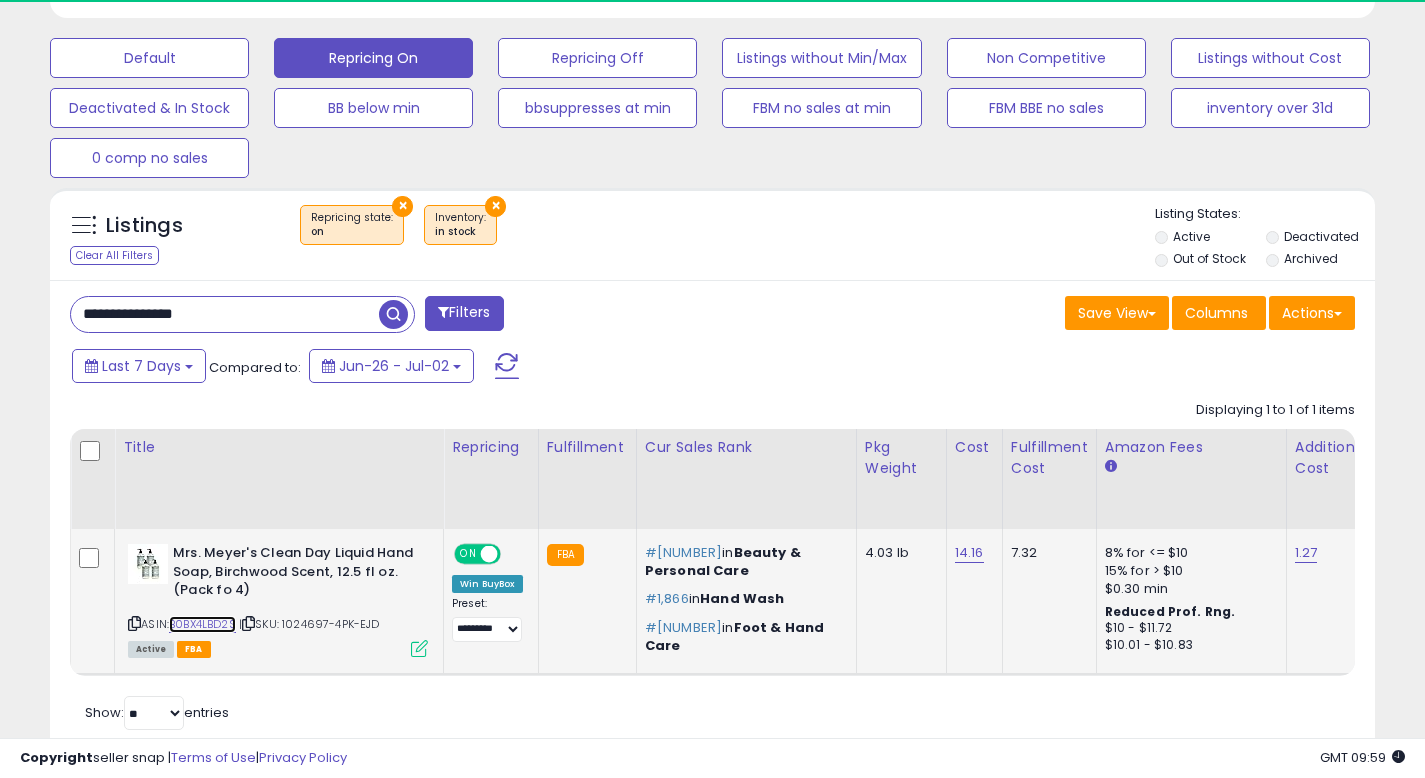 click on "B0BX4LBD2S" at bounding box center (202, 624) 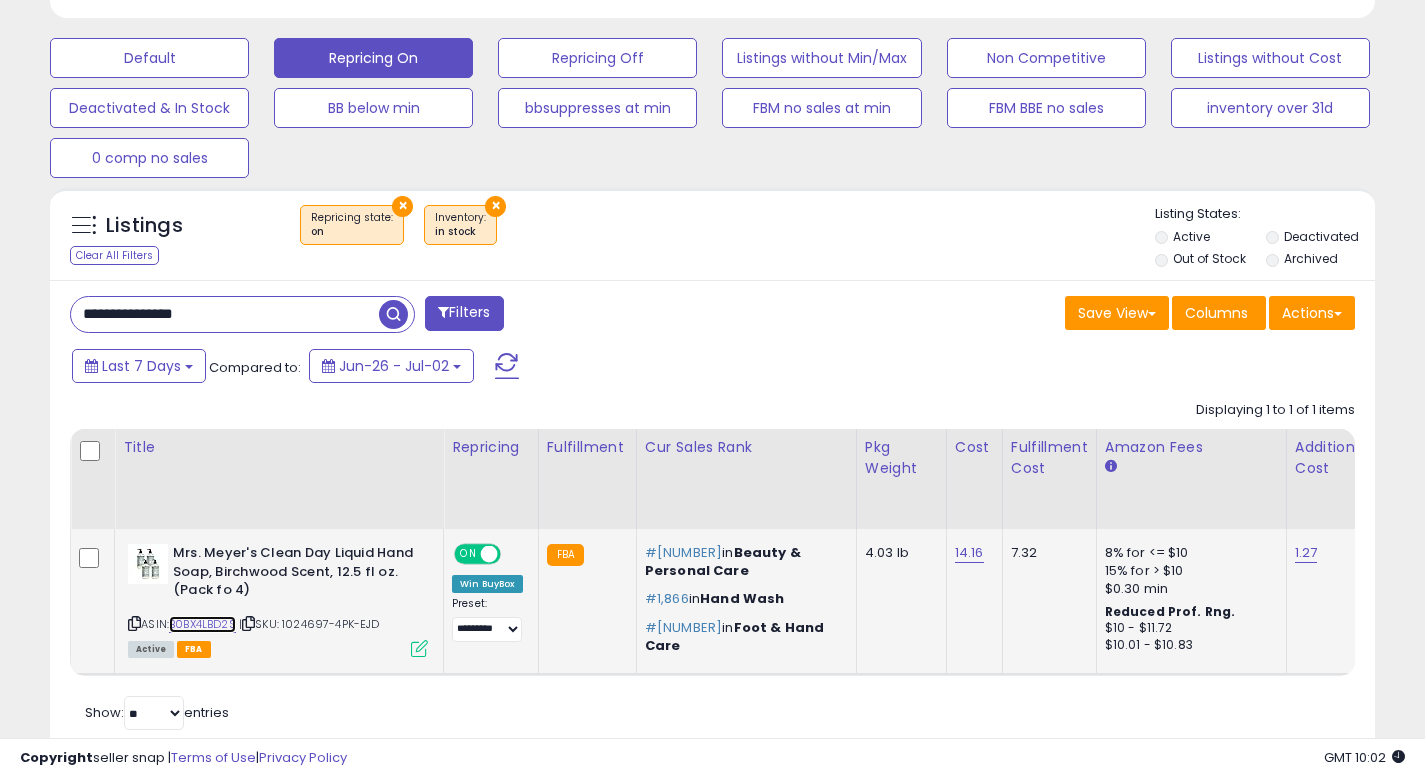 scroll, scrollTop: 999590, scrollLeft: 999233, axis: both 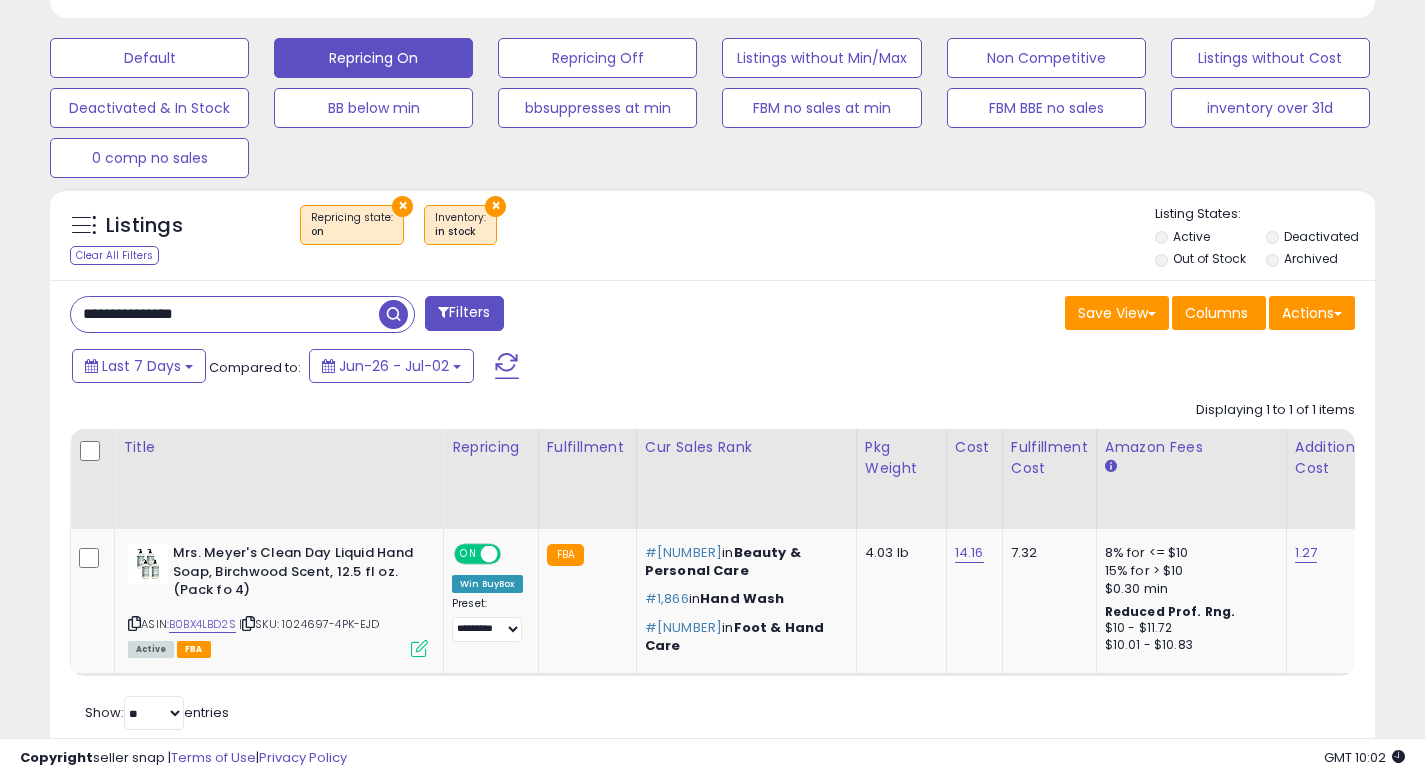 click on "**********" at bounding box center (225, 314) 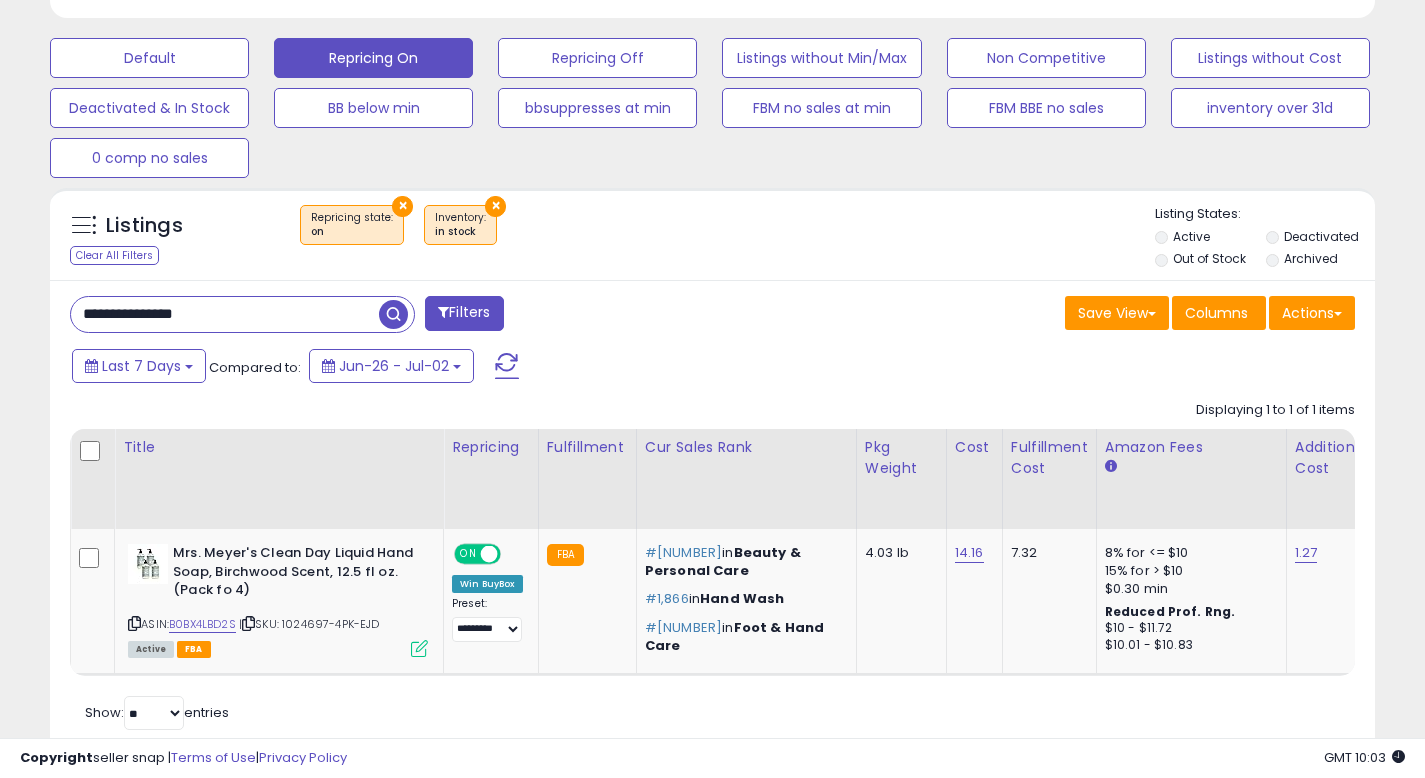 click at bounding box center (393, 314) 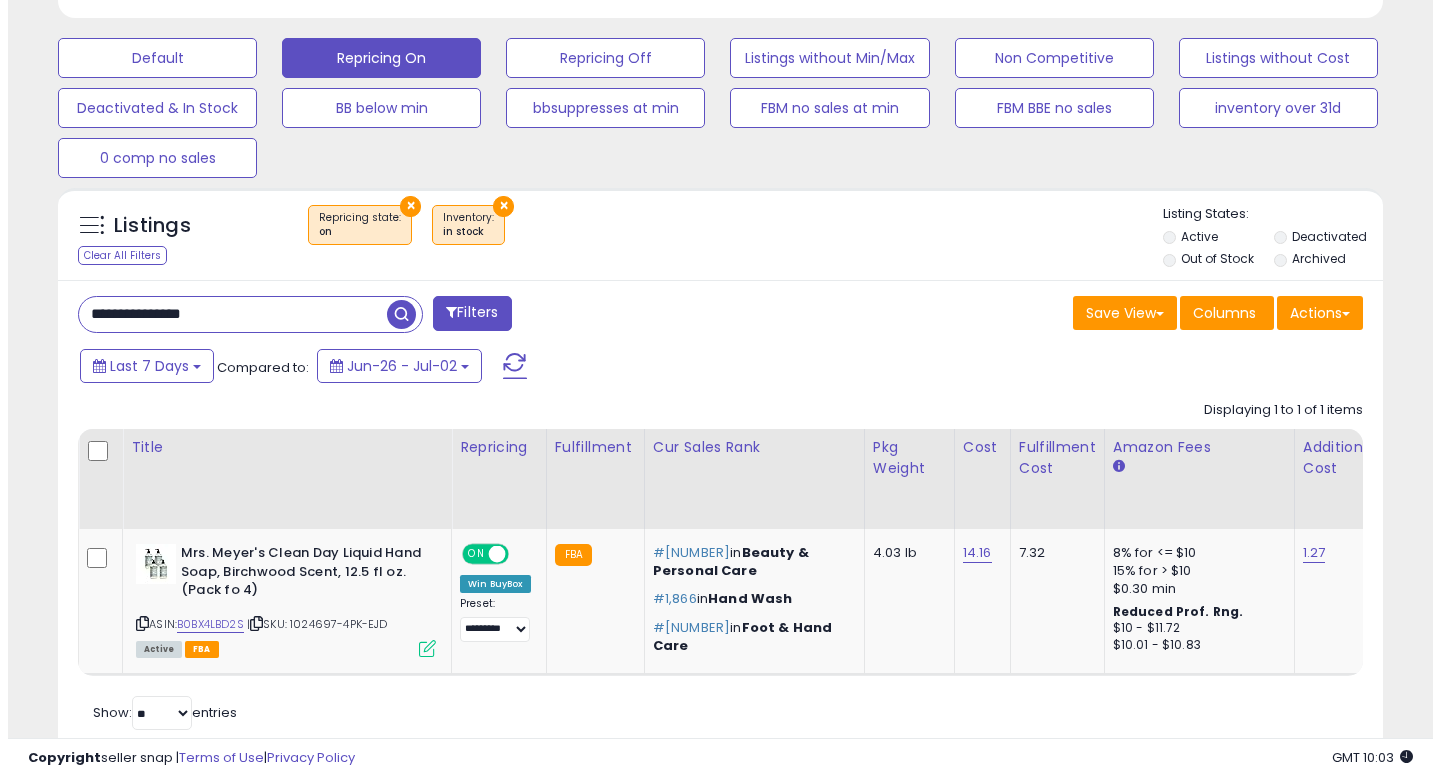 scroll, scrollTop: 513, scrollLeft: 0, axis: vertical 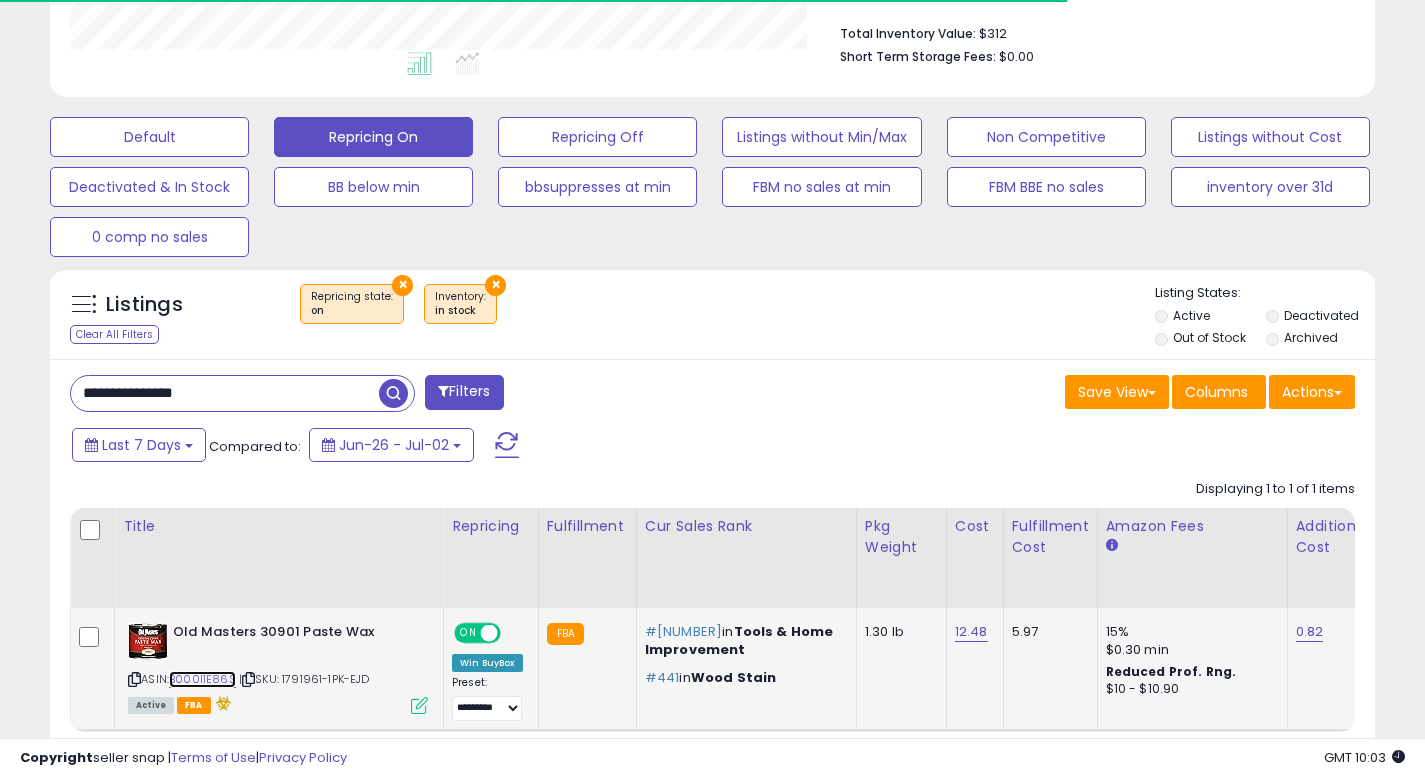 click on "B000I1E86S" at bounding box center [202, 679] 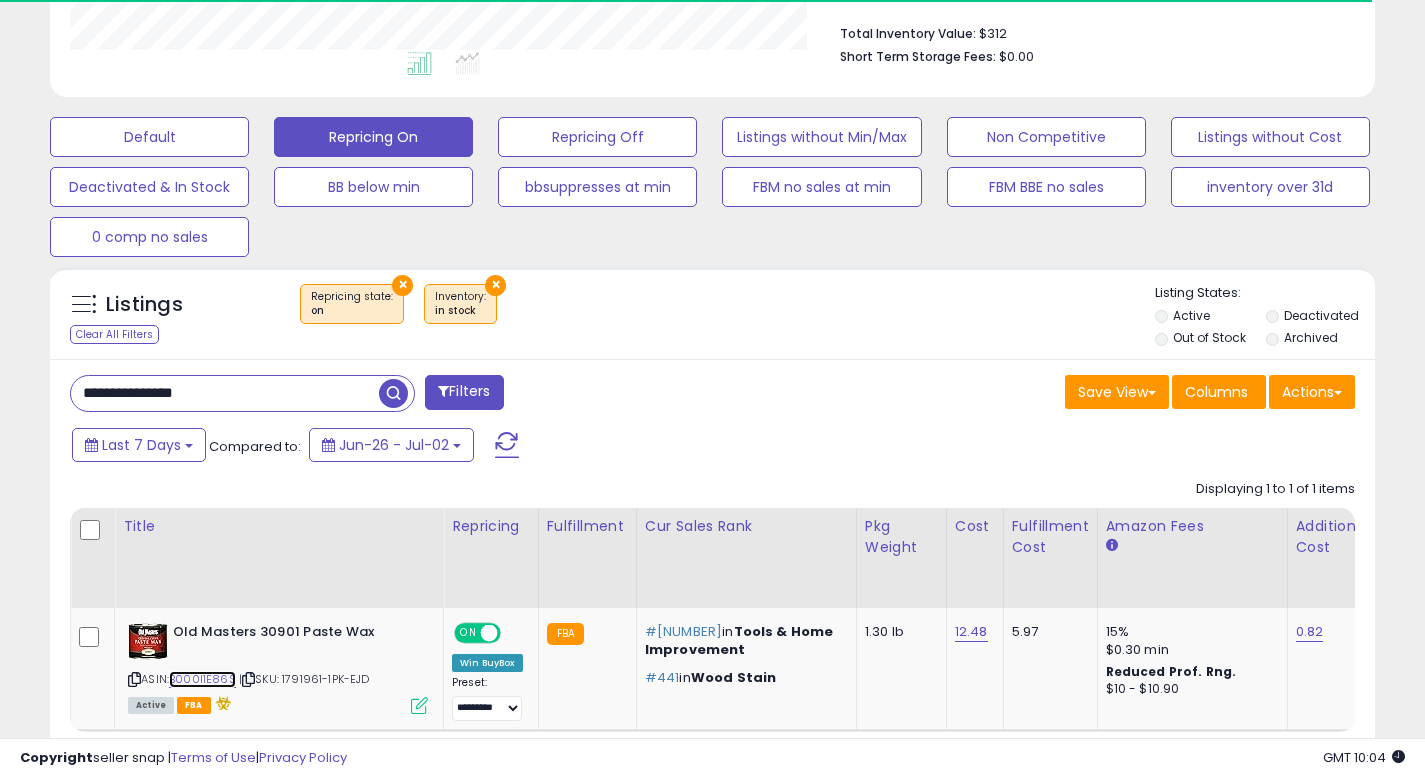 scroll, scrollTop: 999590, scrollLeft: 999233, axis: both 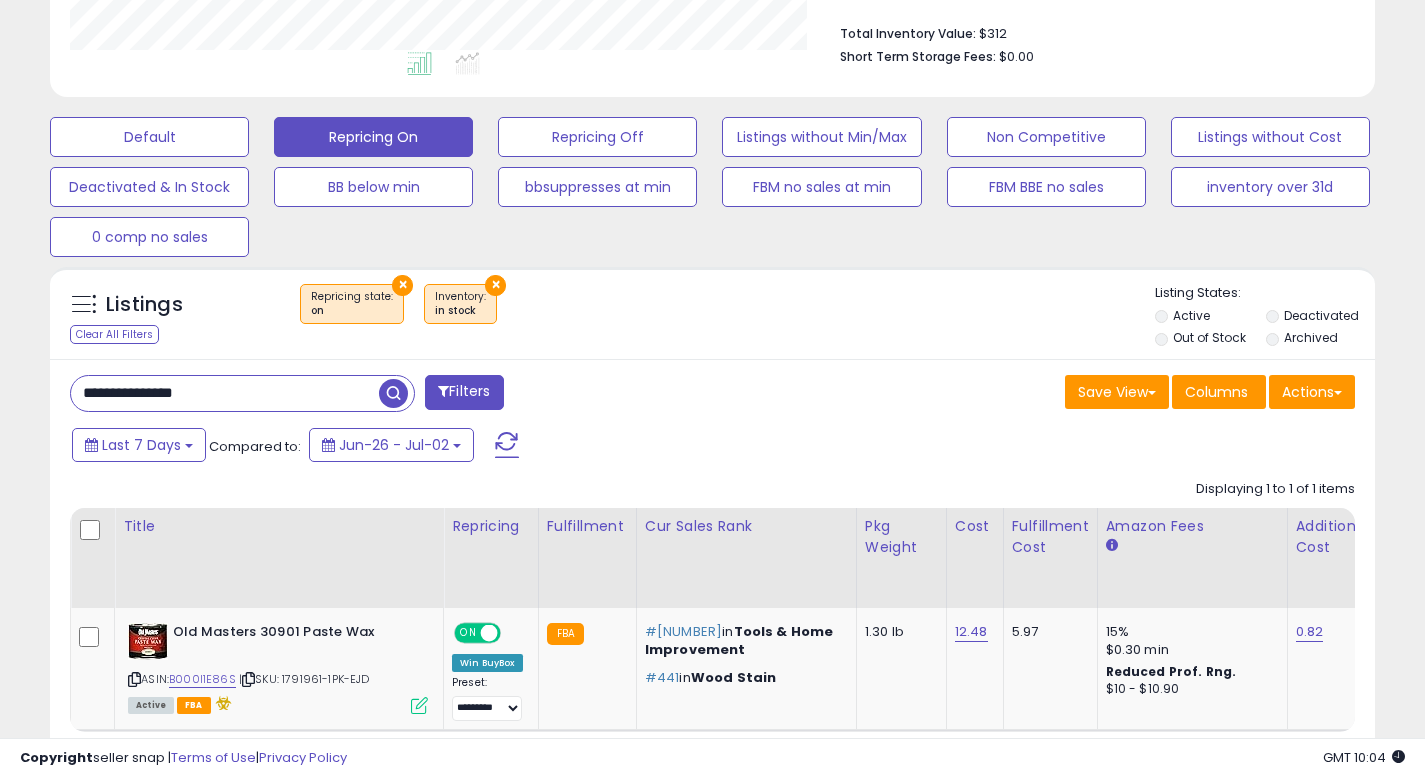 click on "**********" at bounding box center (225, 393) 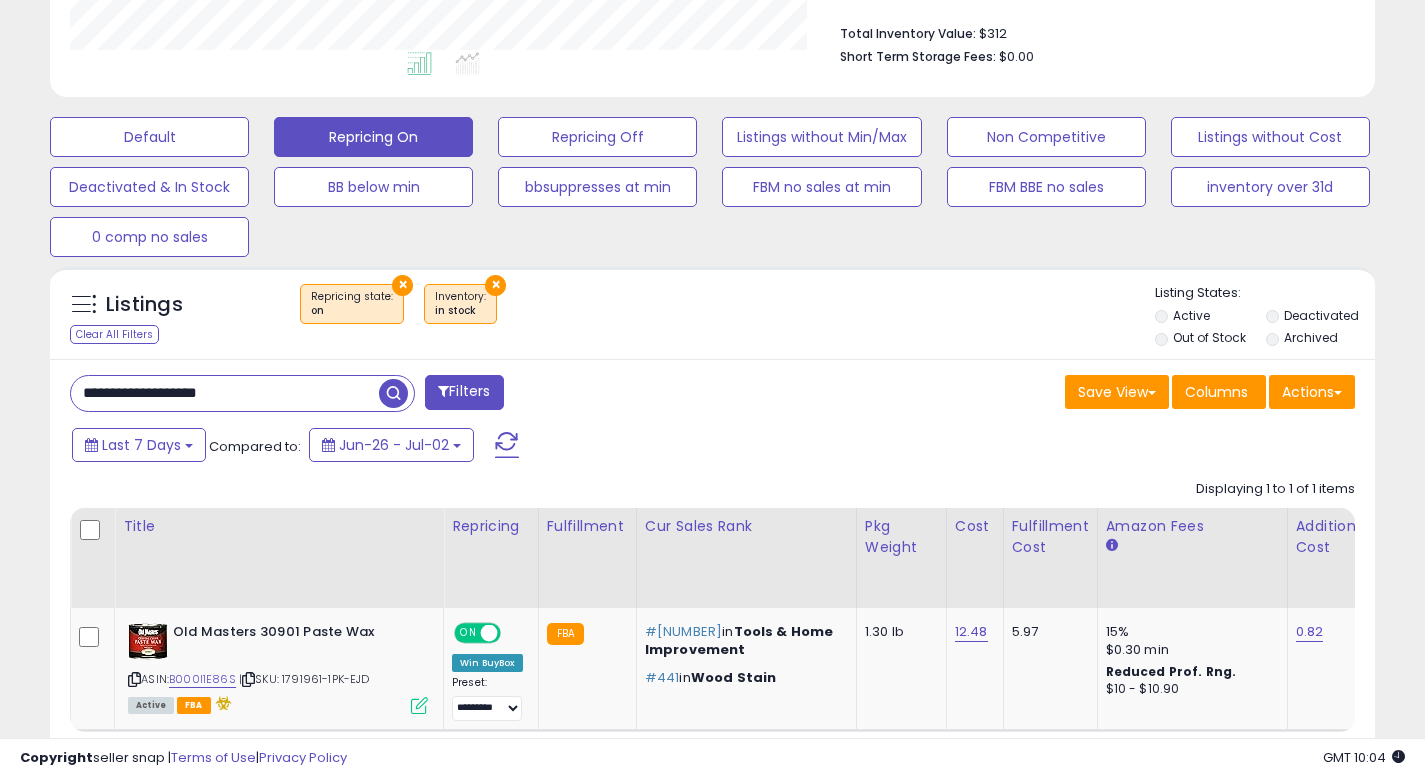 click at bounding box center (393, 393) 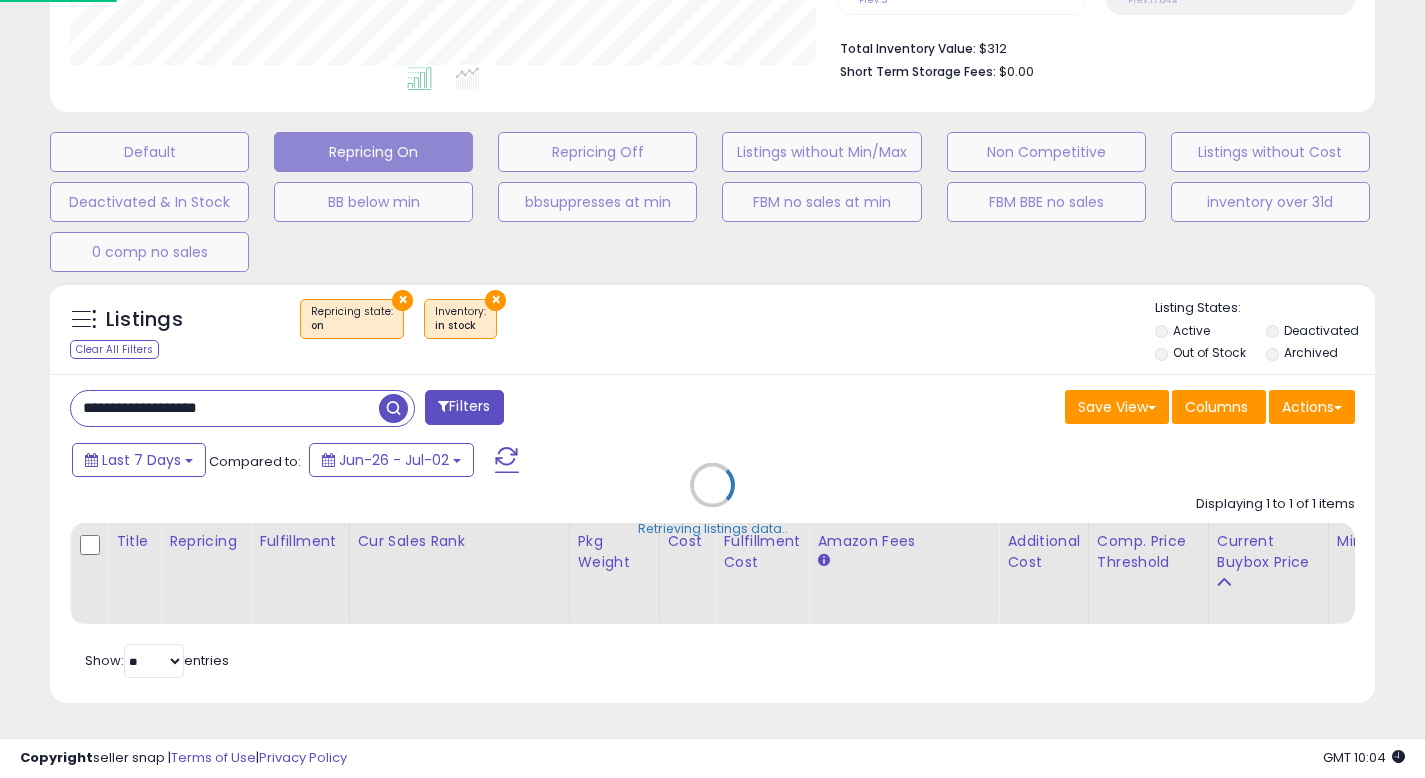 scroll, scrollTop: 999590, scrollLeft: 999224, axis: both 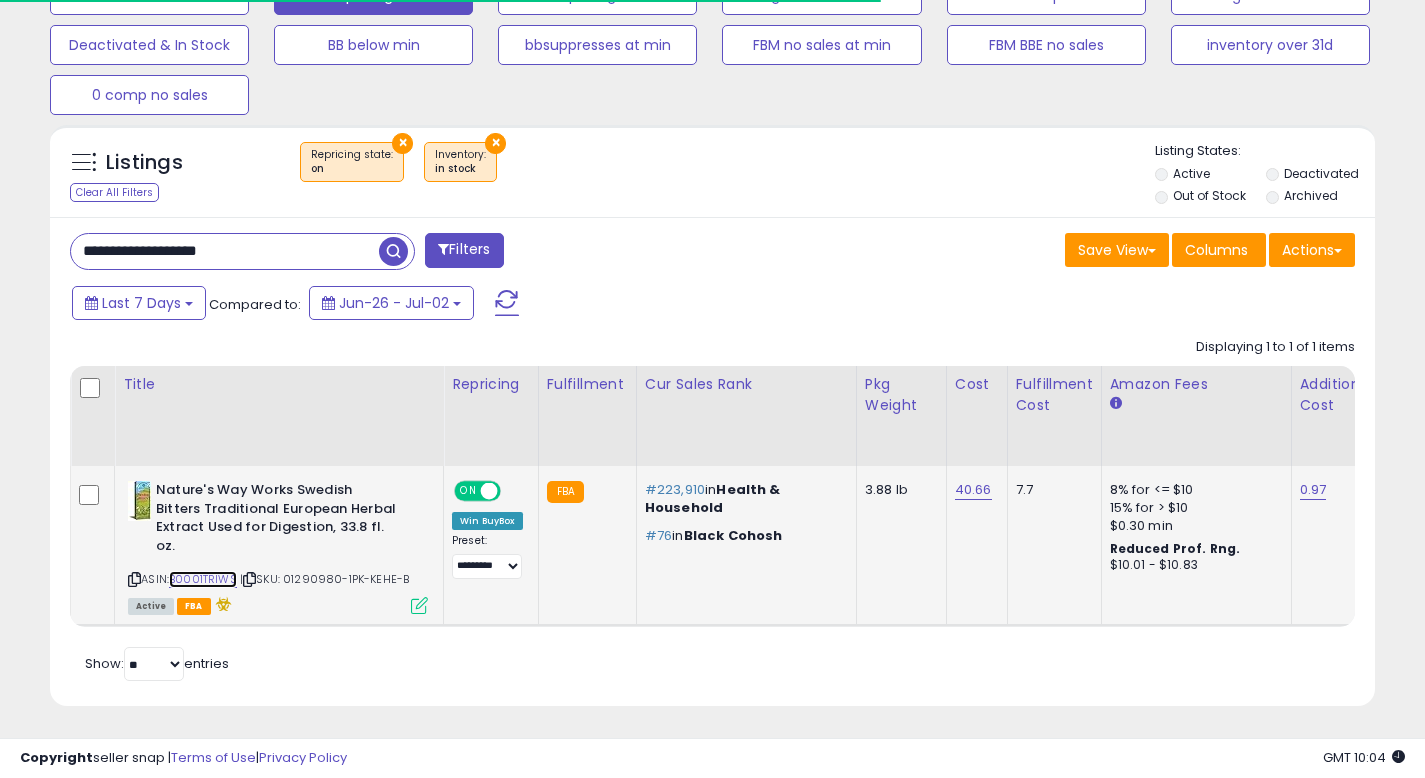 click on "B0001TRIWS" at bounding box center [203, 579] 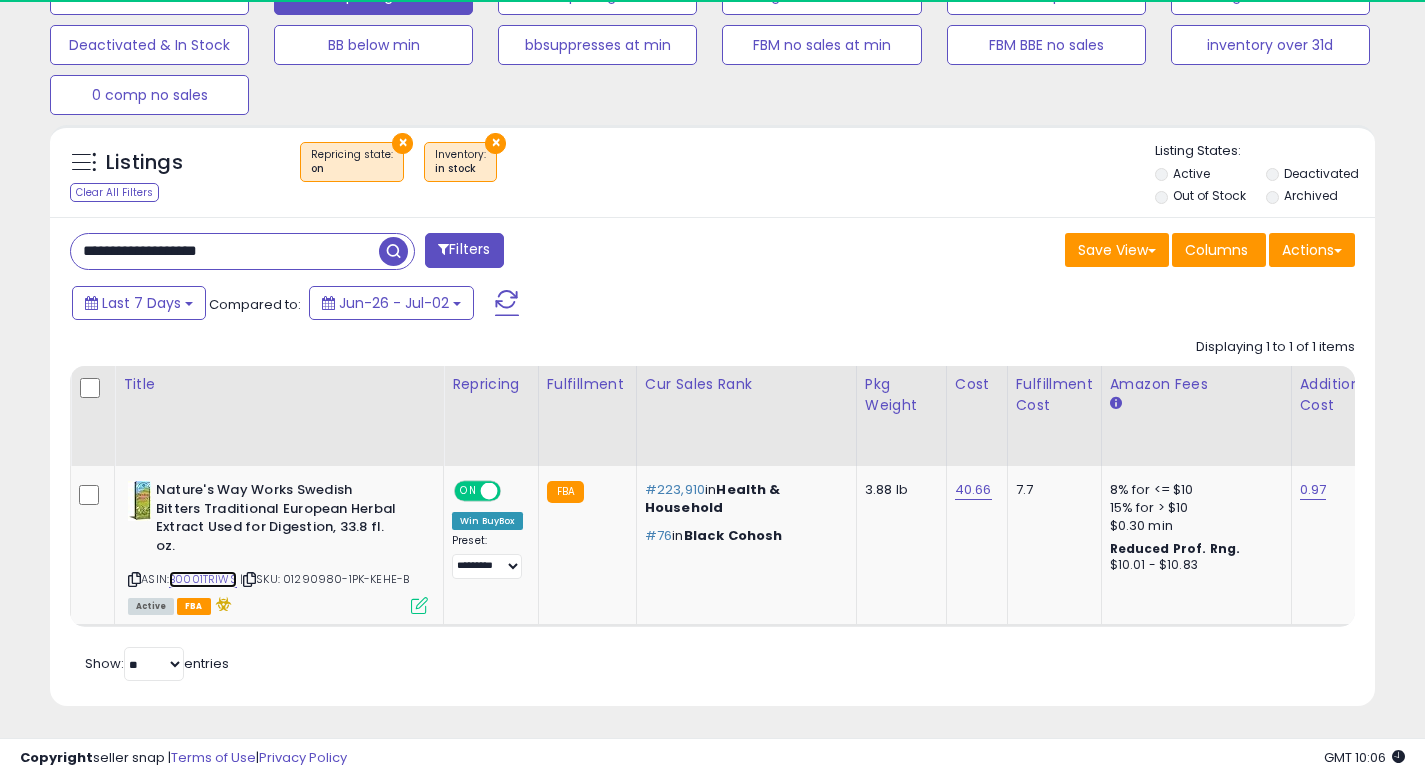 scroll, scrollTop: 999590, scrollLeft: 999233, axis: both 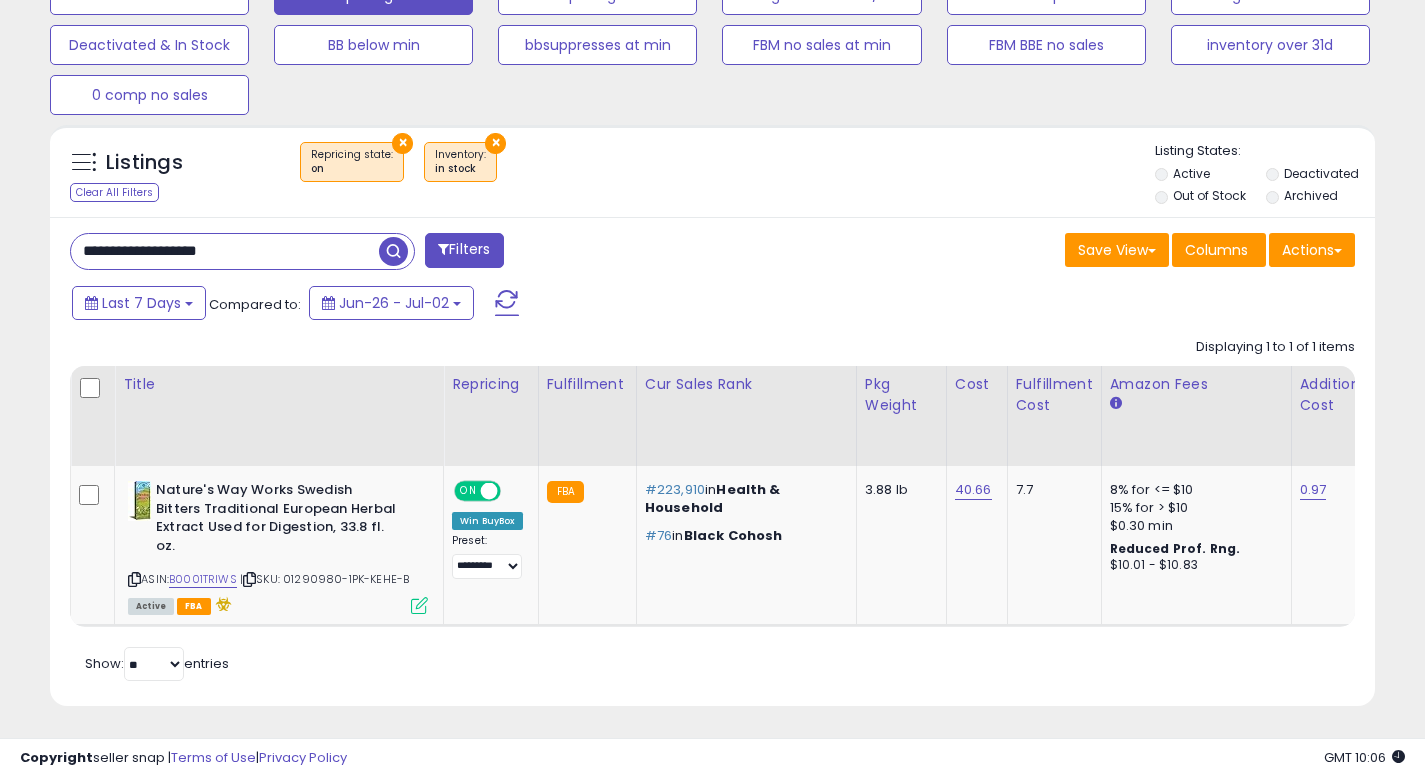 click on "**********" at bounding box center [225, 251] 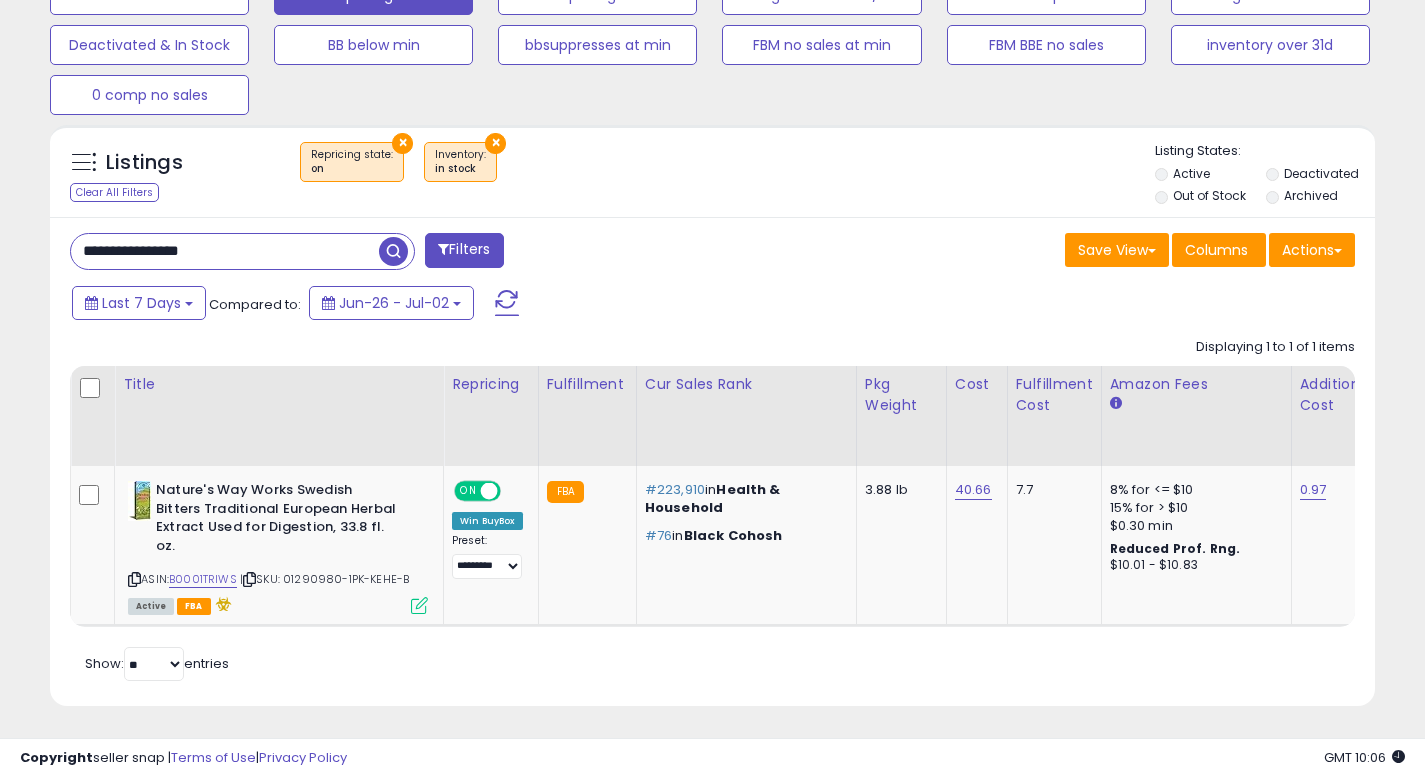 type on "**********" 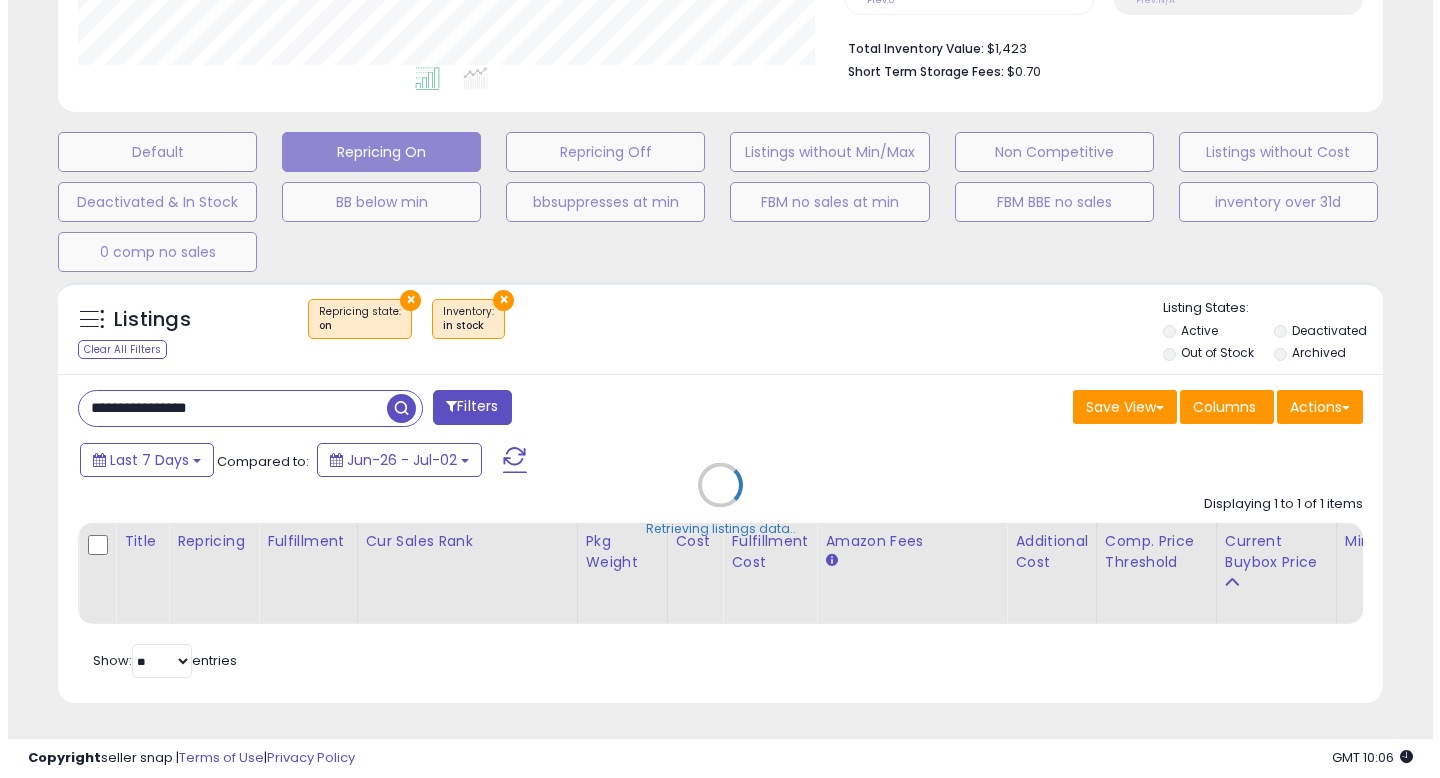 scroll, scrollTop: 513, scrollLeft: 0, axis: vertical 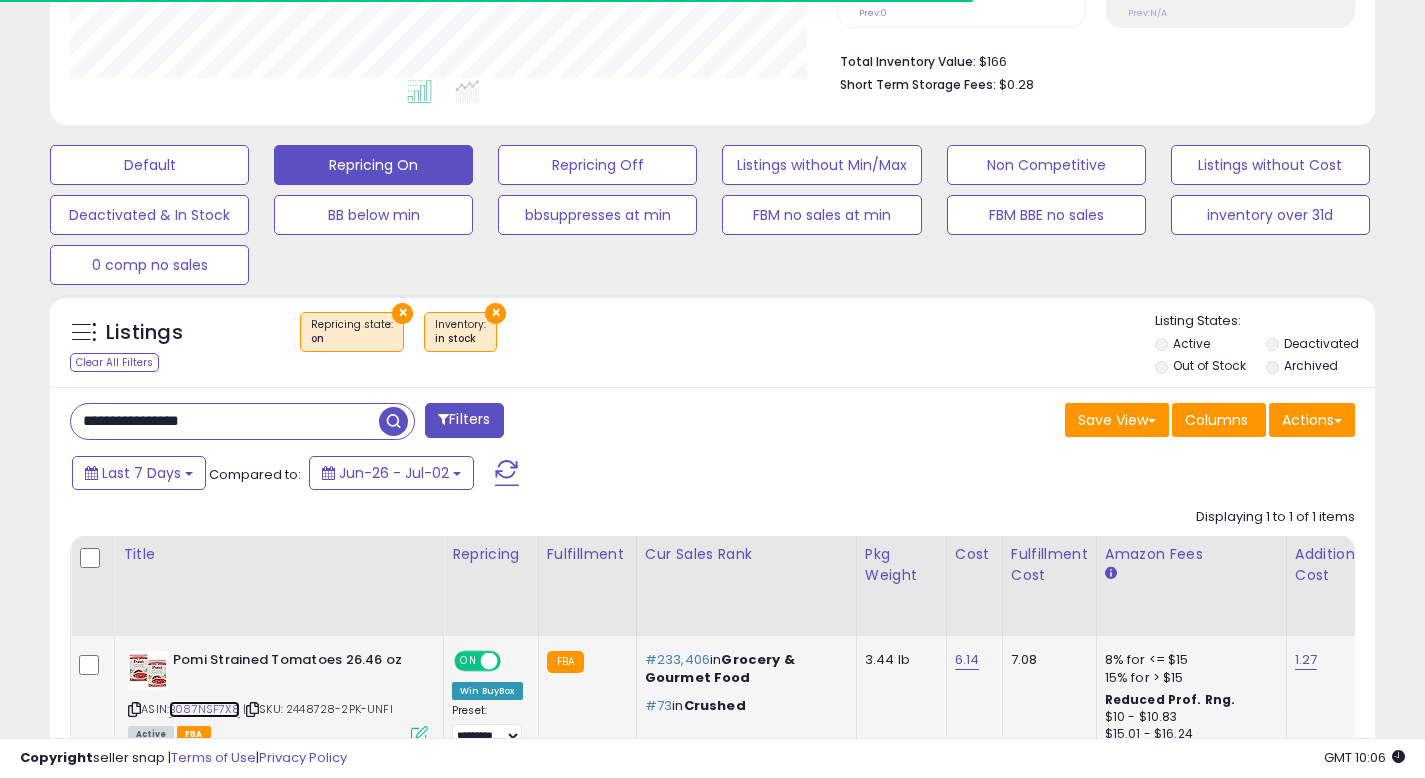 click on "B087NSF7X8" at bounding box center [204, 709] 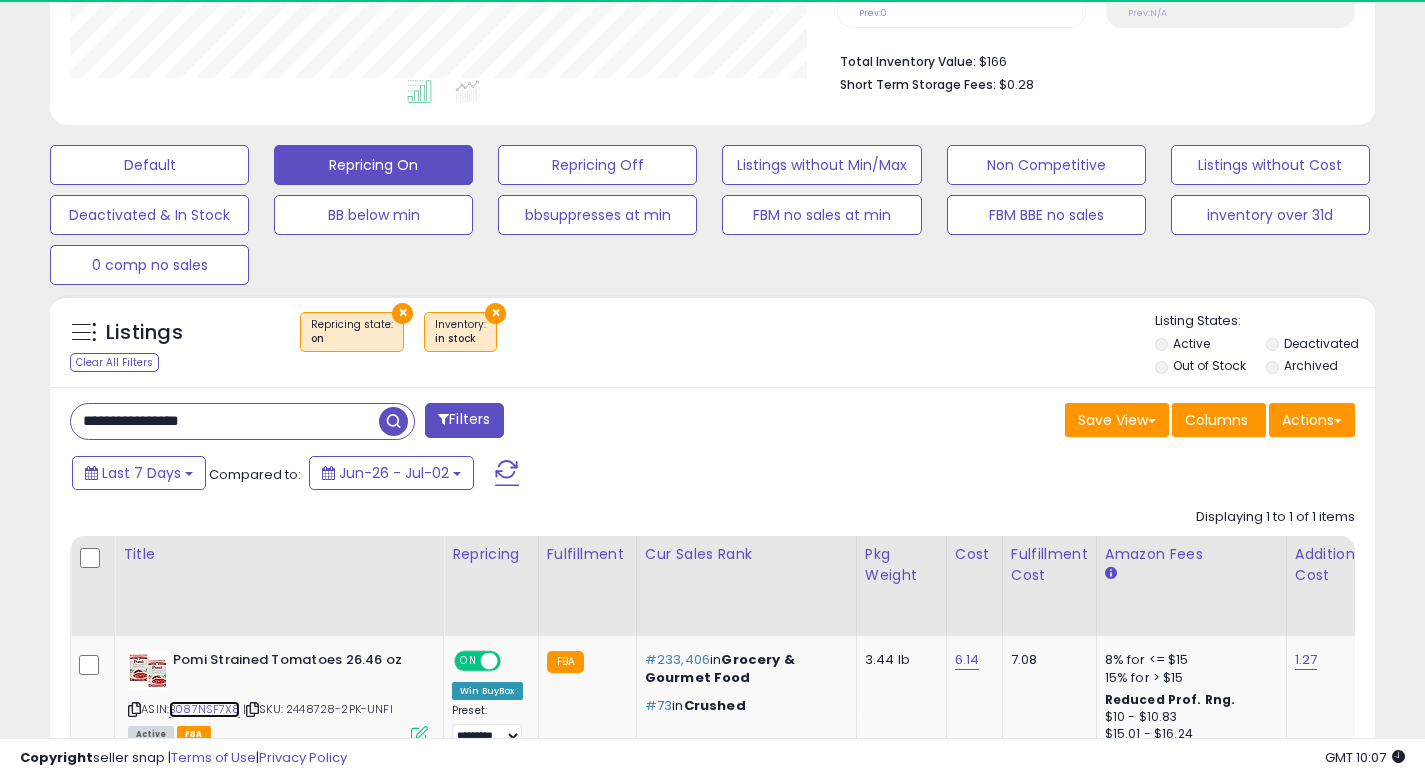 scroll, scrollTop: 999590, scrollLeft: 999233, axis: both 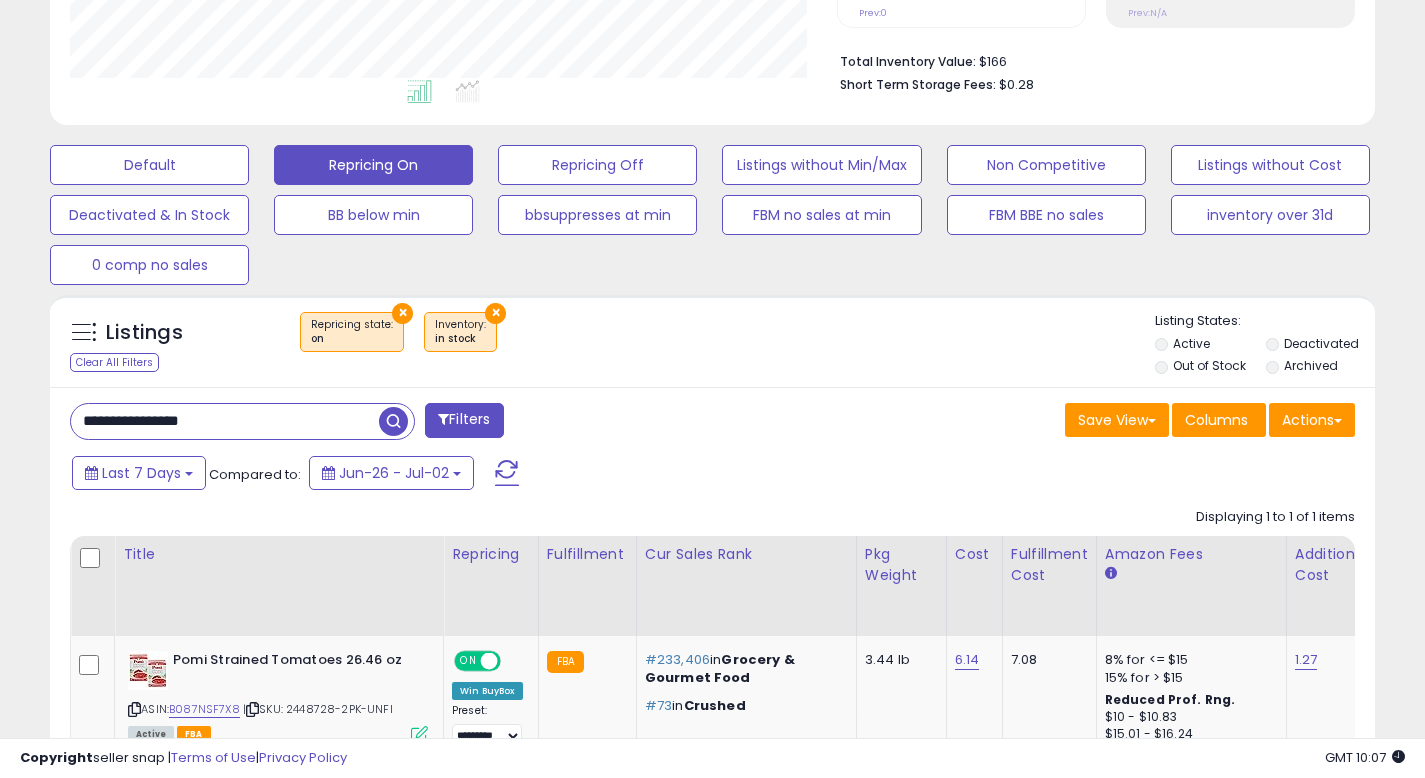 click on "×
Repricing state :
on
× Inventory in stock" at bounding box center [715, 340] 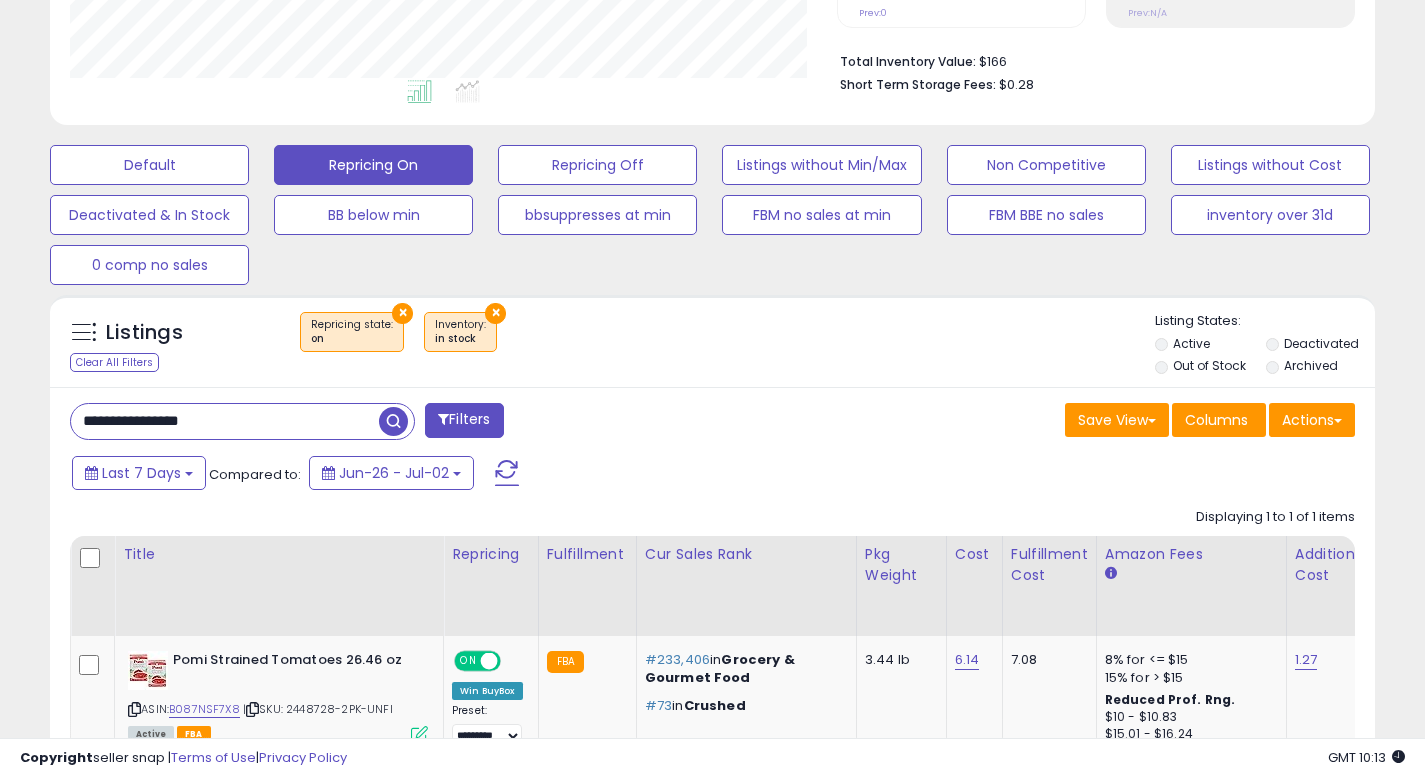 click on "**********" at bounding box center (384, 423) 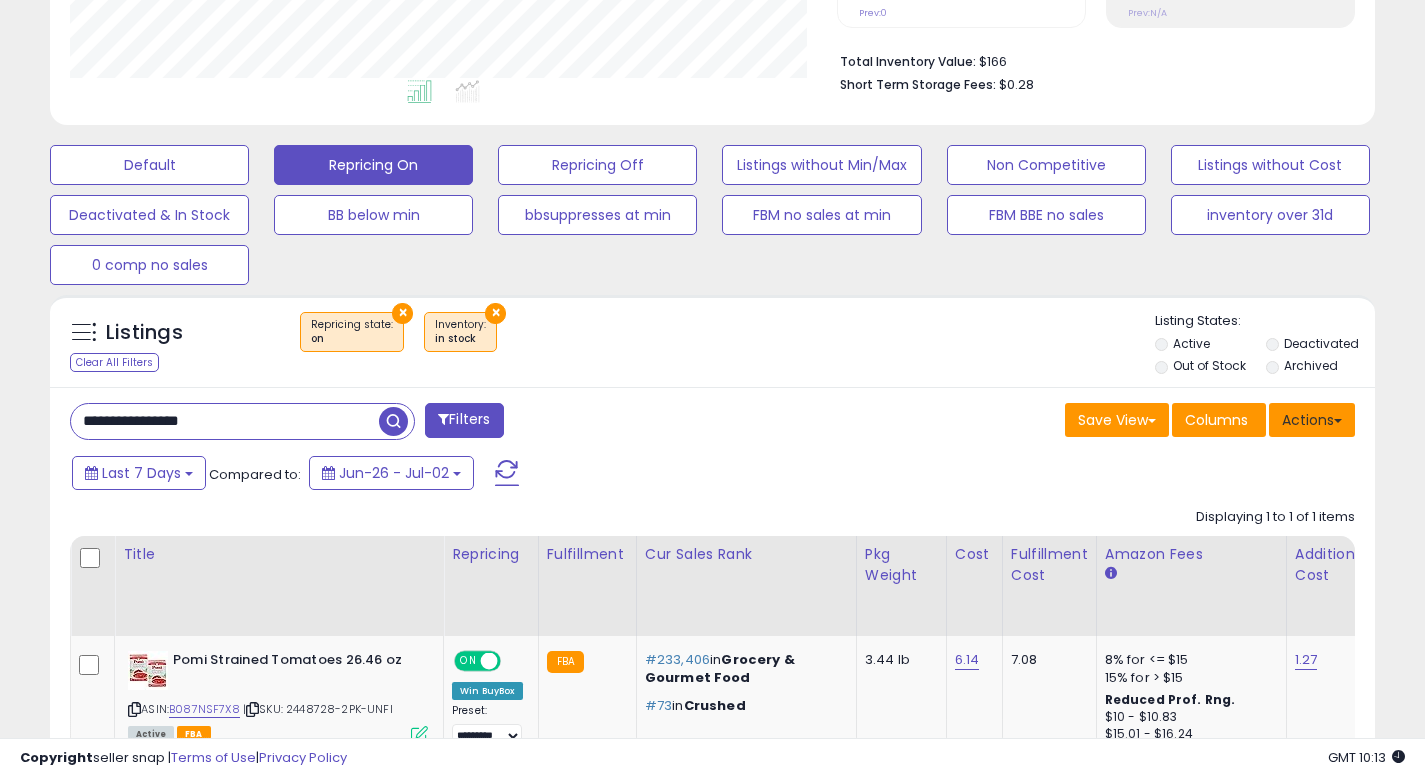 click on "Actions" at bounding box center (1312, 420) 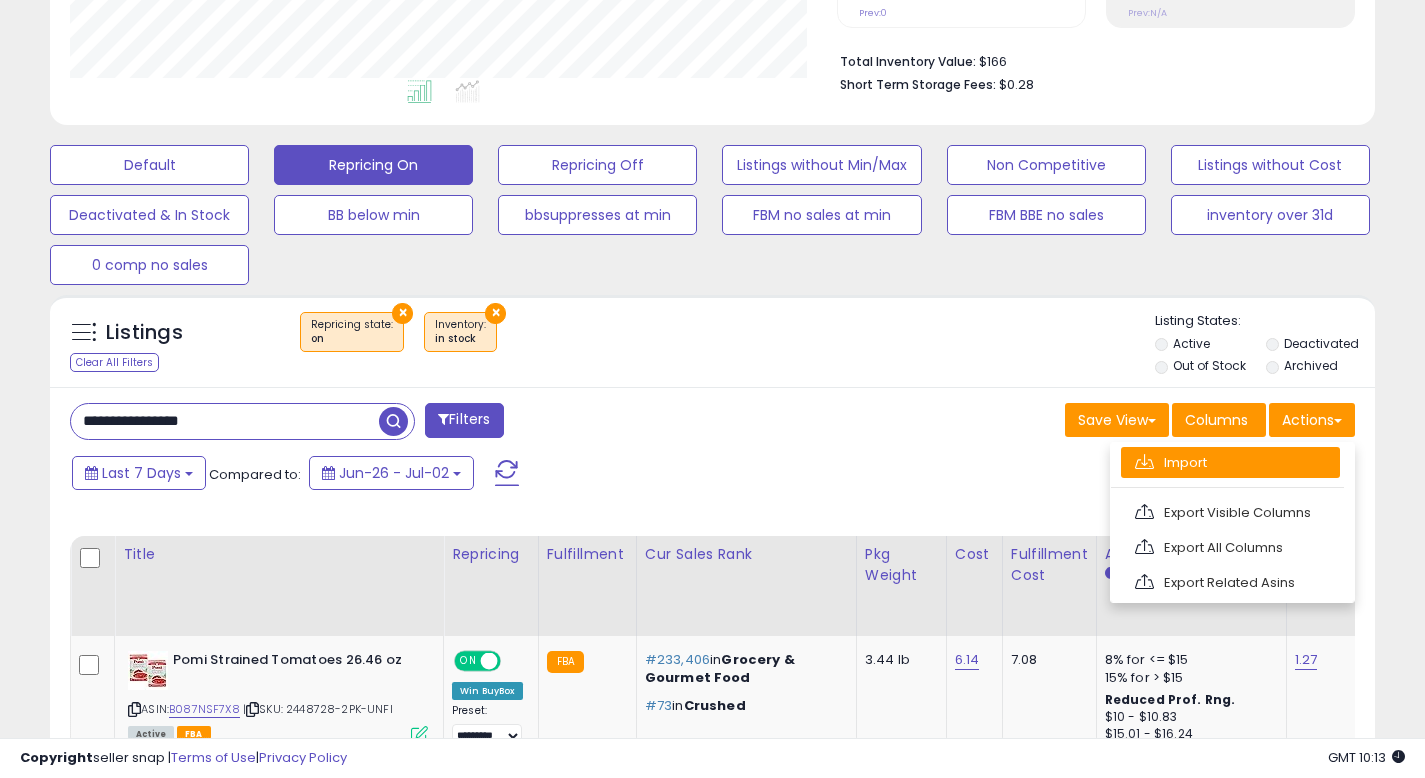 click on "Import" at bounding box center [1230, 462] 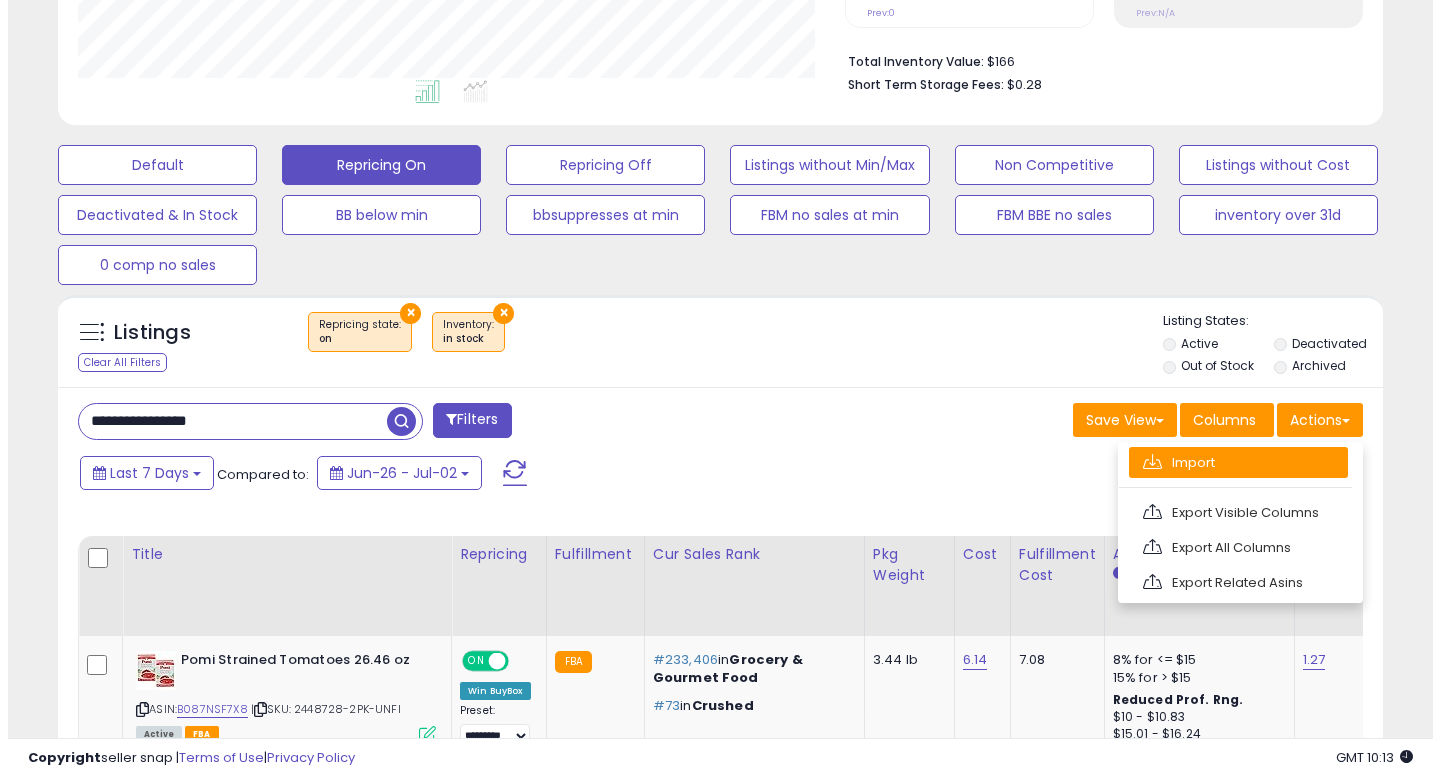 scroll, scrollTop: 999590, scrollLeft: 999224, axis: both 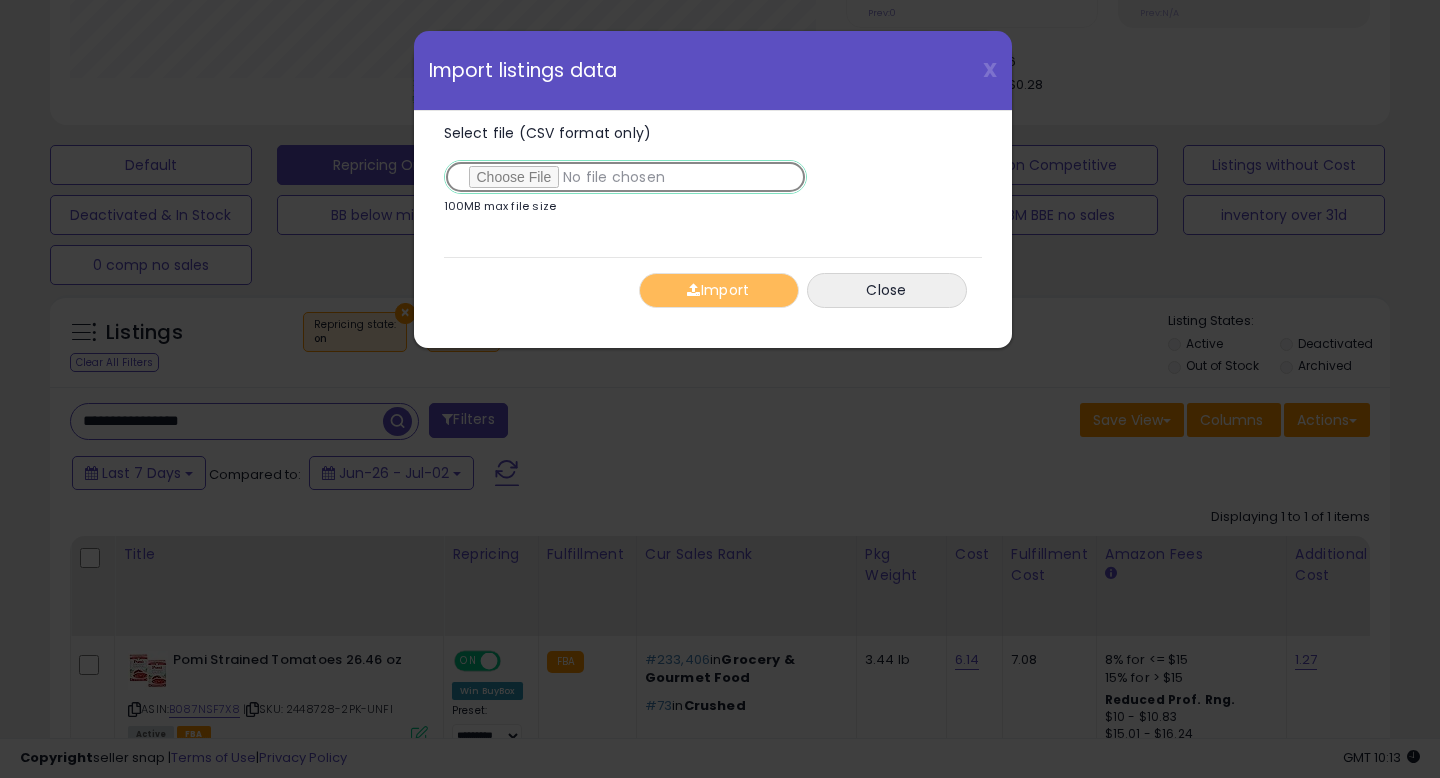 click on "Select file (CSV format only)" at bounding box center (625, 177) 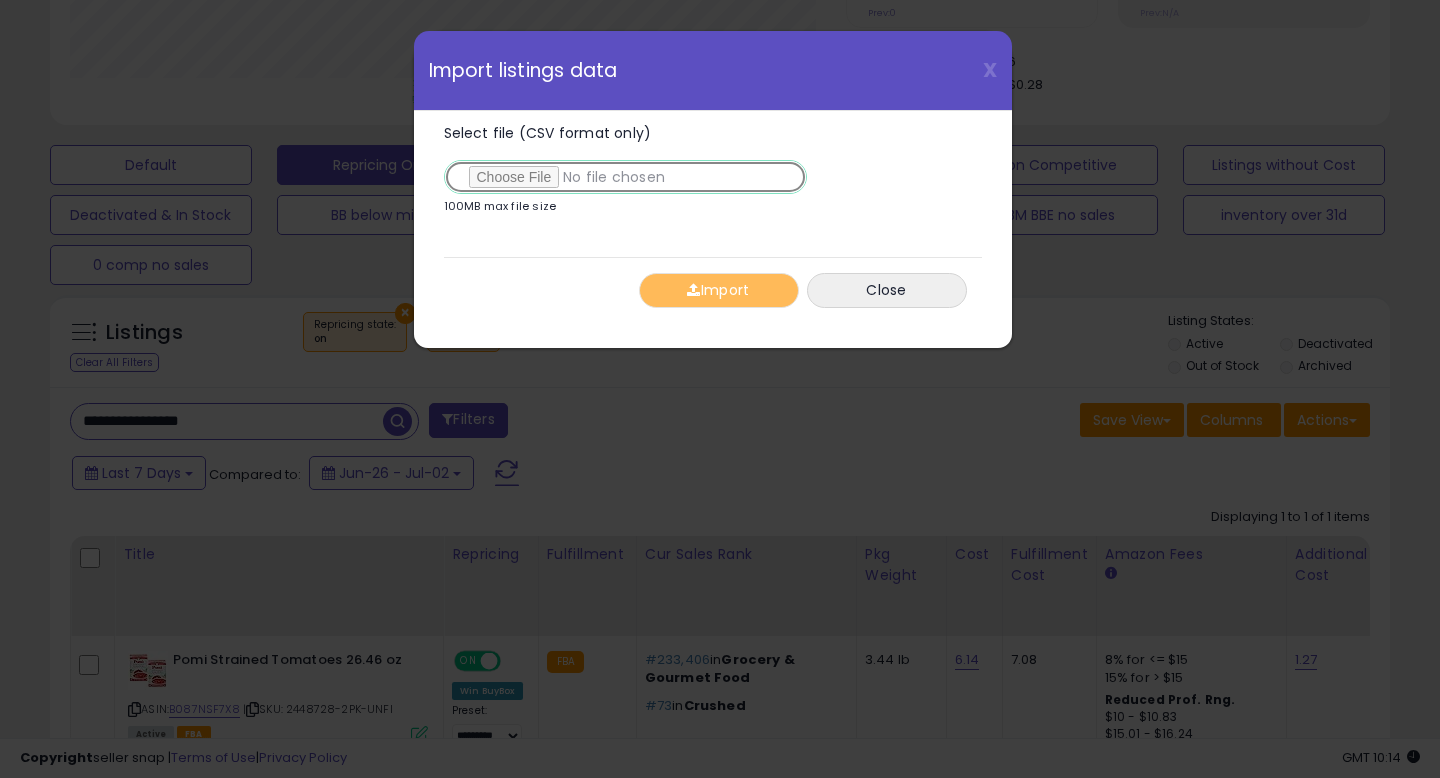type on "**********" 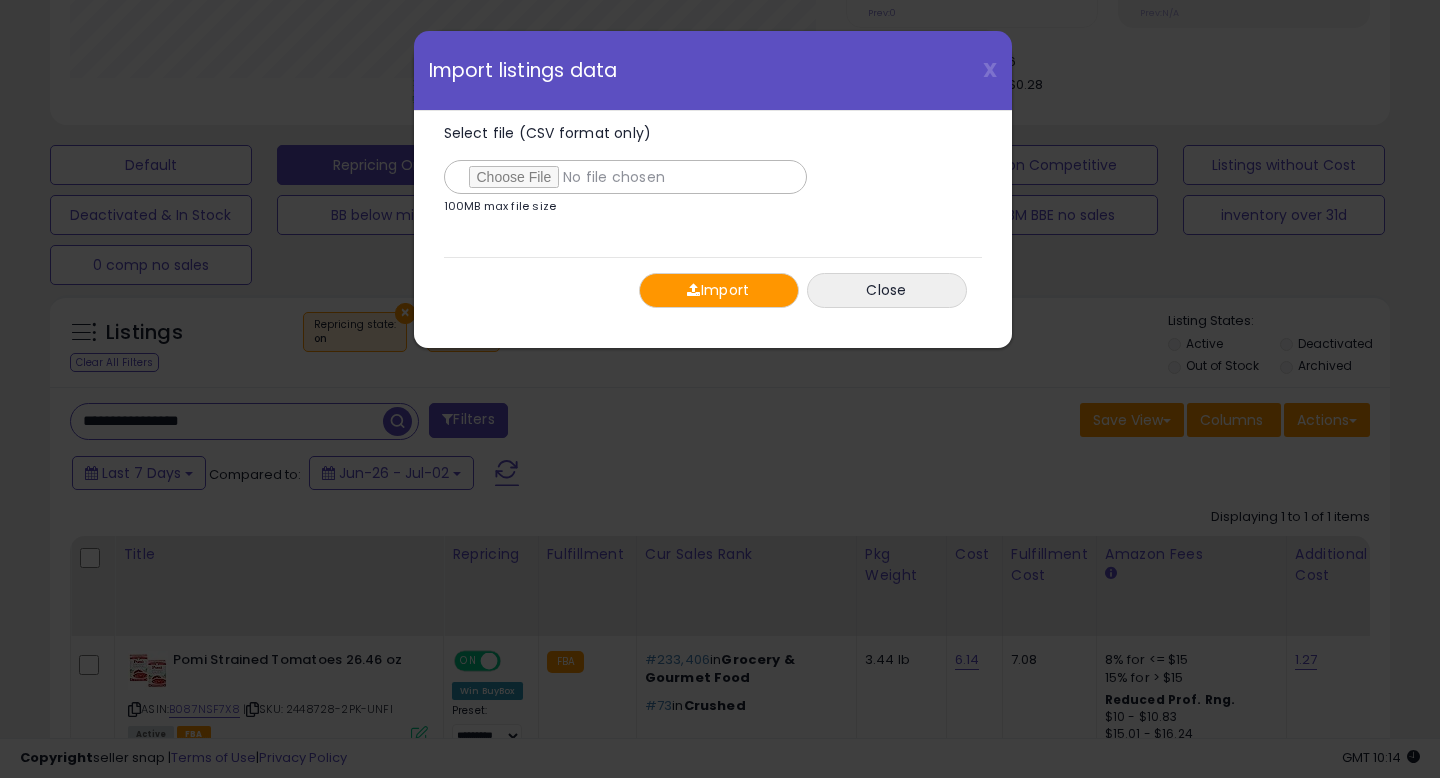 click on "Import" at bounding box center [719, 290] 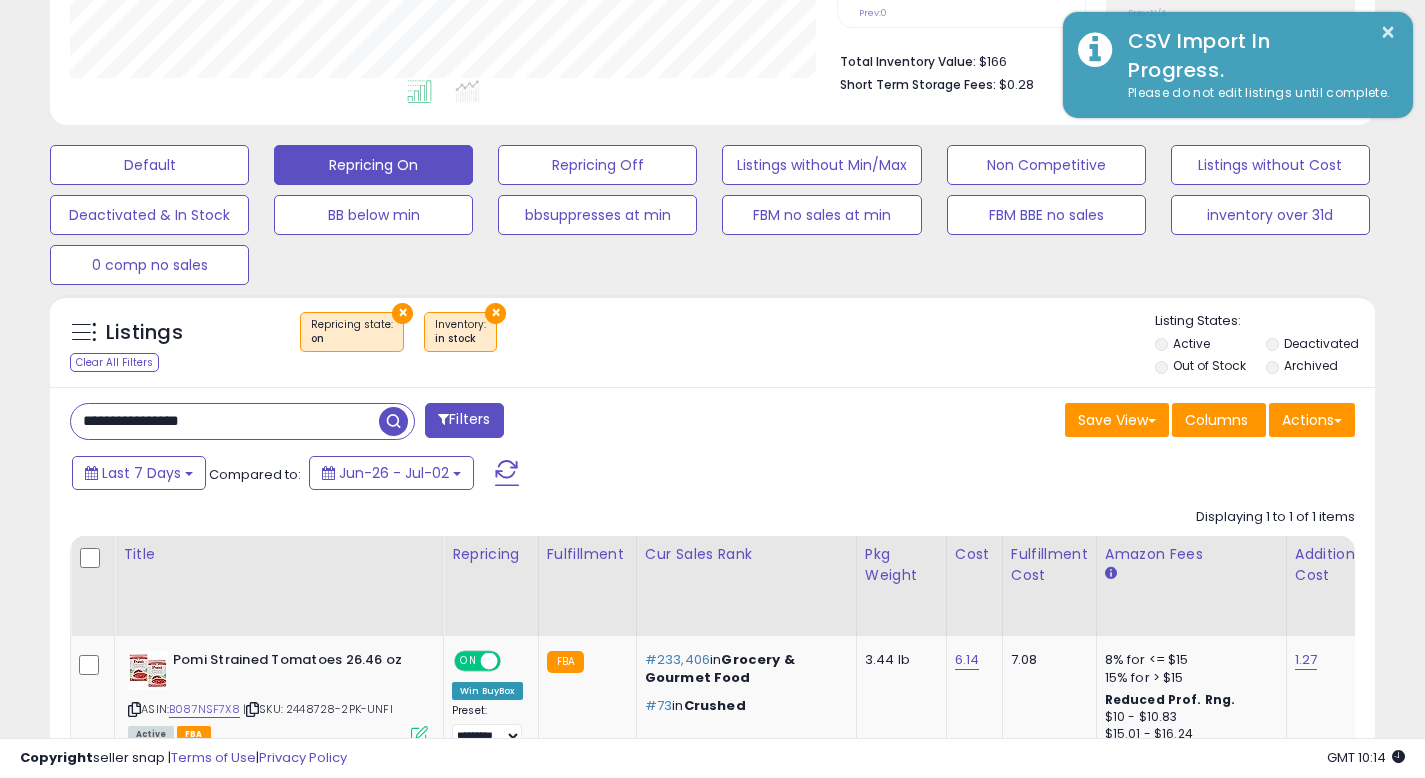 scroll, scrollTop: 410, scrollLeft: 767, axis: both 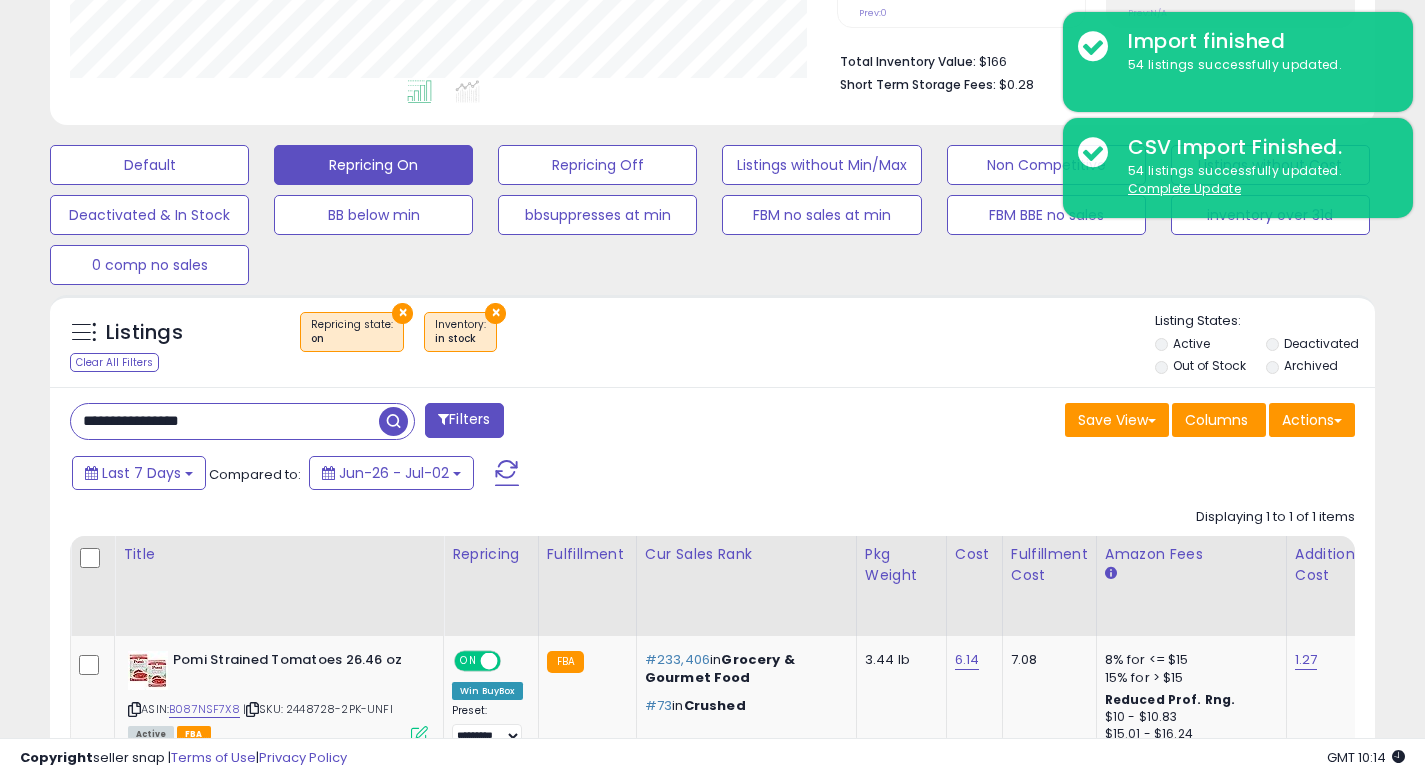 drag, startPoint x: 774, startPoint y: 433, endPoint x: 800, endPoint y: 390, distance: 50.24938 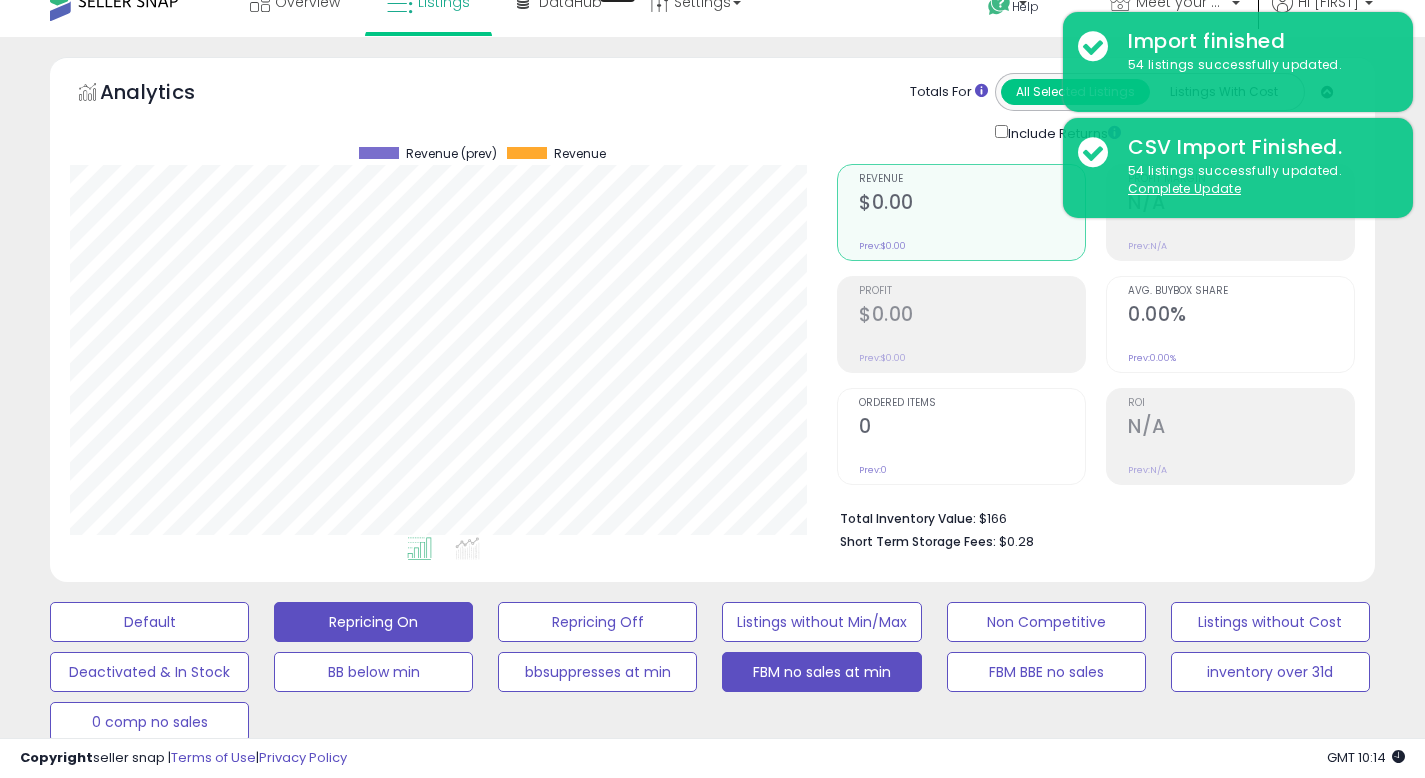 scroll, scrollTop: 0, scrollLeft: 0, axis: both 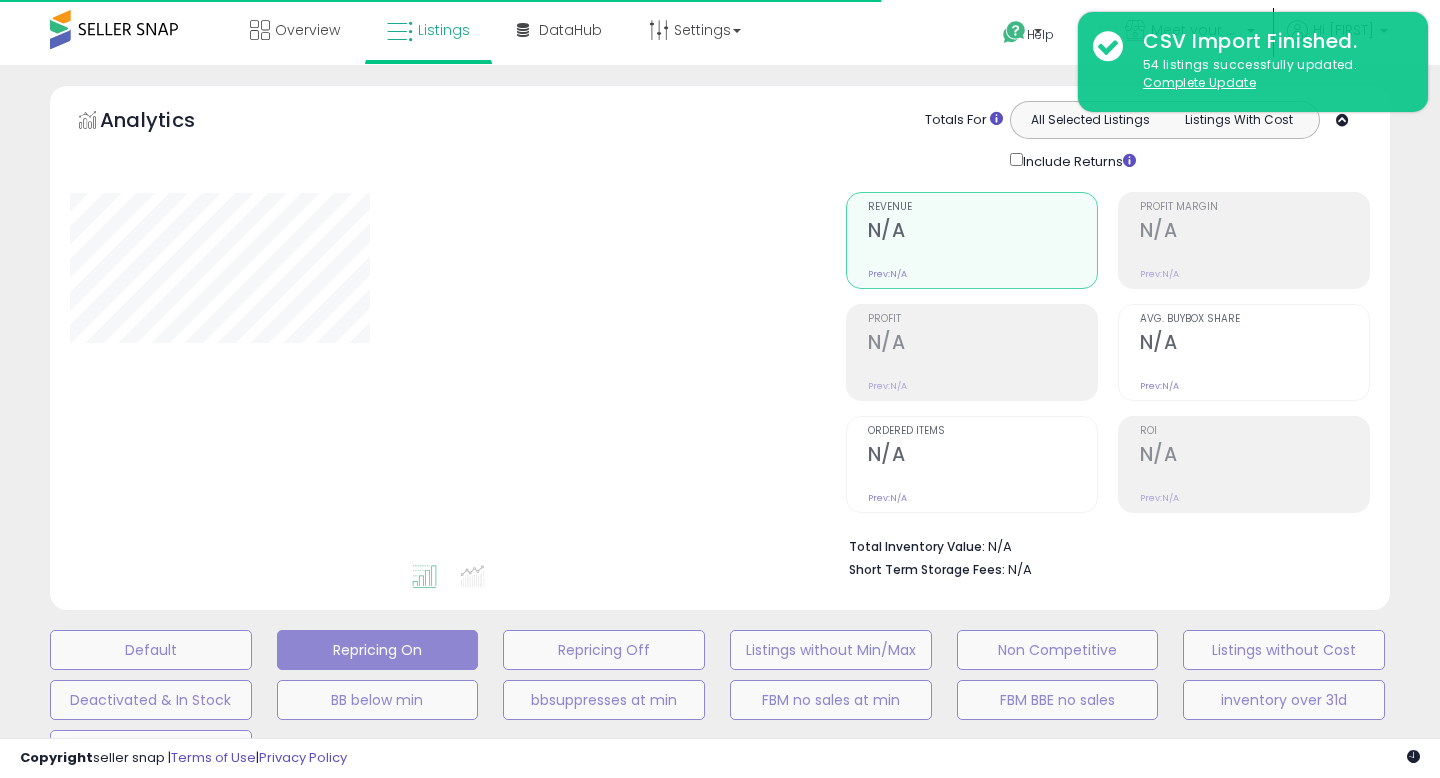 type on "**********" 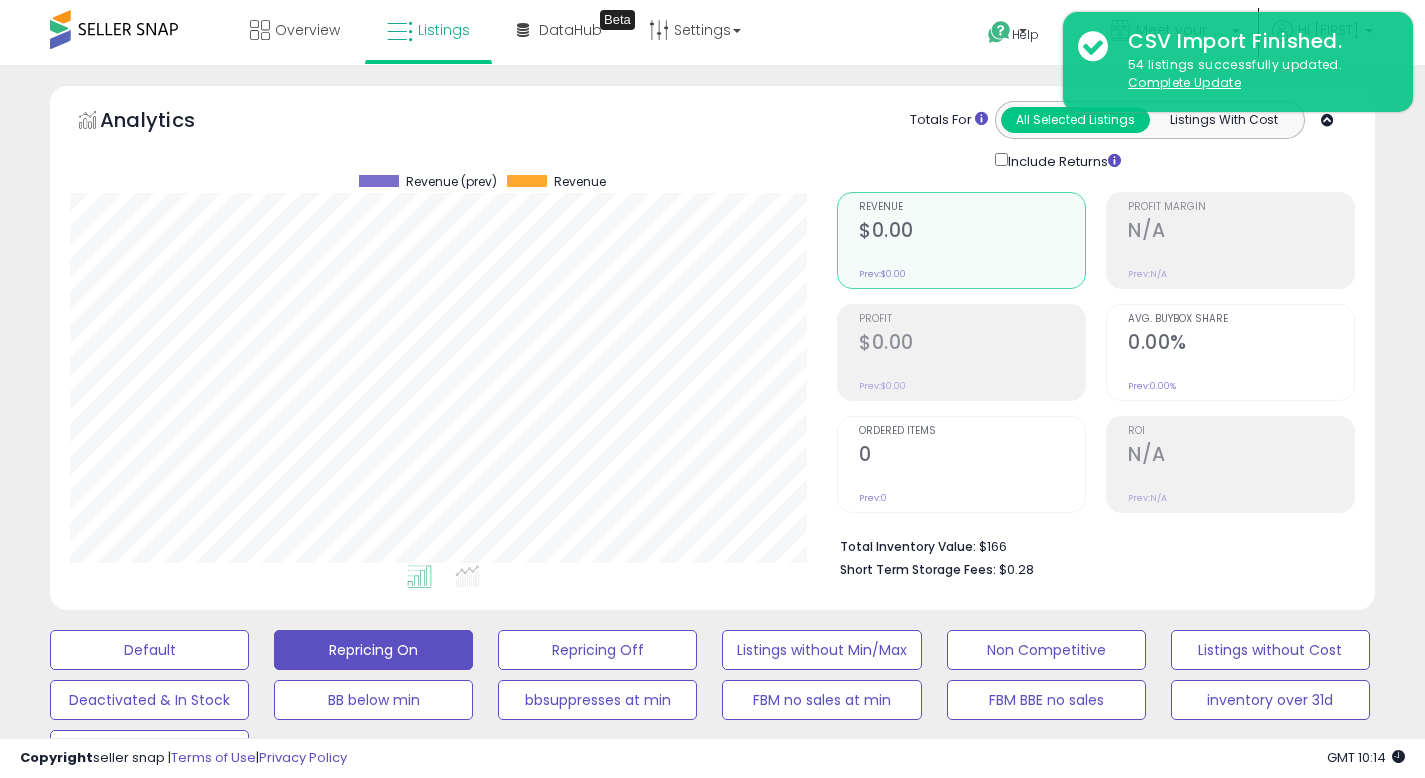 scroll, scrollTop: 999590, scrollLeft: 999233, axis: both 